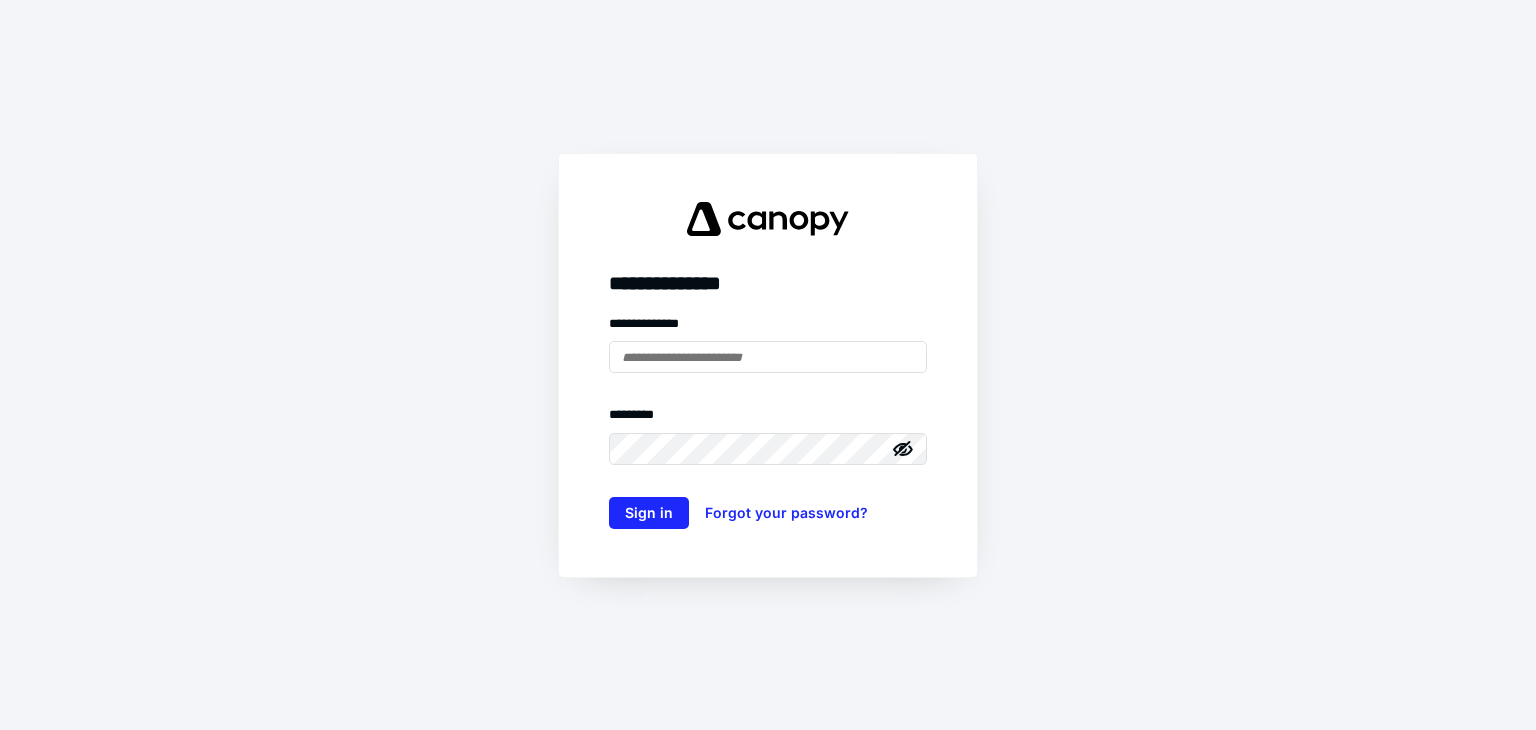 scroll, scrollTop: 0, scrollLeft: 0, axis: both 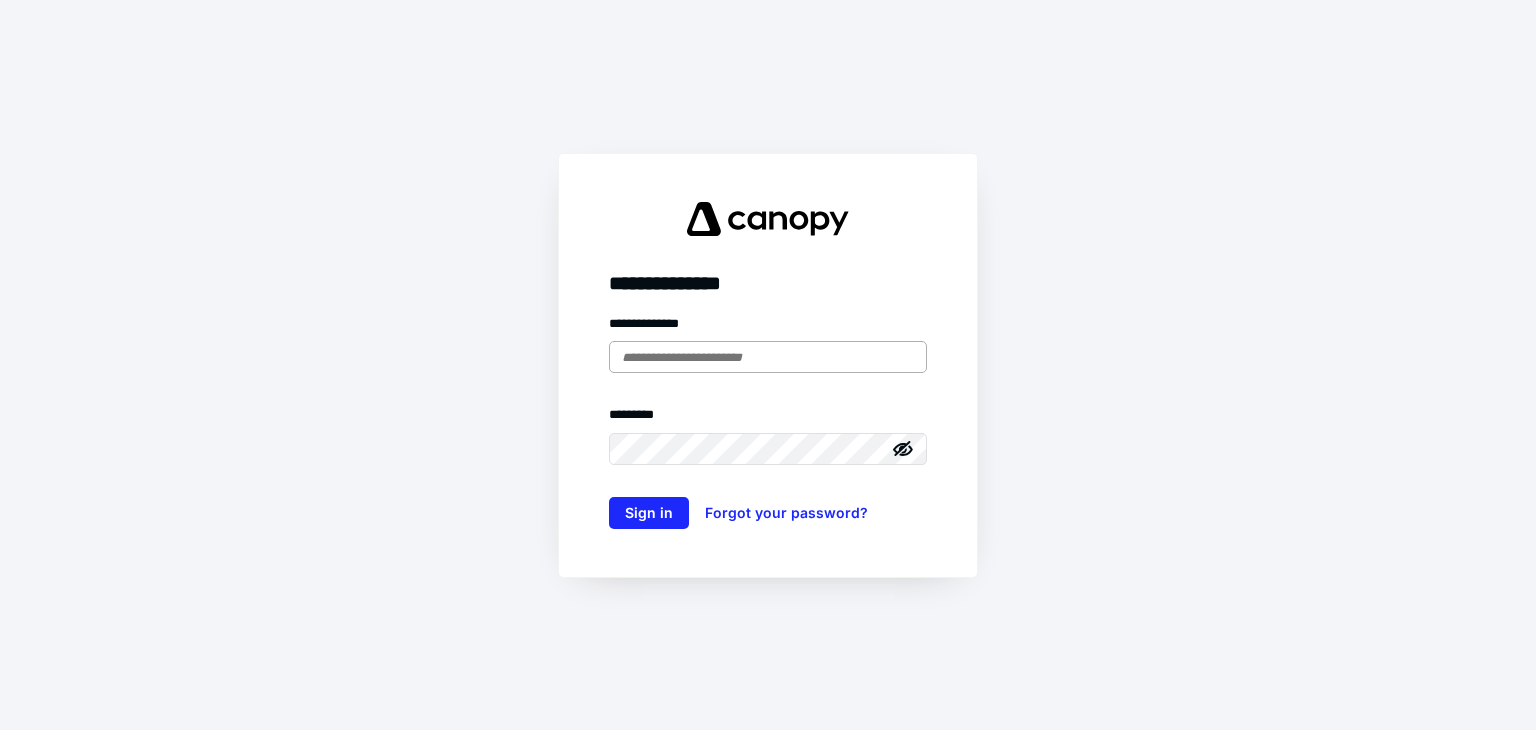 click at bounding box center (768, 357) 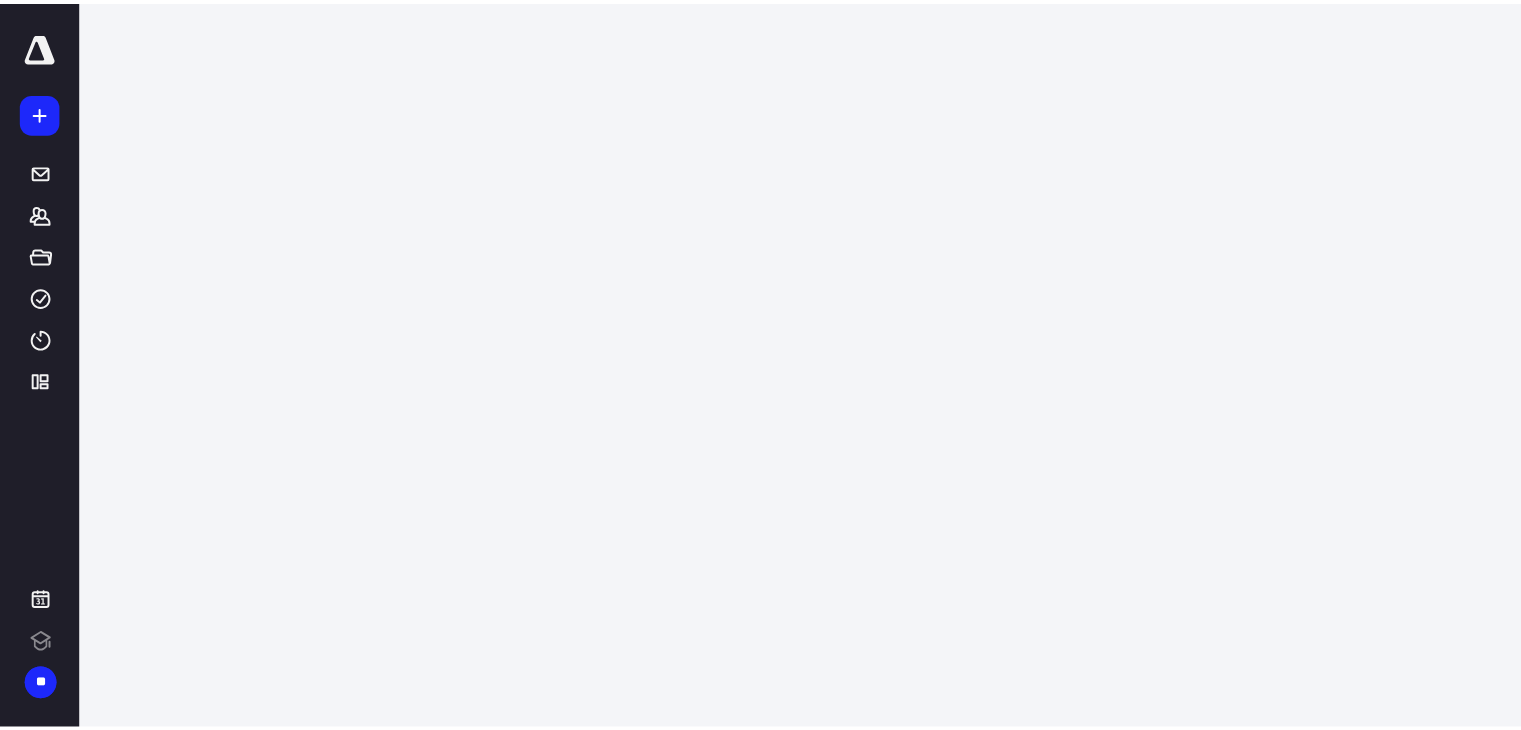 scroll, scrollTop: 0, scrollLeft: 0, axis: both 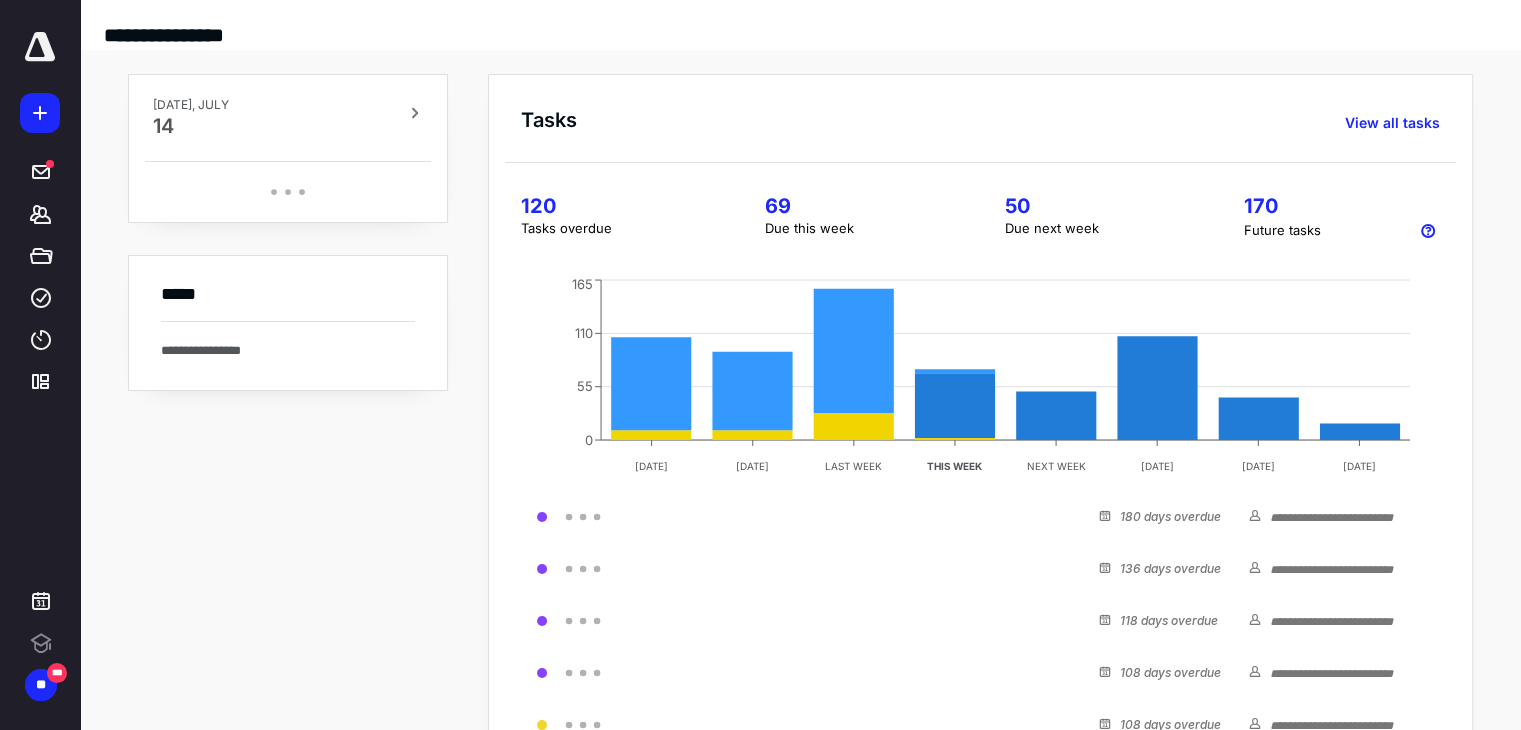 click on "**********" at bounding box center [800, 563] 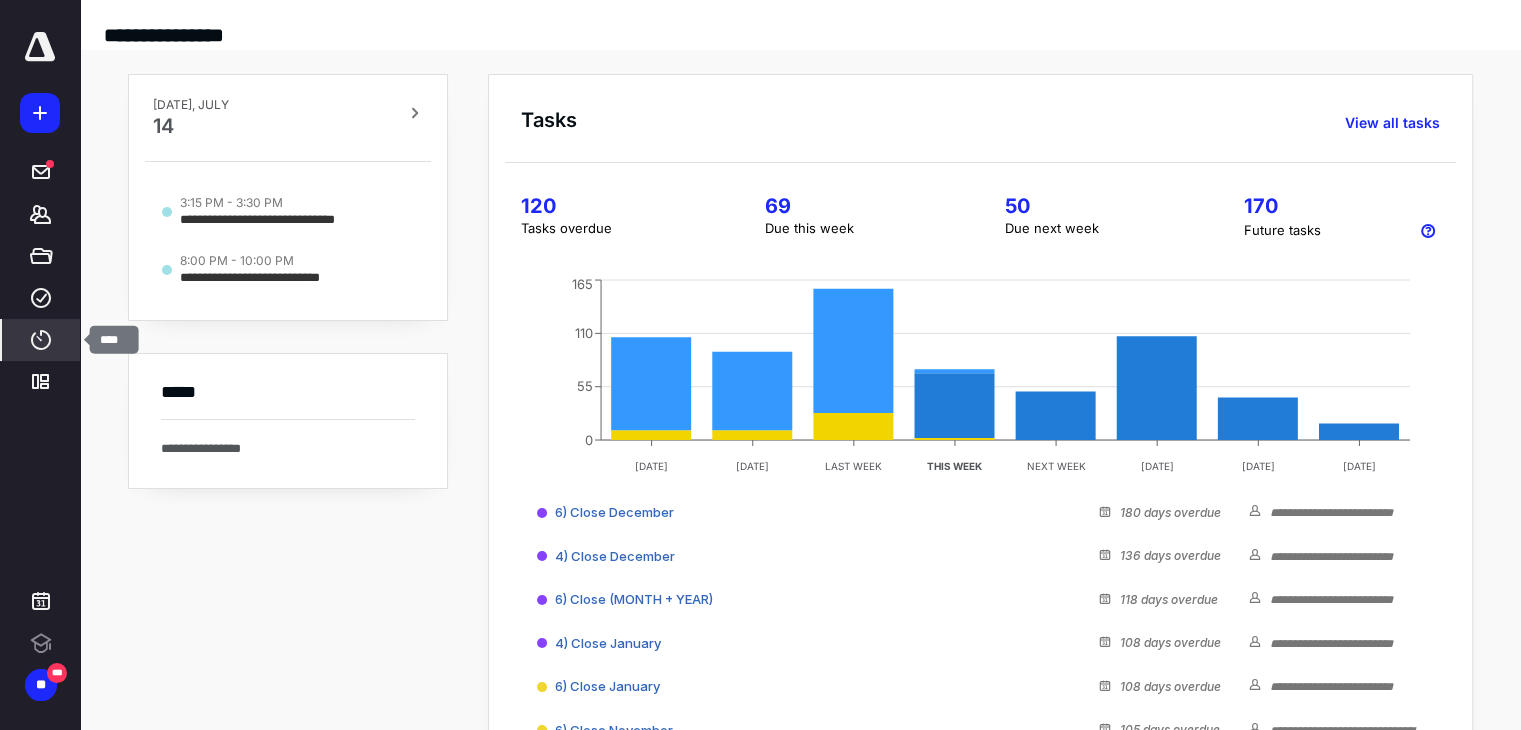 click on "****" at bounding box center [41, 340] 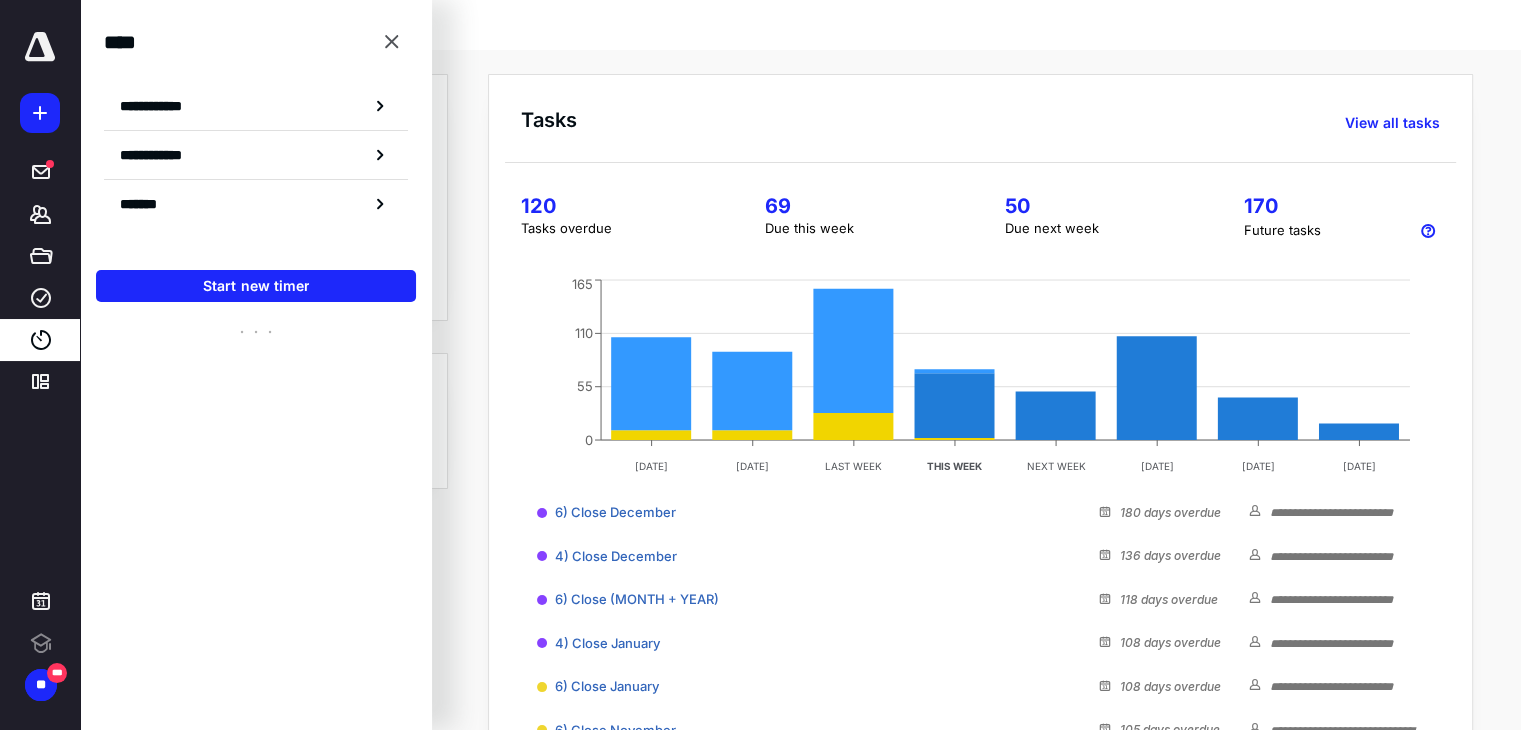 scroll, scrollTop: 0, scrollLeft: 0, axis: both 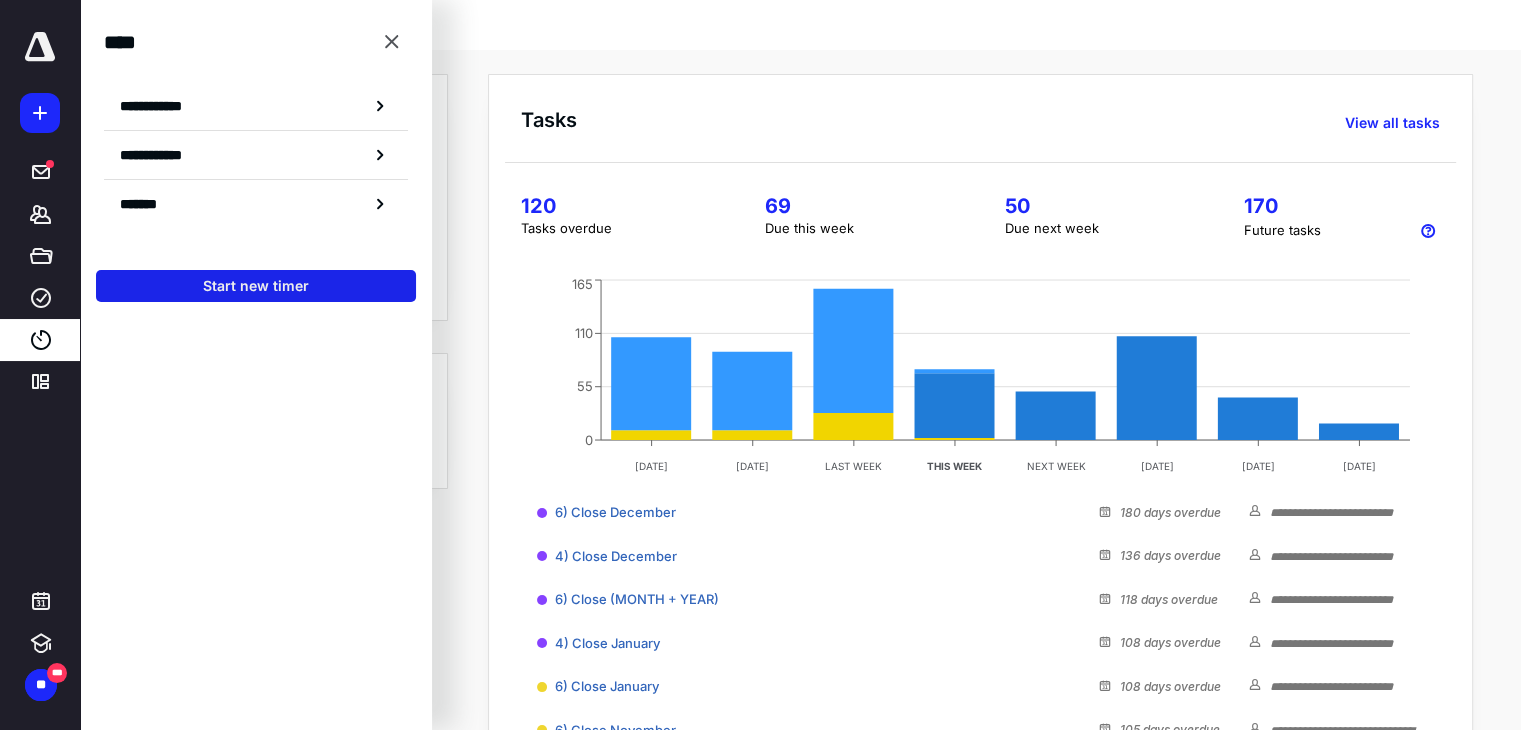 click on "Start new timer" at bounding box center [256, 286] 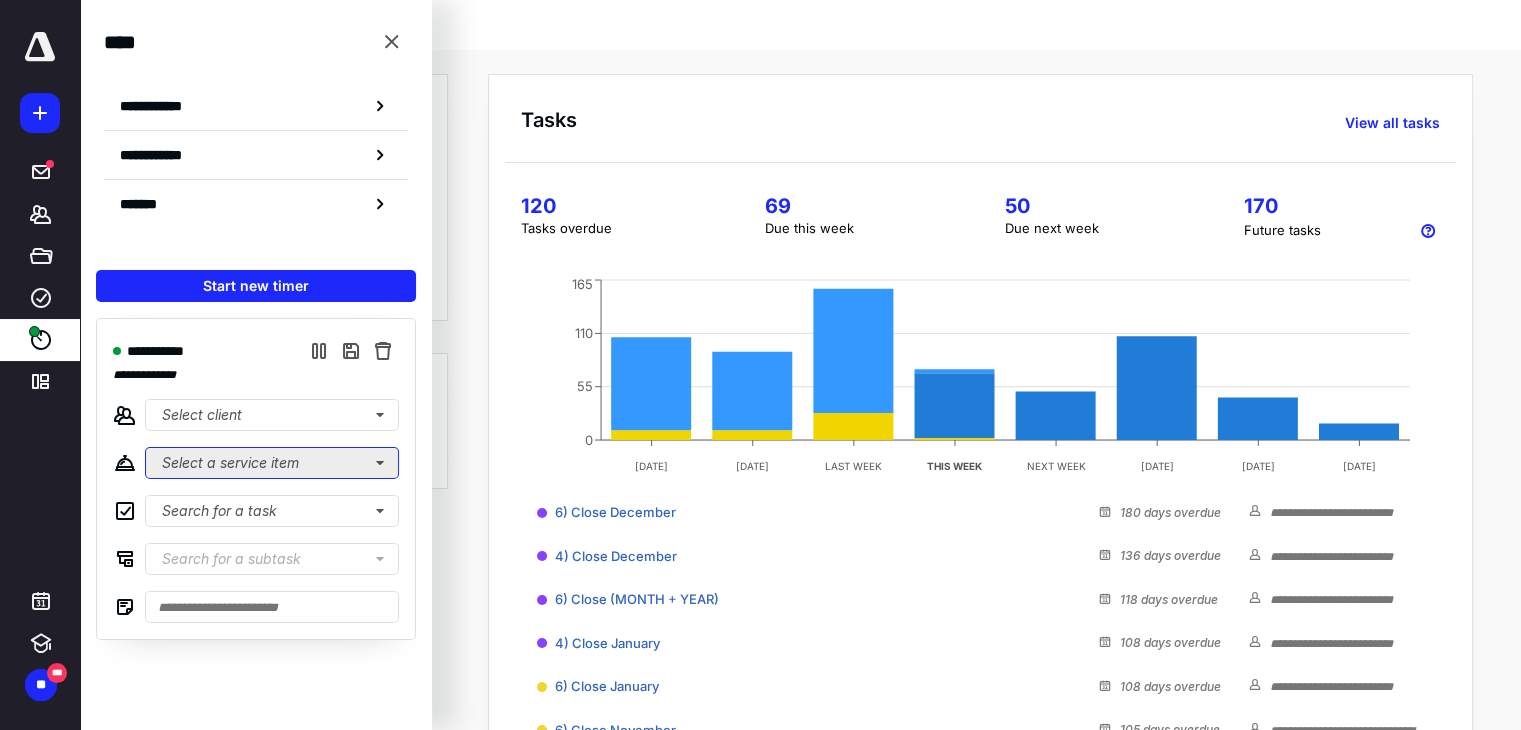 click on "Select a service item" at bounding box center (272, 463) 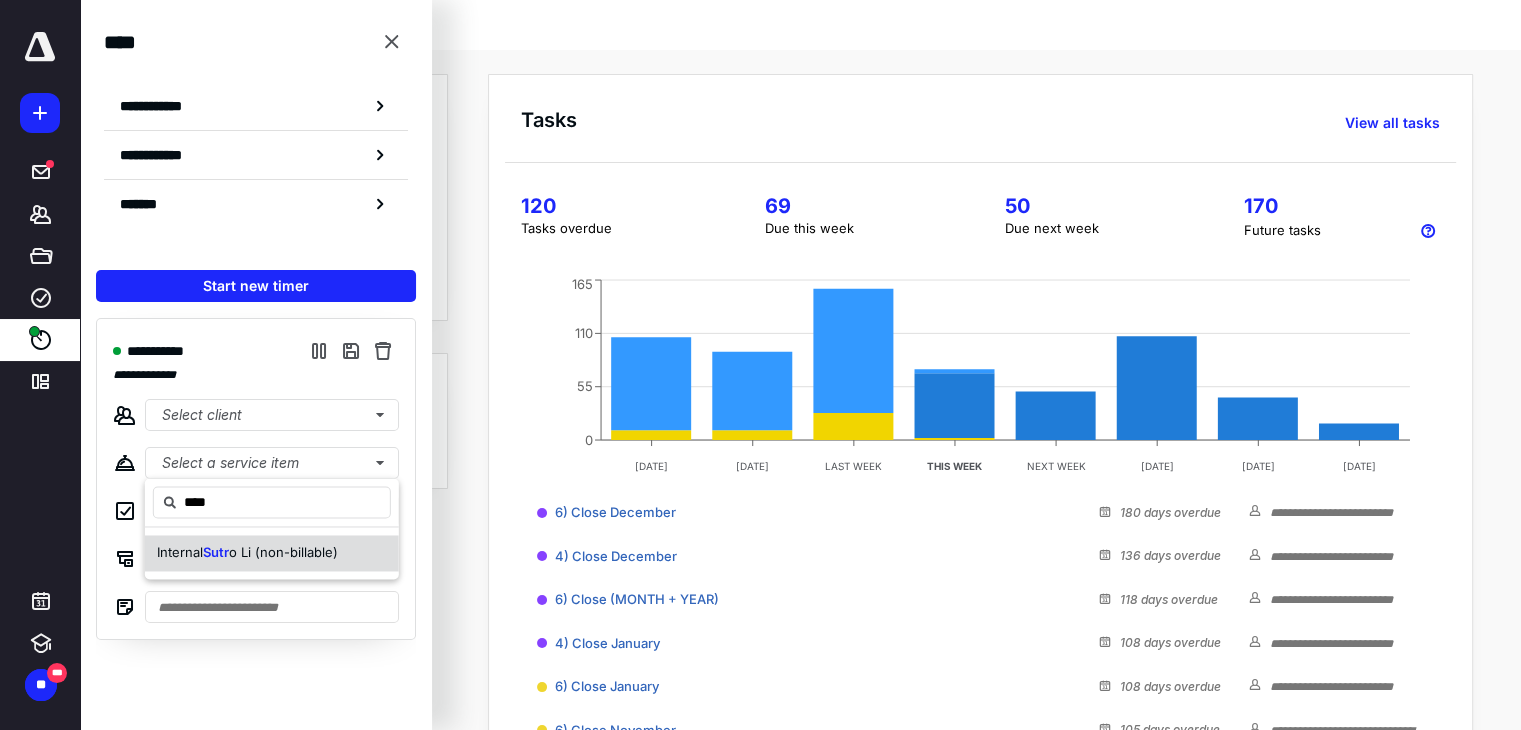 click on "o Li (non-billable)" at bounding box center (283, 552) 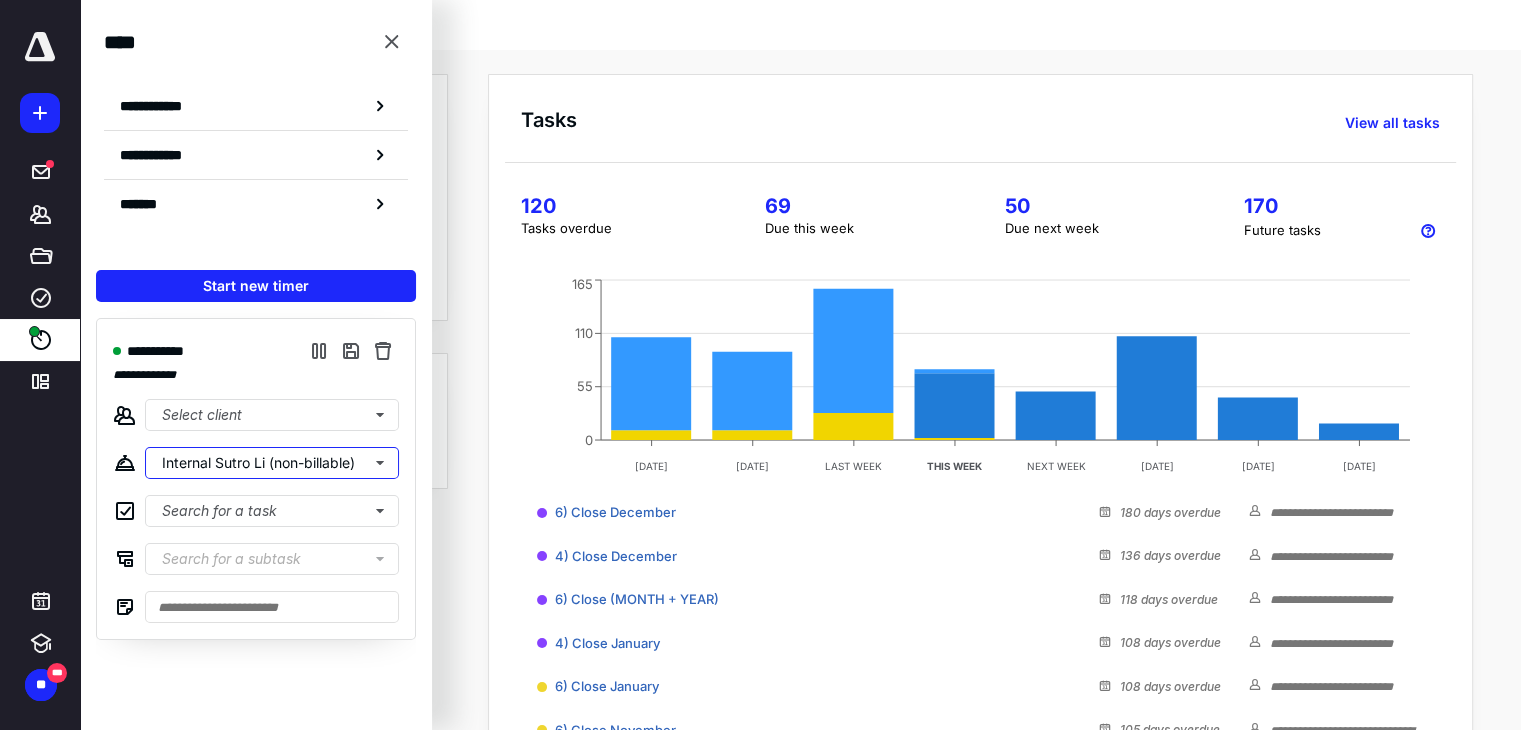 type 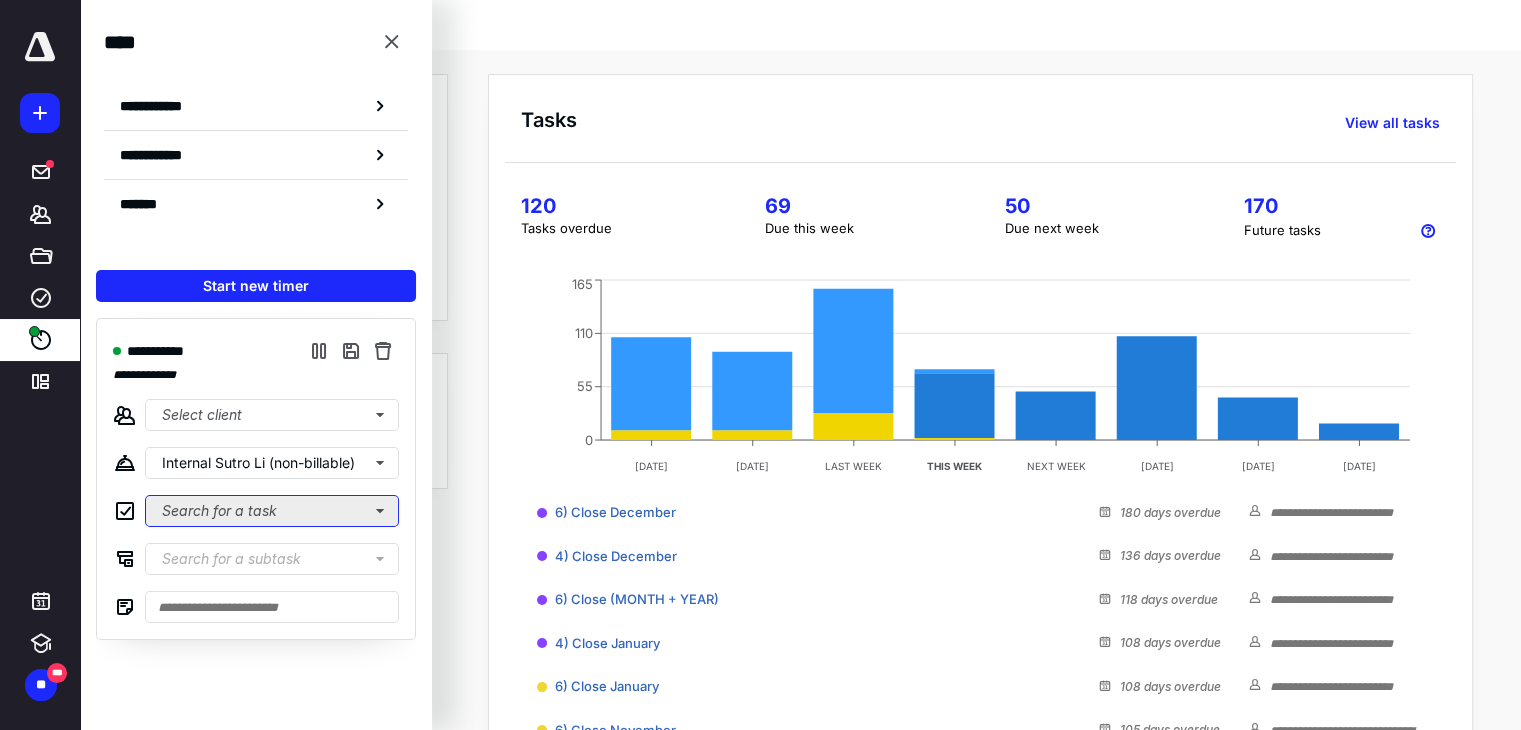 click on "Search for a task" at bounding box center (272, 511) 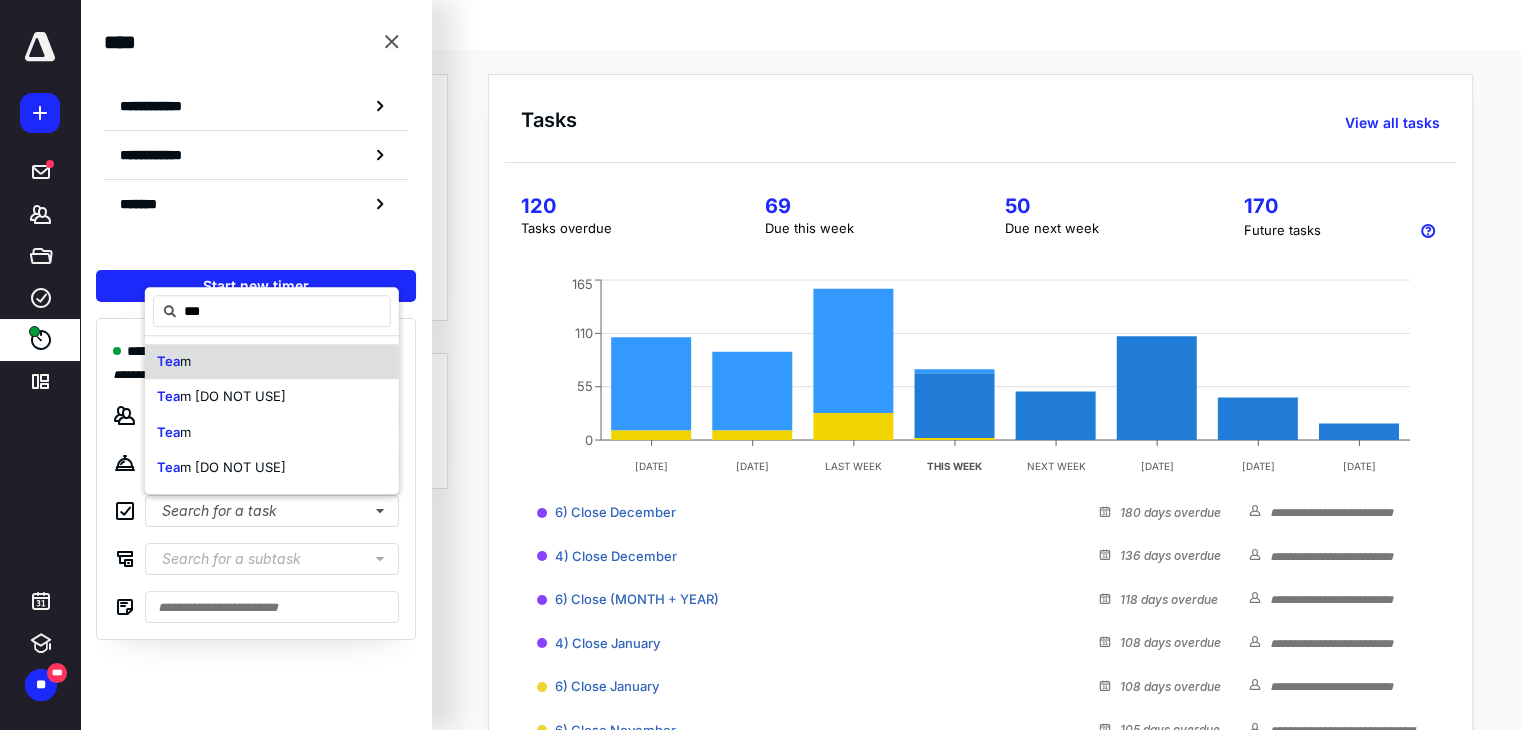 click on "Tea m" at bounding box center (272, 362) 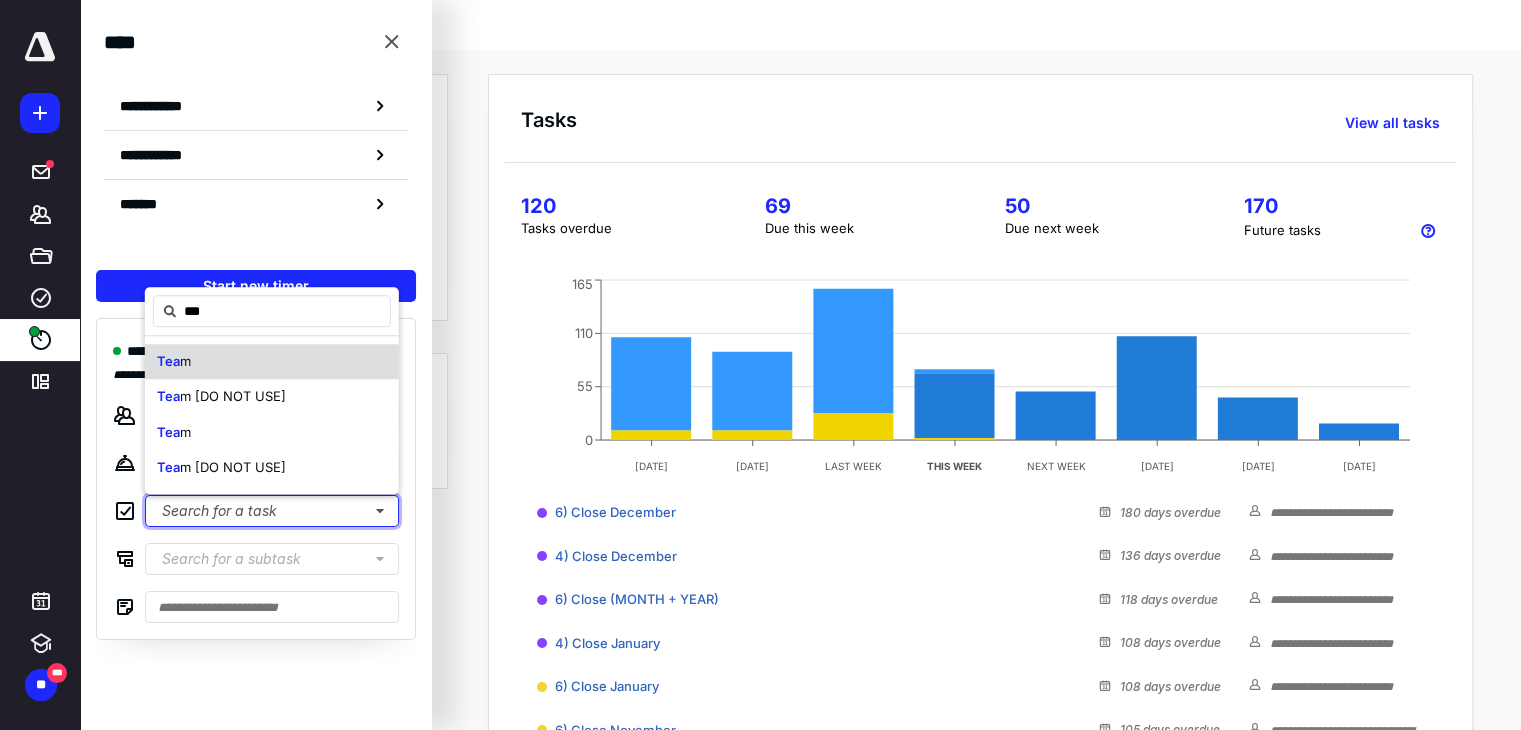 type 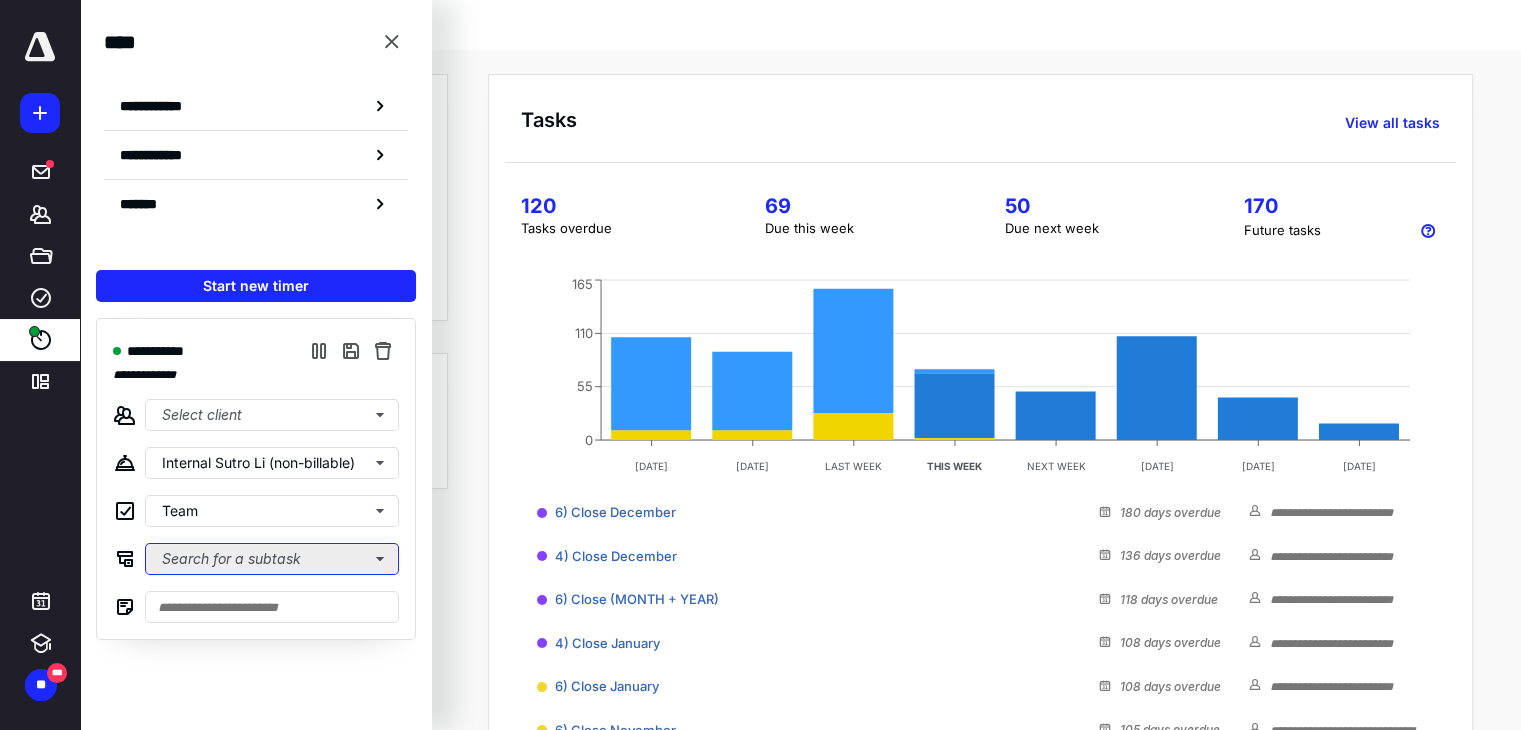 click on "Search for a subtask" at bounding box center [272, 559] 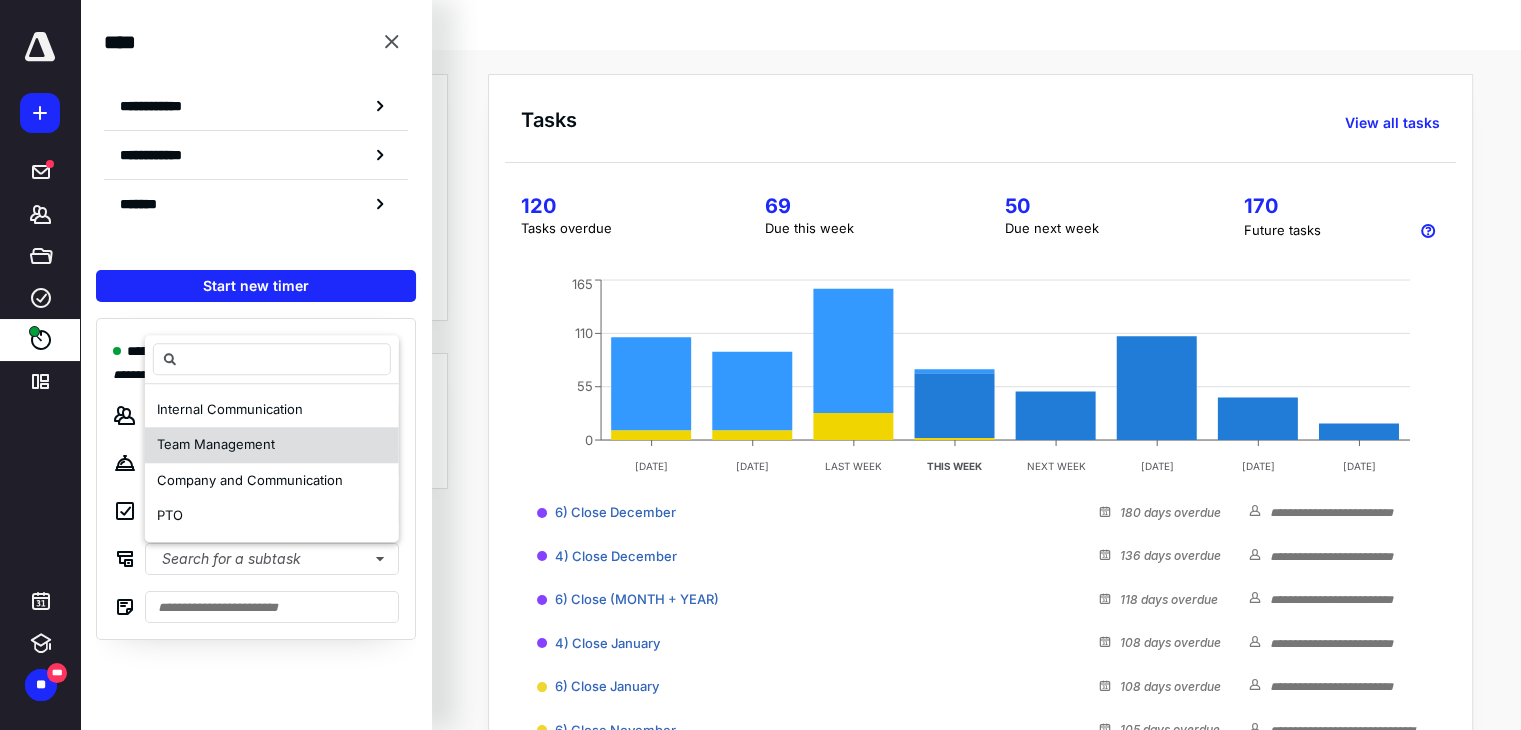 click on "Team Management" at bounding box center [216, 444] 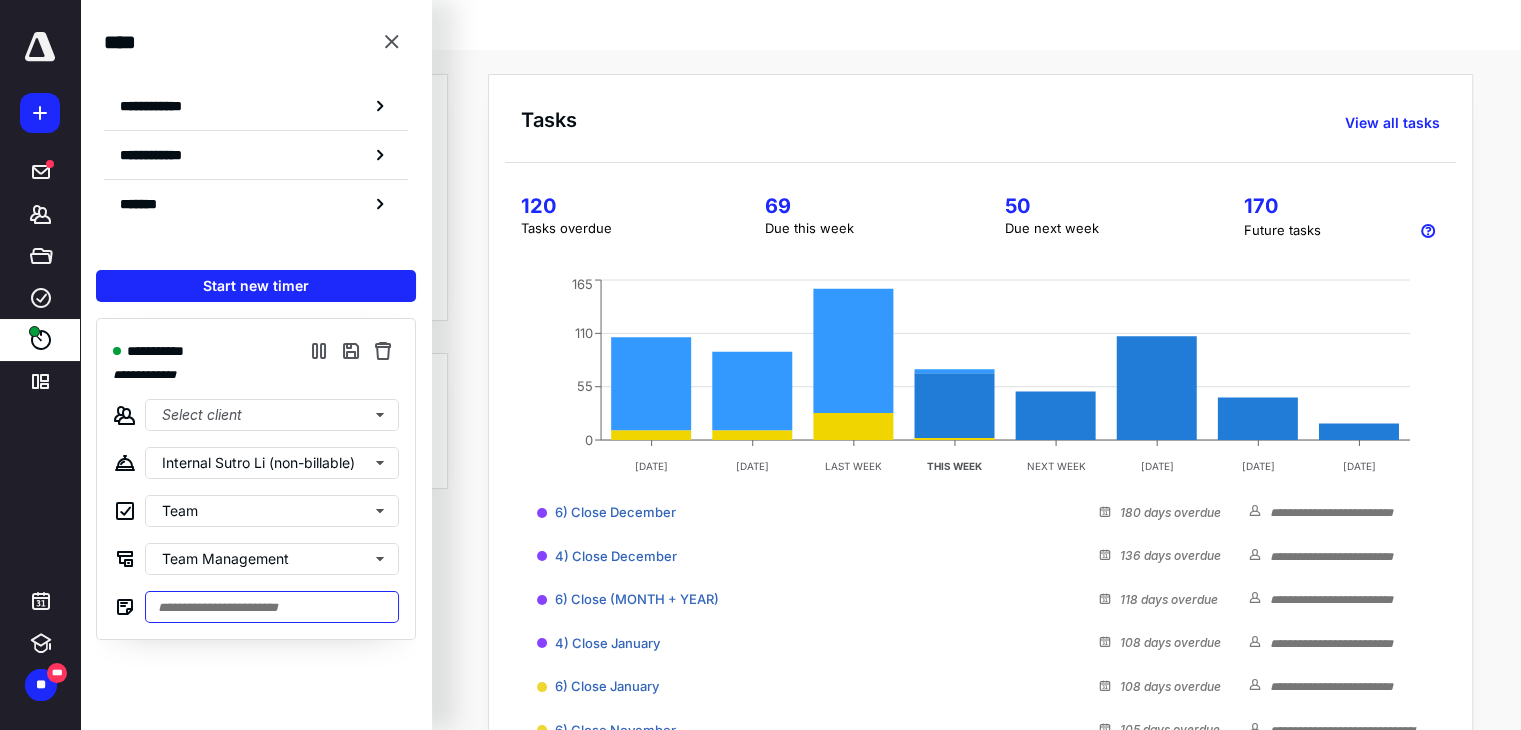 click at bounding box center [272, 607] 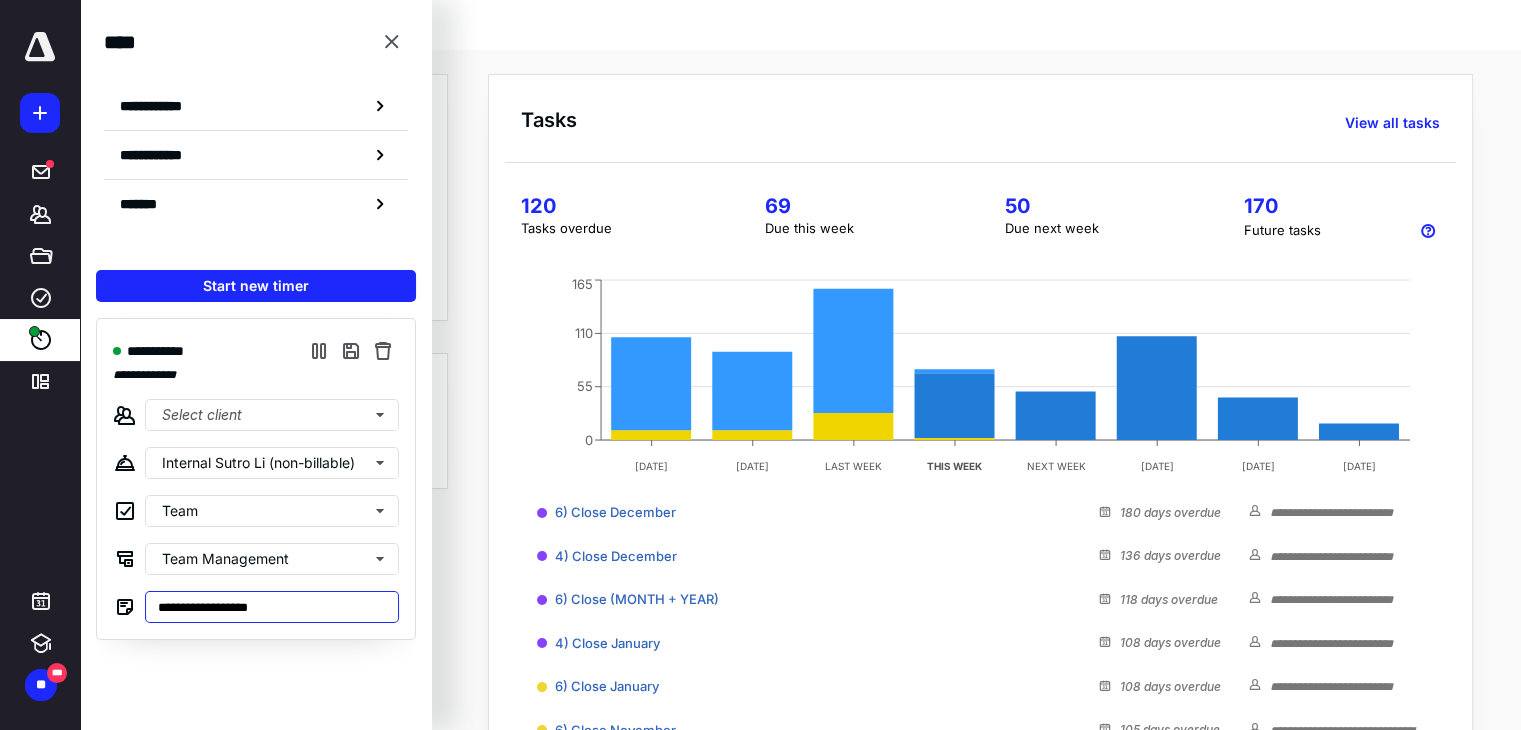 scroll, scrollTop: 3, scrollLeft: 0, axis: vertical 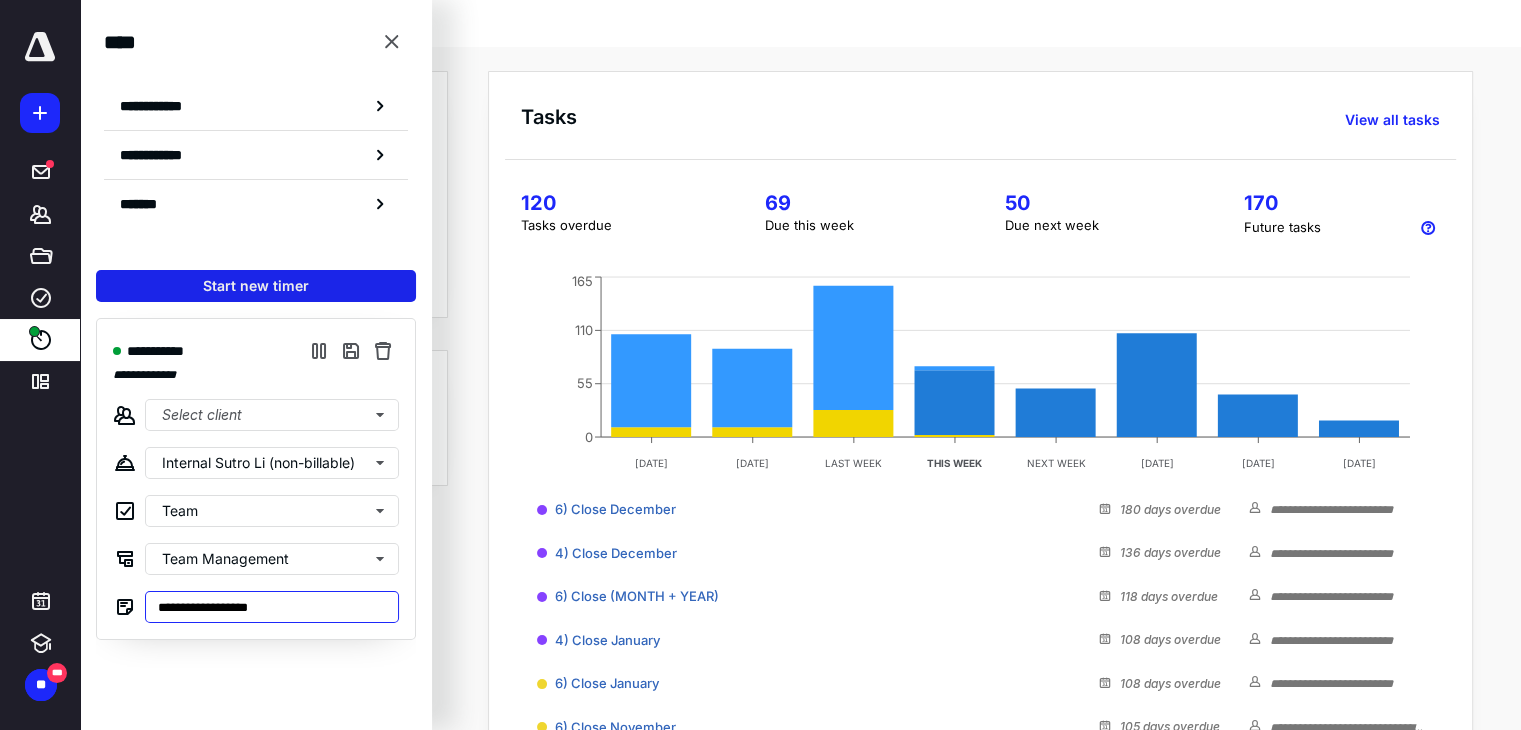 type on "**********" 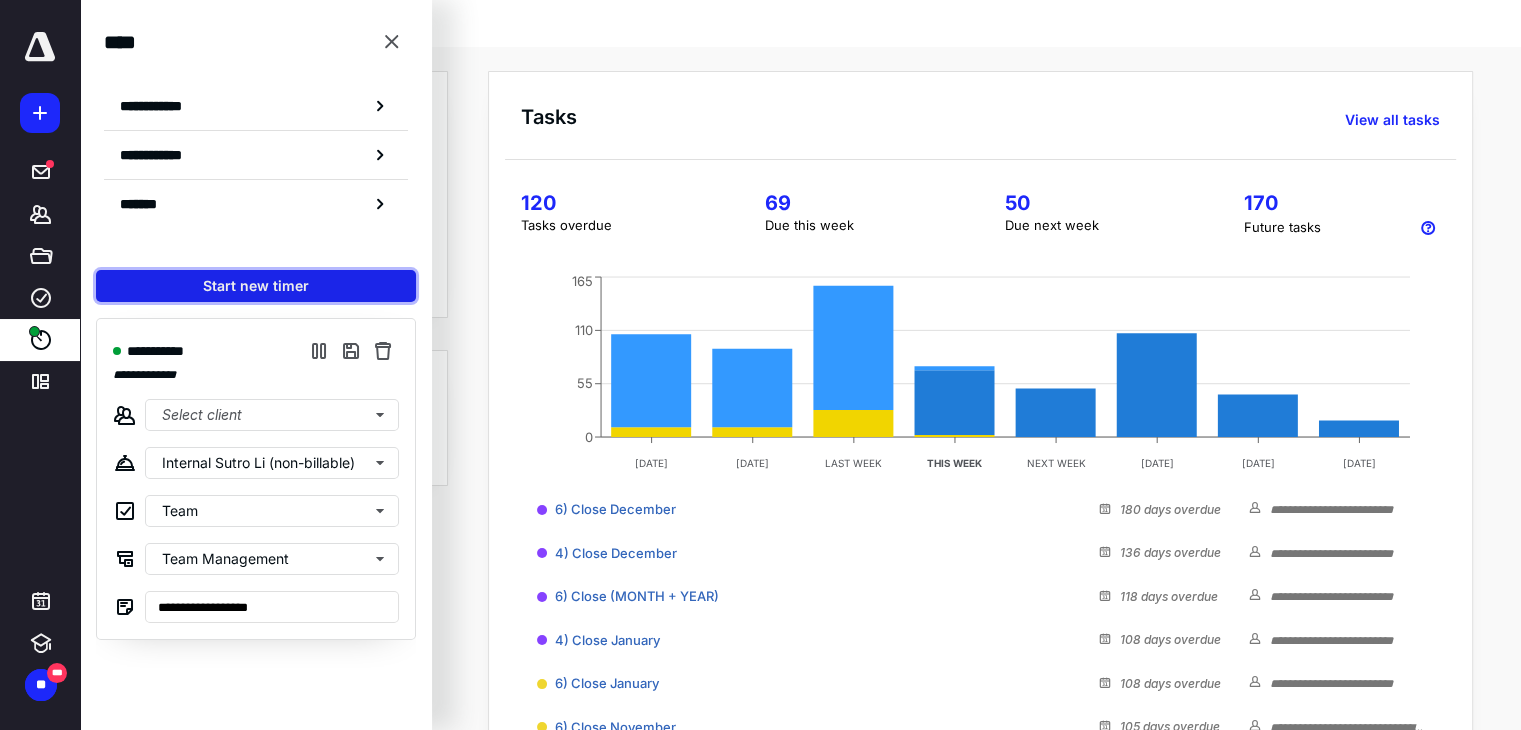 click on "Start new timer" at bounding box center [256, 286] 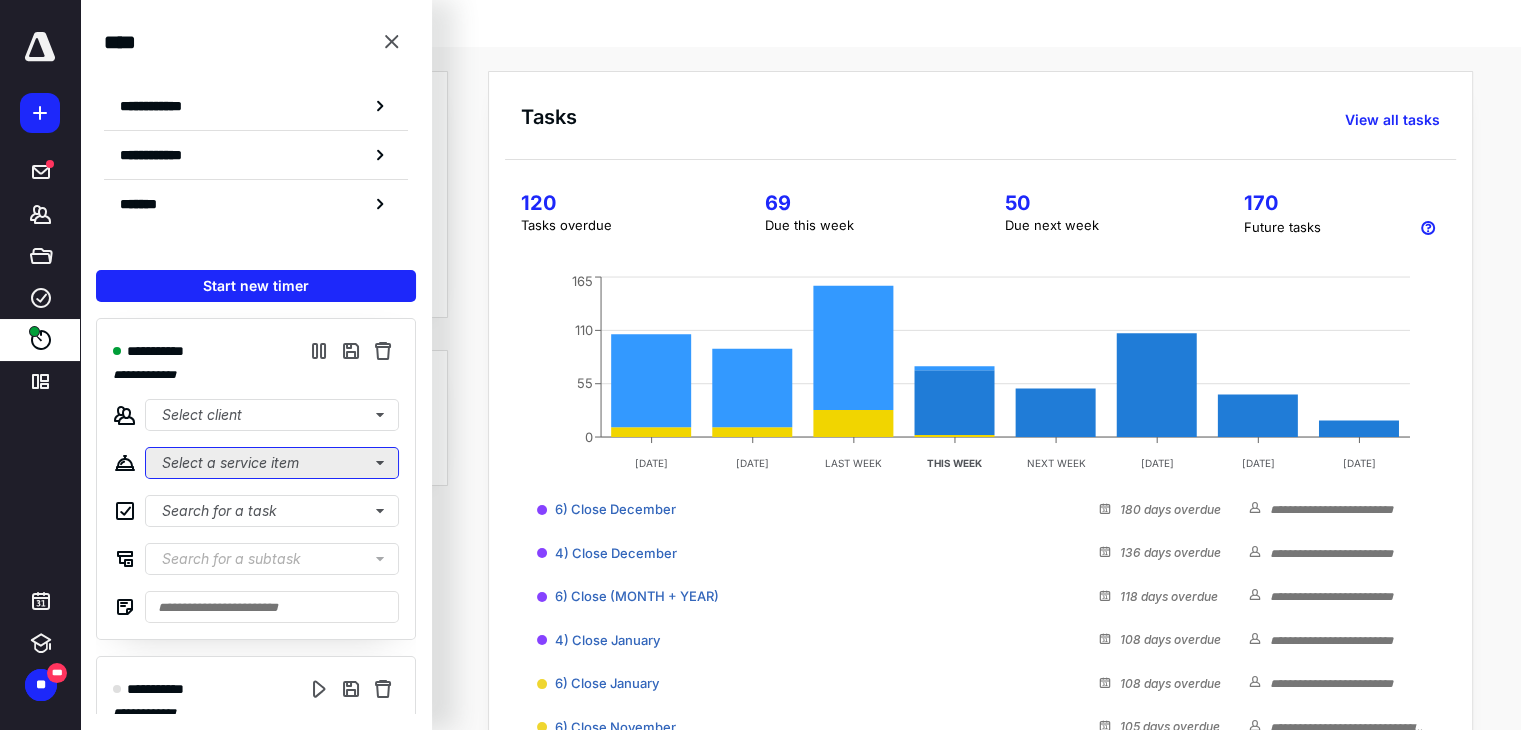 click on "Select a service item" at bounding box center [272, 463] 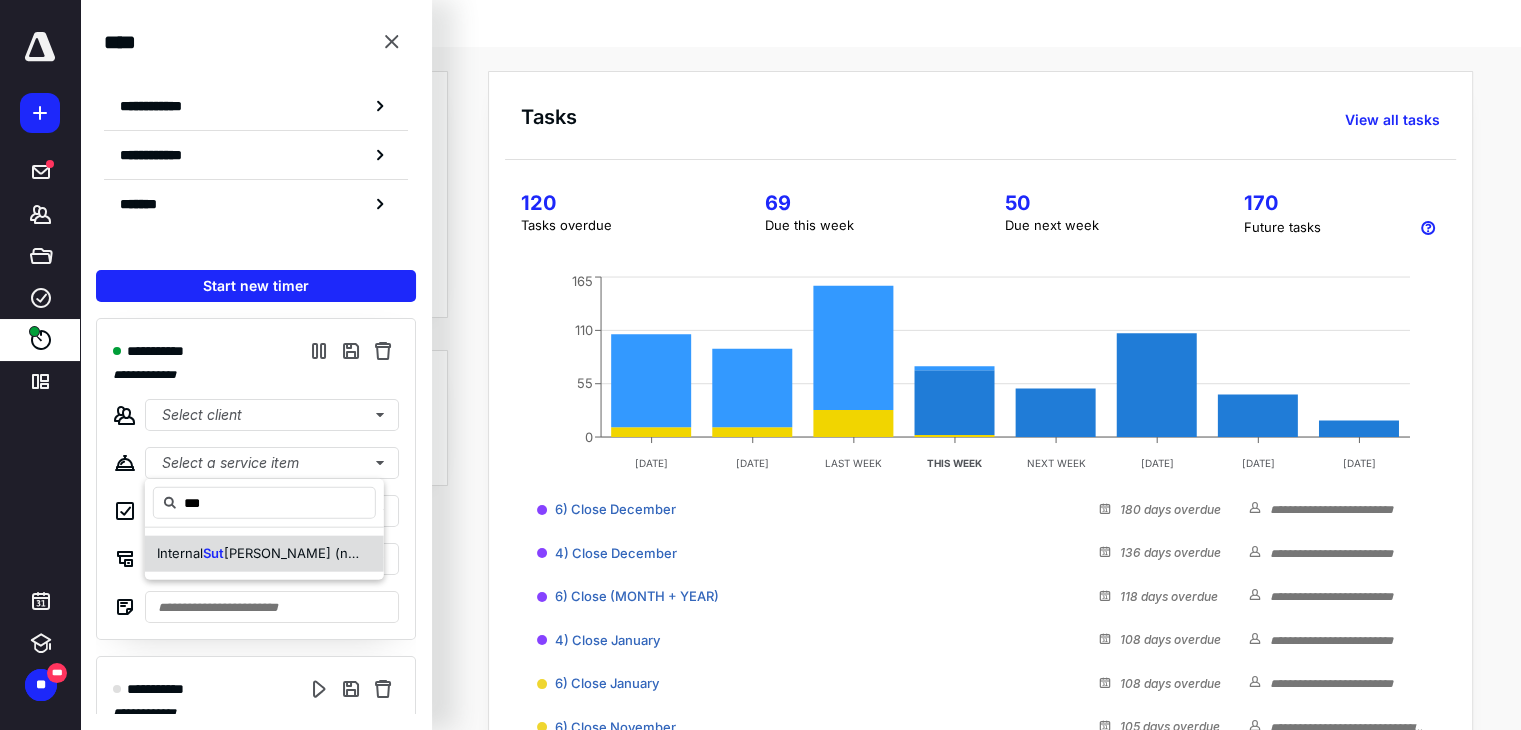 click on "[PERSON_NAME] (non-billable)" at bounding box center [321, 553] 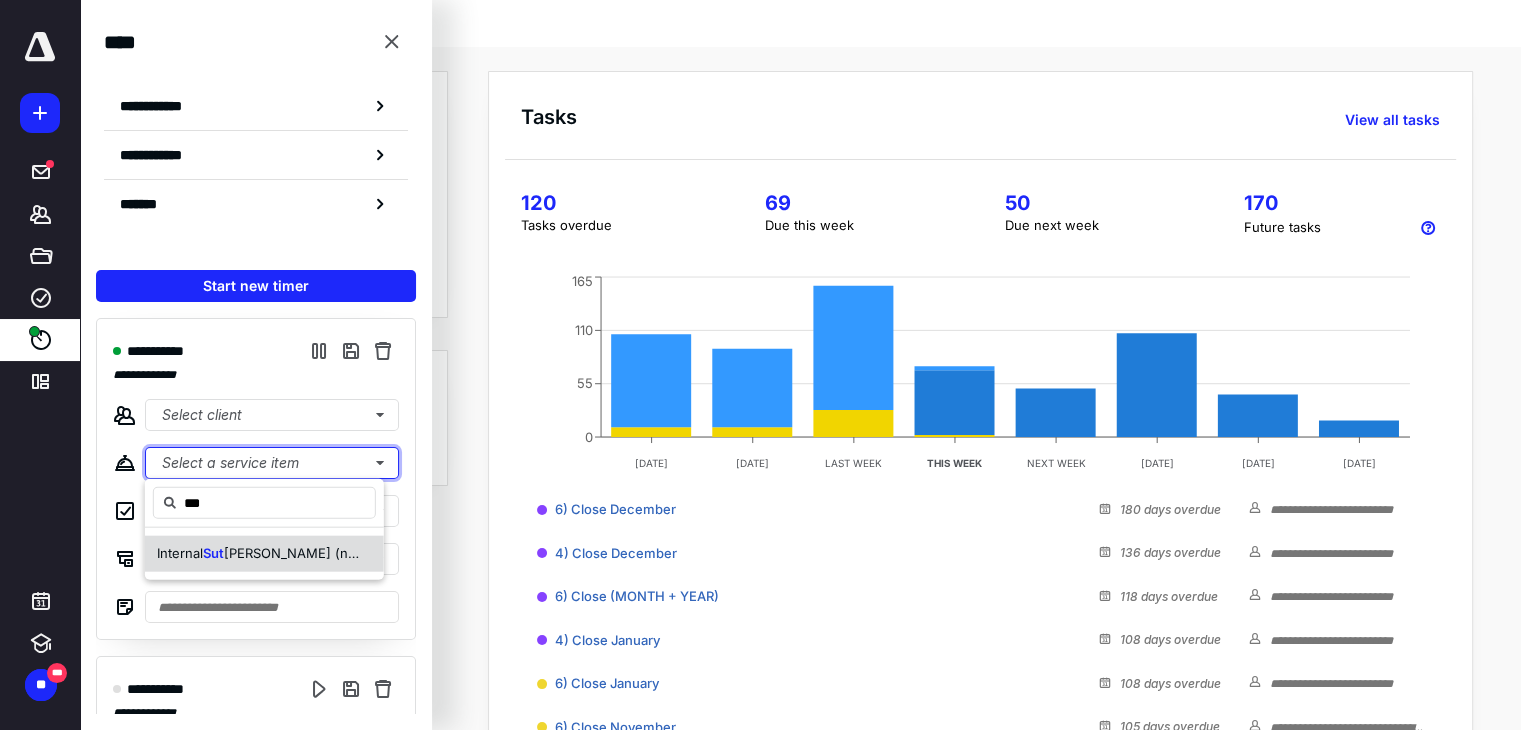type 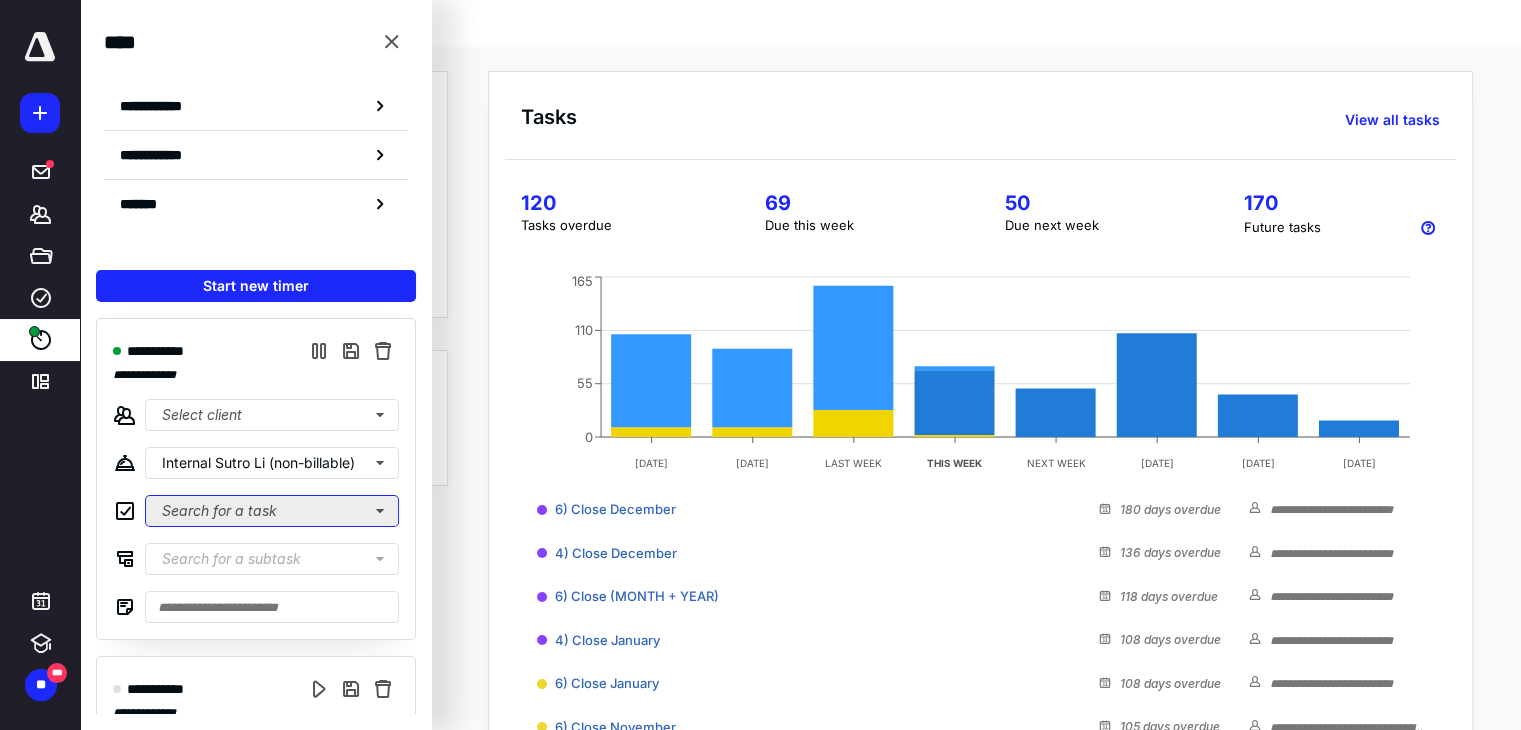 click on "Search for a task" at bounding box center (272, 511) 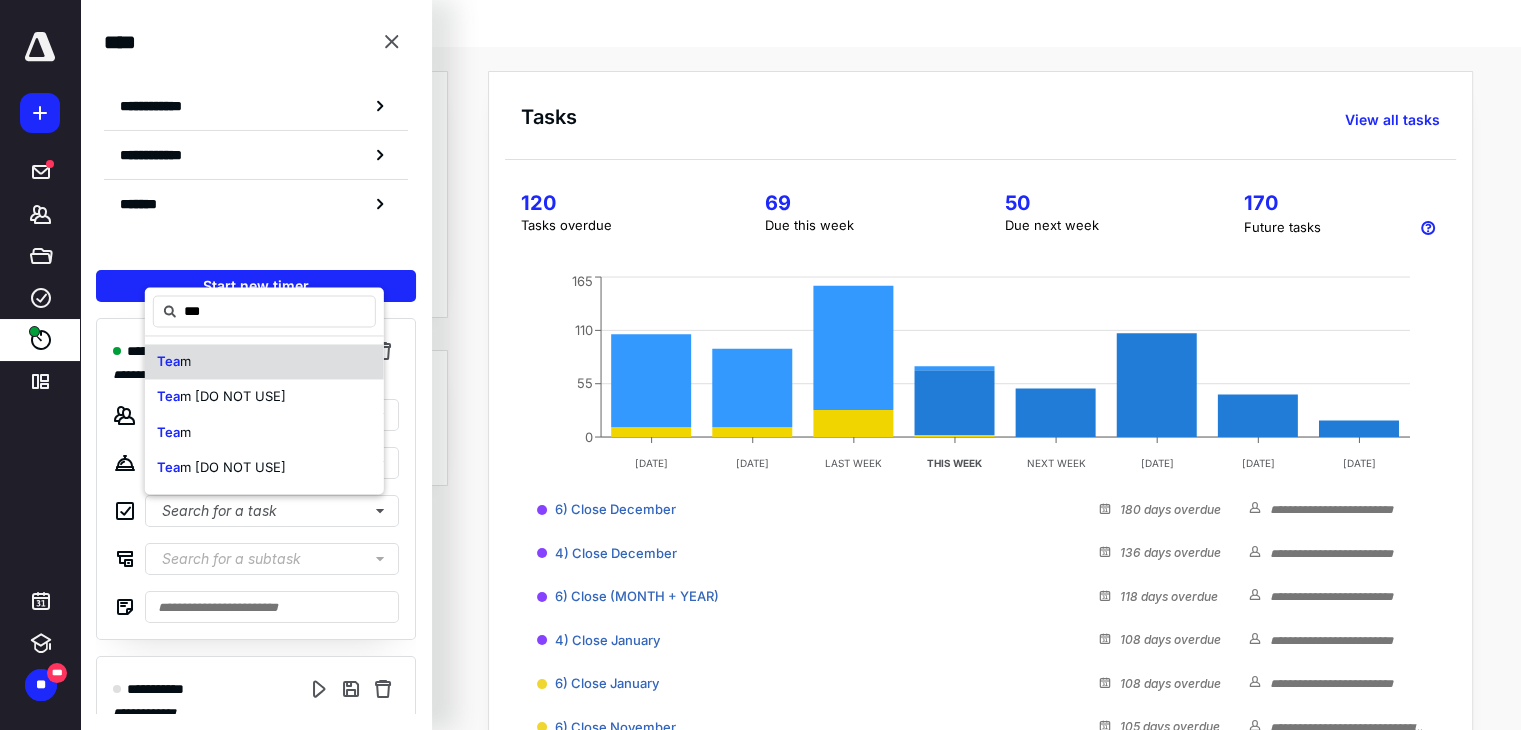 click on "Tea m" at bounding box center (264, 362) 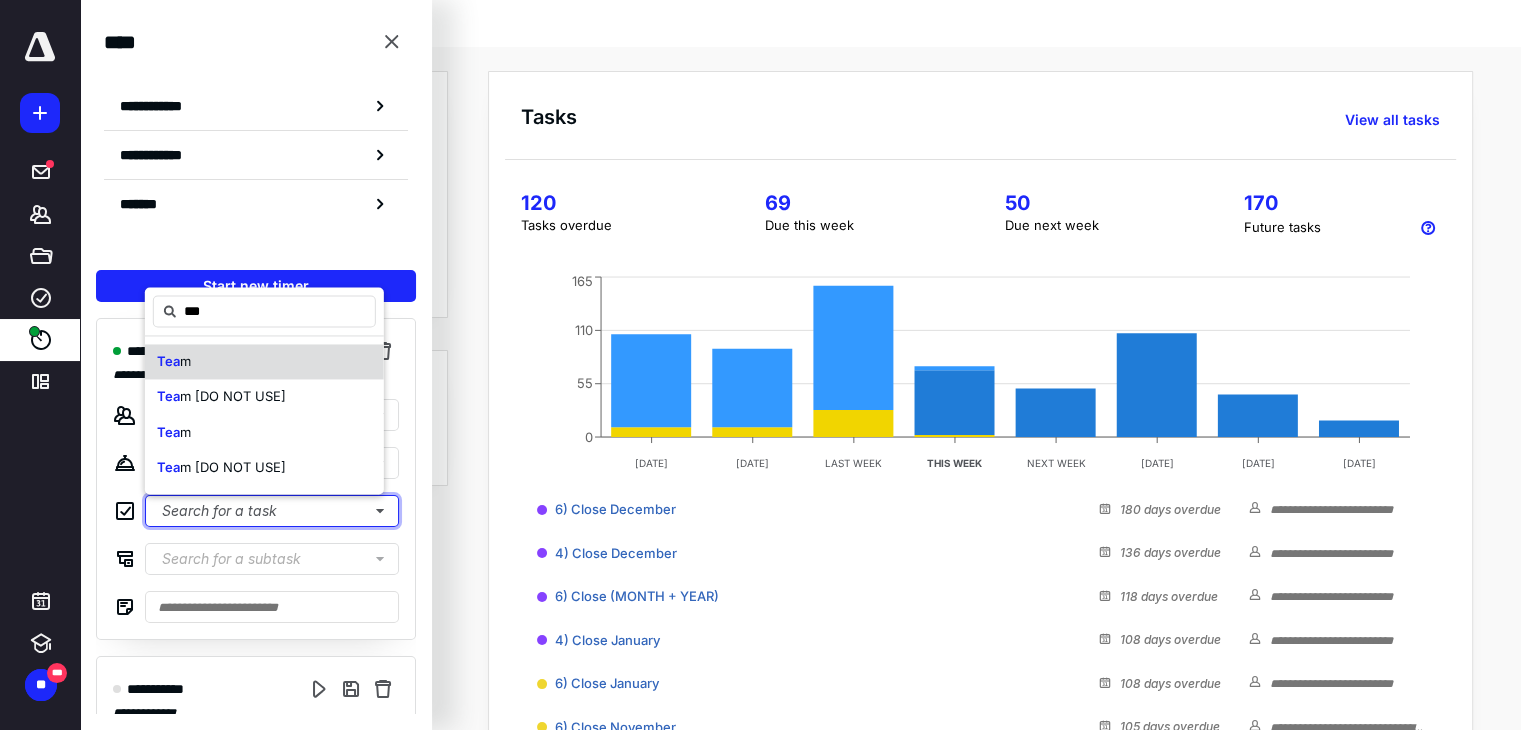 type 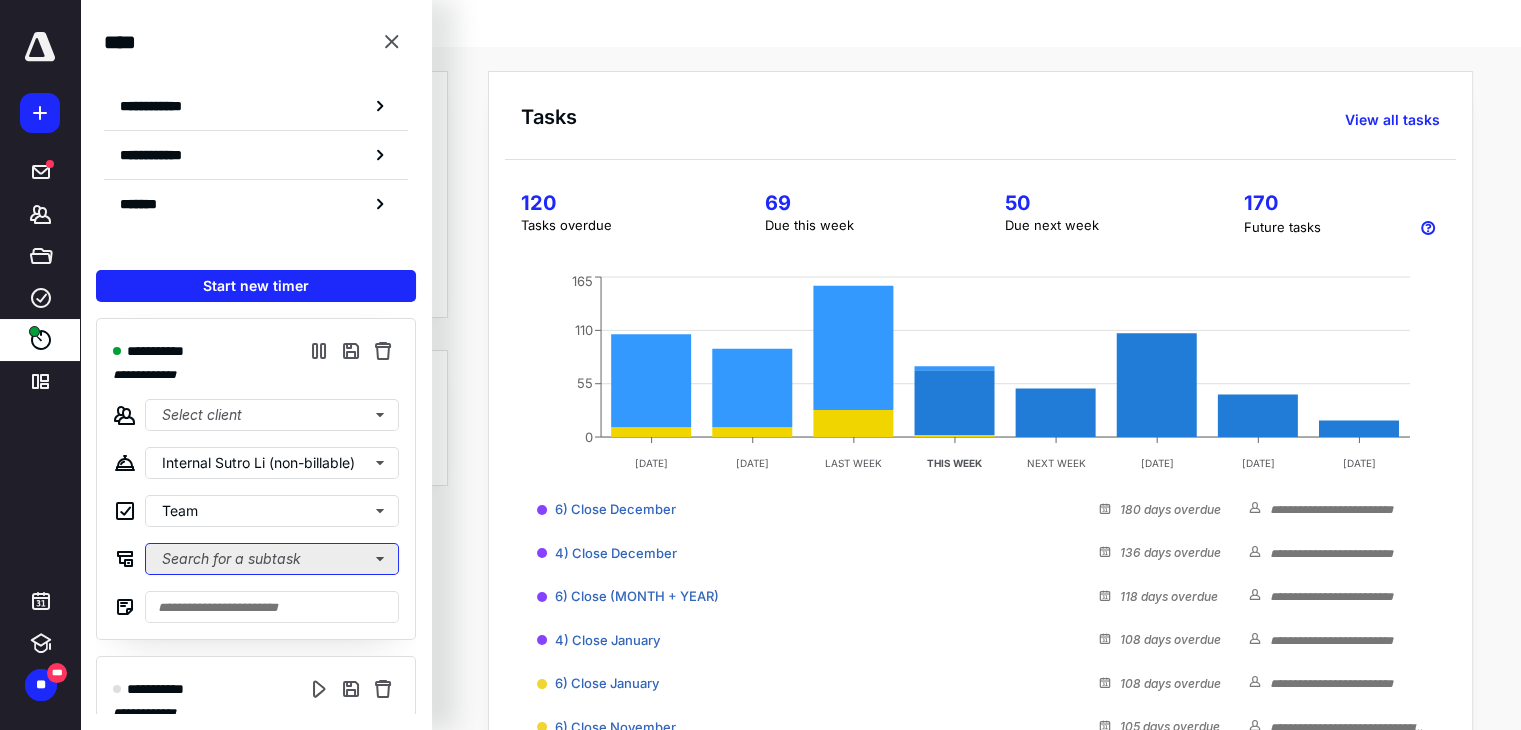 click on "Search for a subtask" at bounding box center (272, 559) 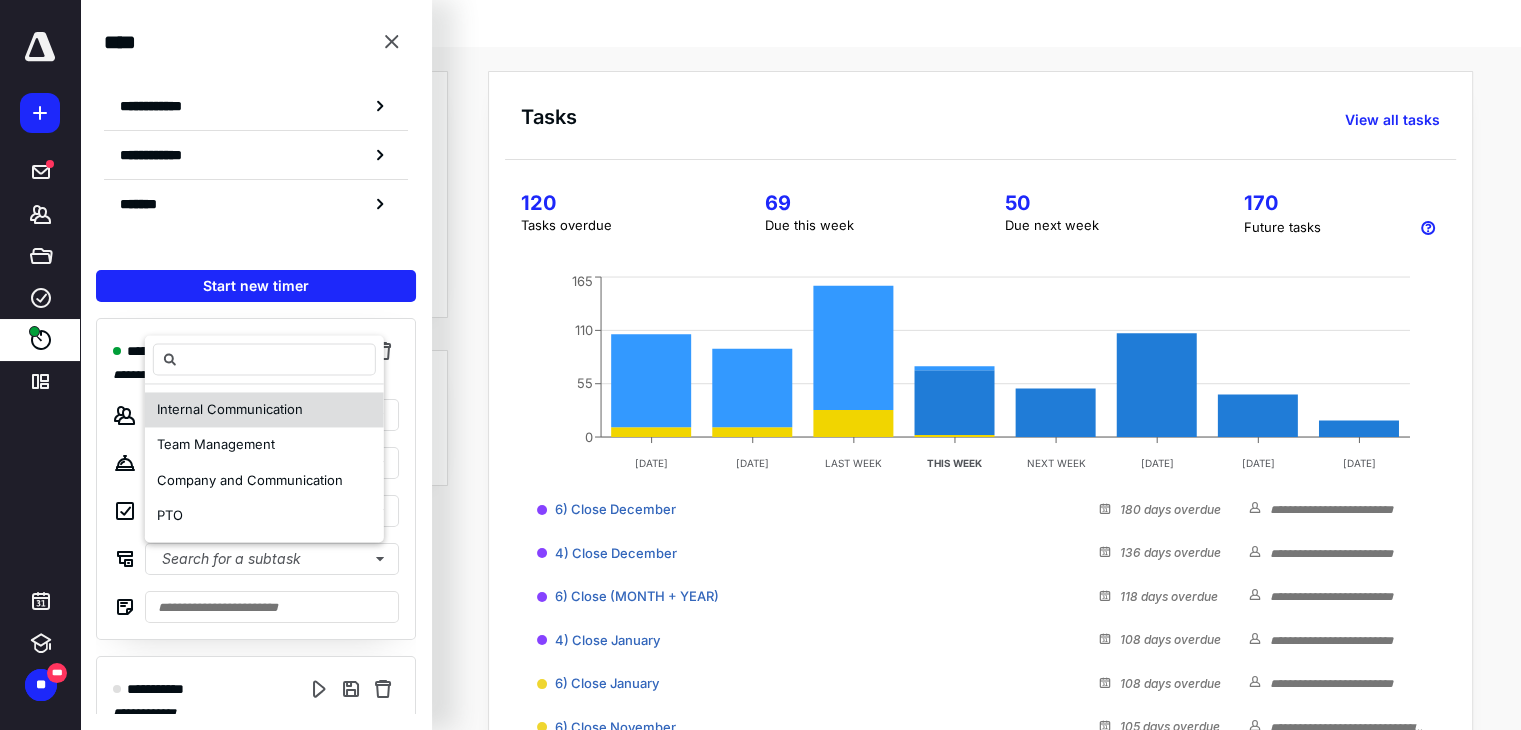 click on "Internal Communication" at bounding box center [264, 410] 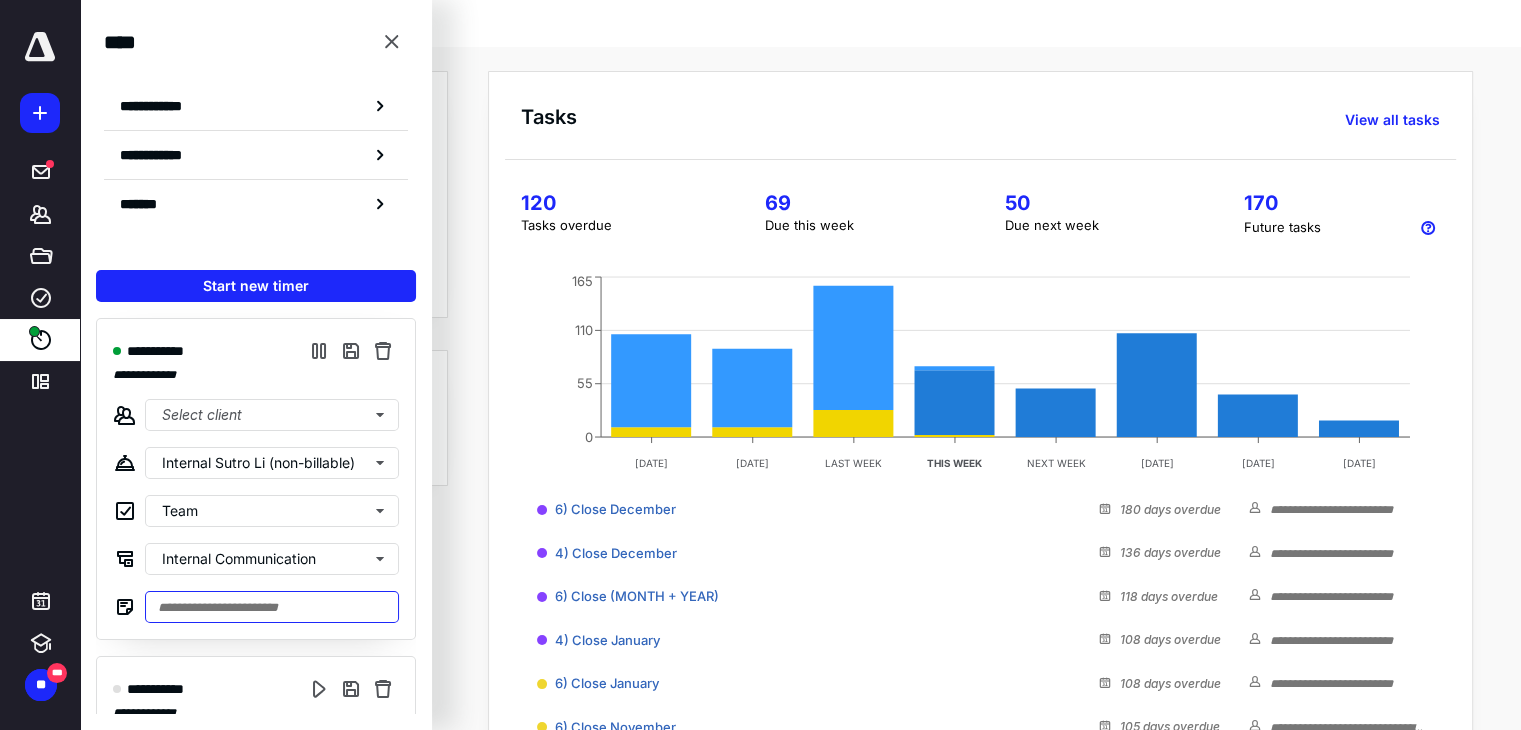 click at bounding box center [272, 607] 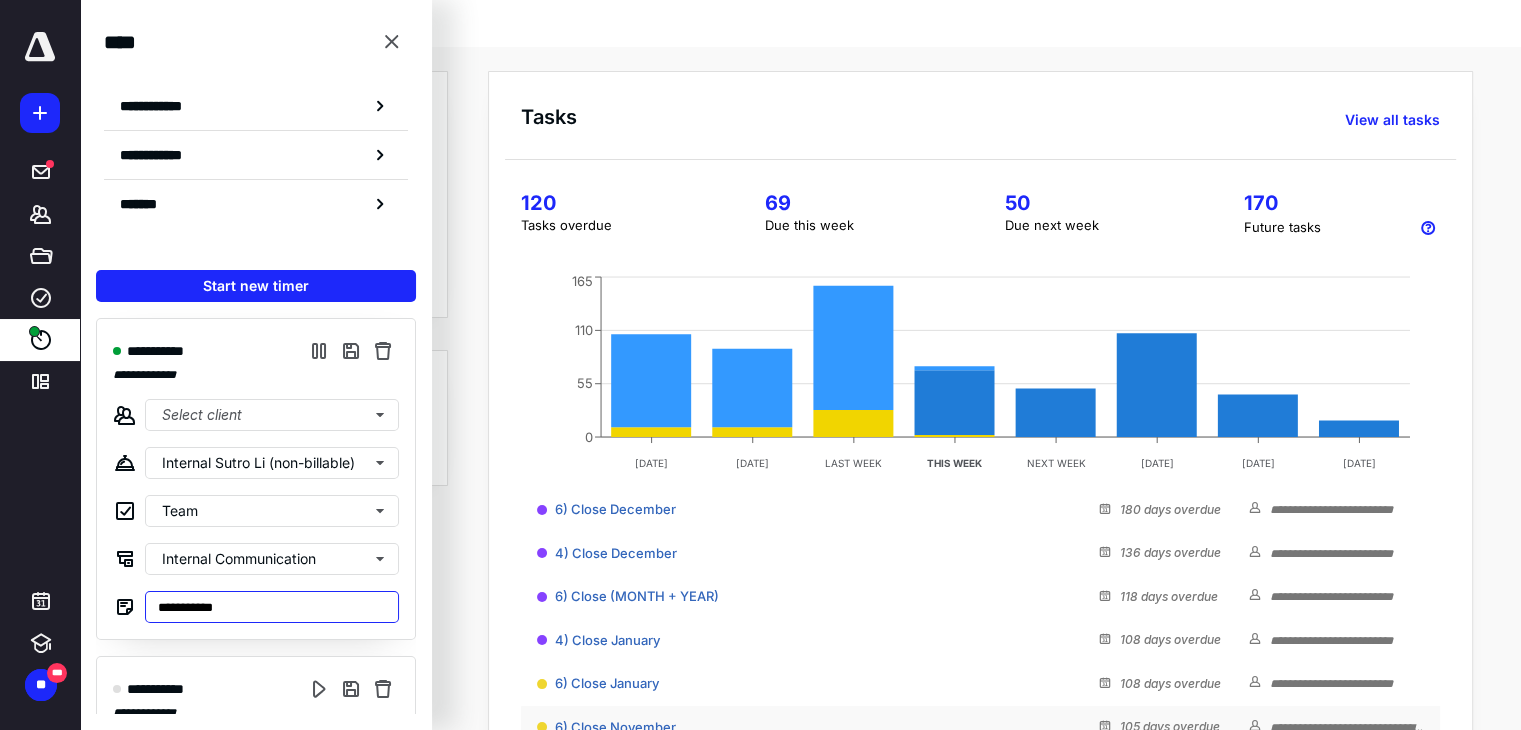 type on "**********" 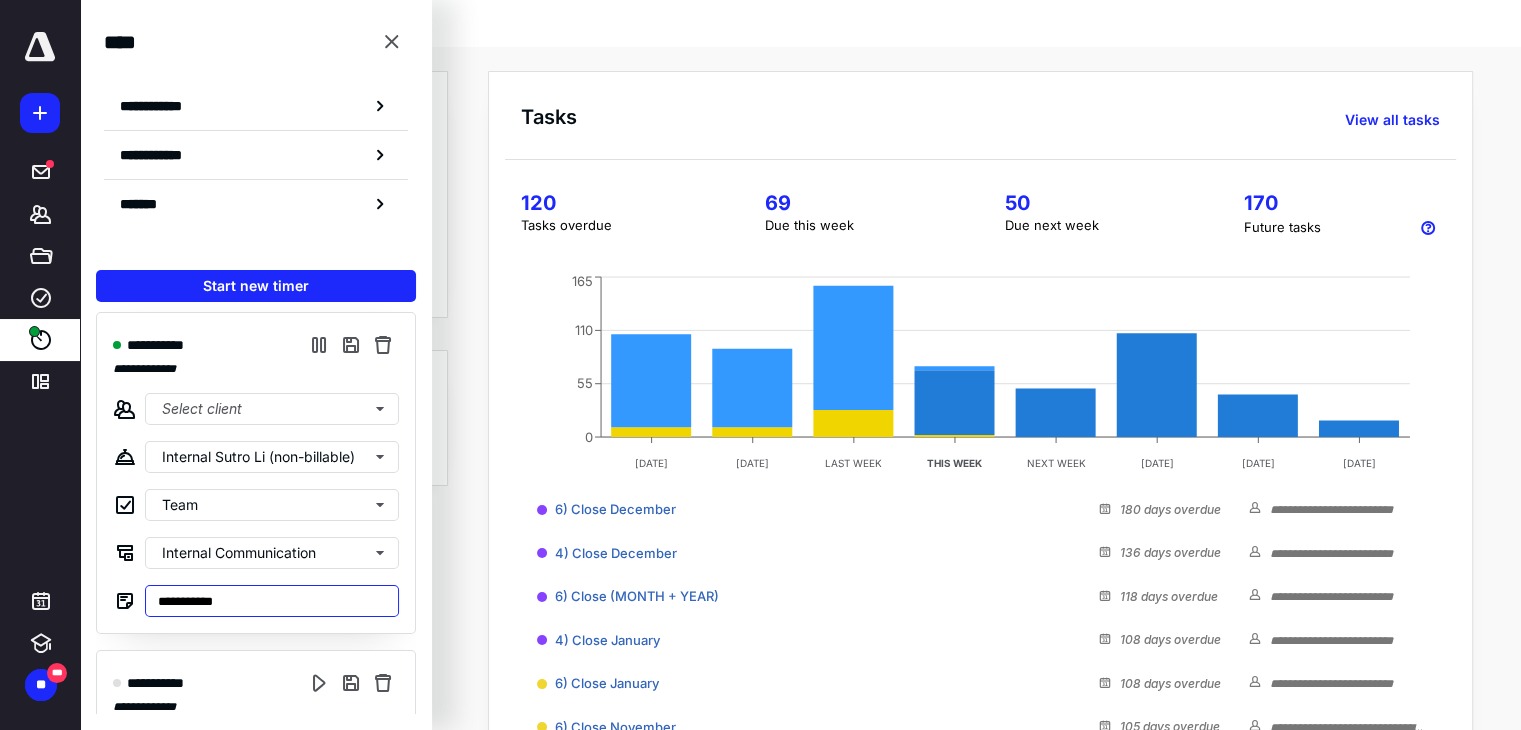 scroll, scrollTop: 0, scrollLeft: 0, axis: both 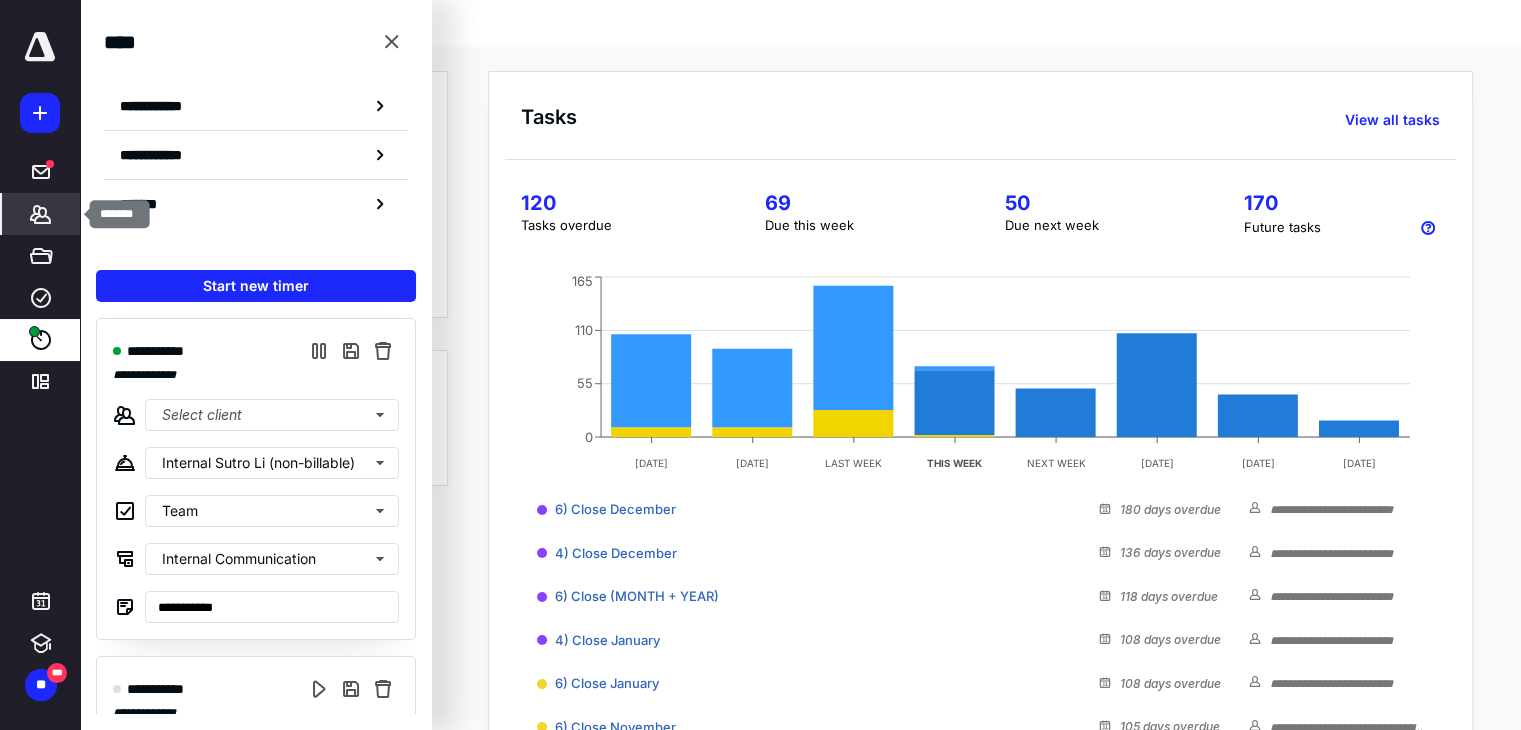 click 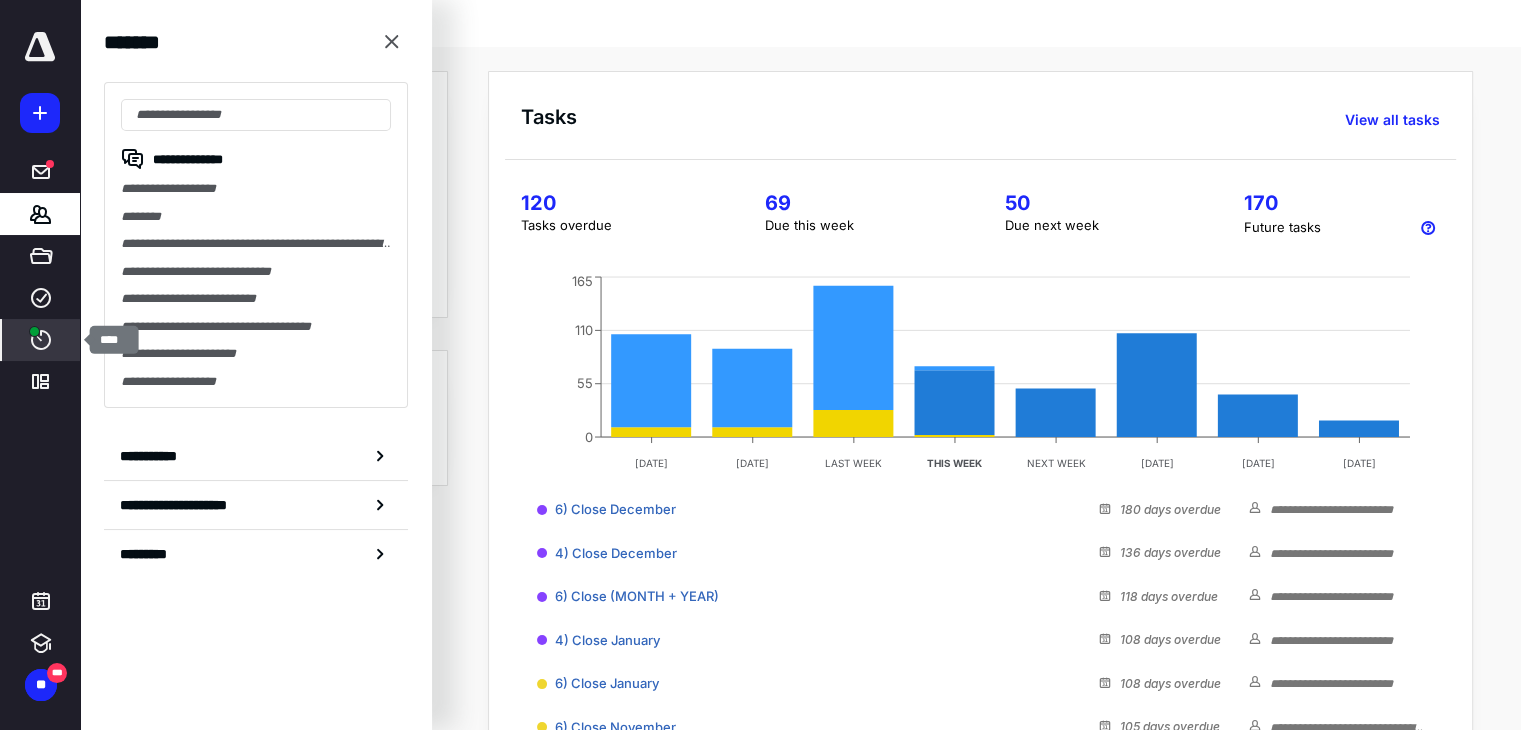 click on "****" at bounding box center (41, 340) 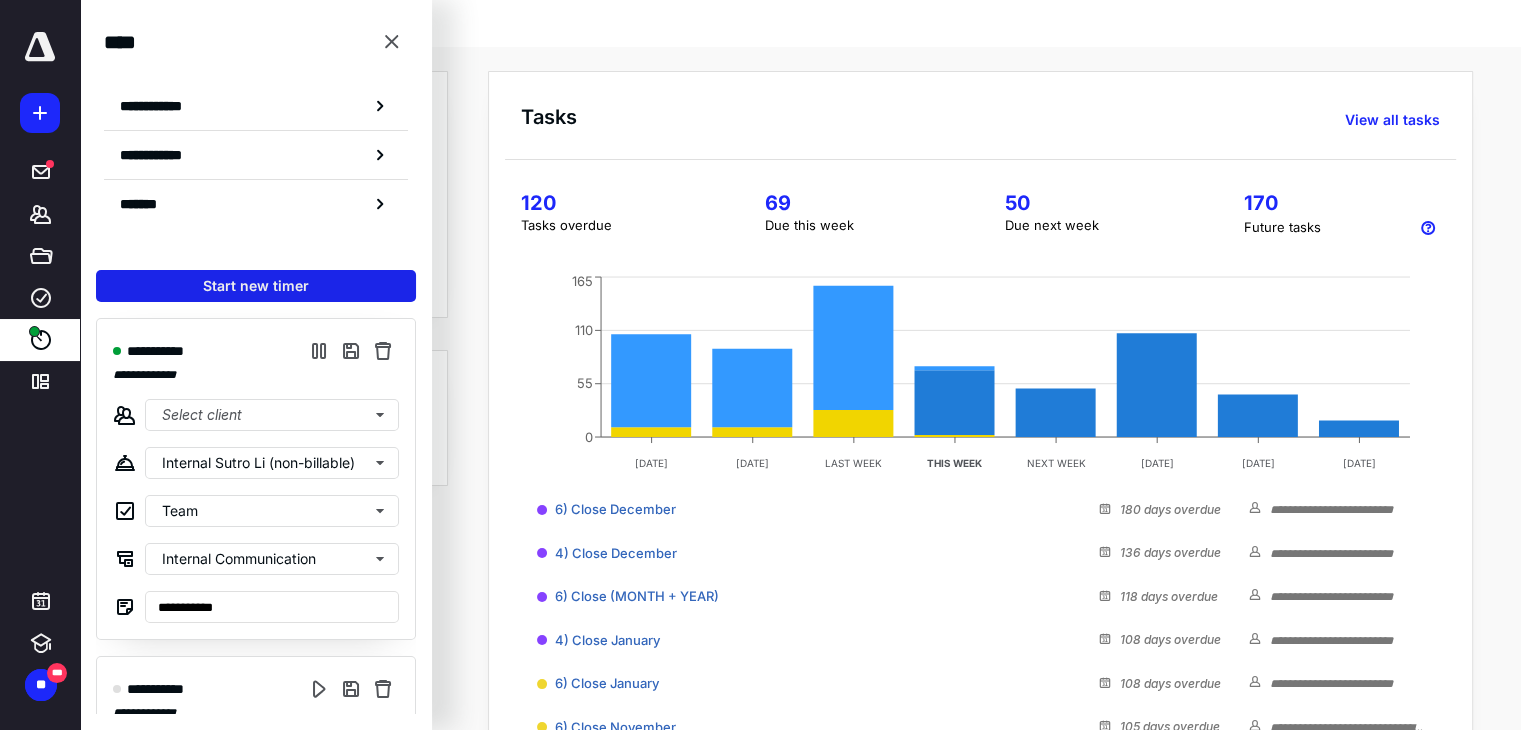 click on "Start new timer" at bounding box center [256, 286] 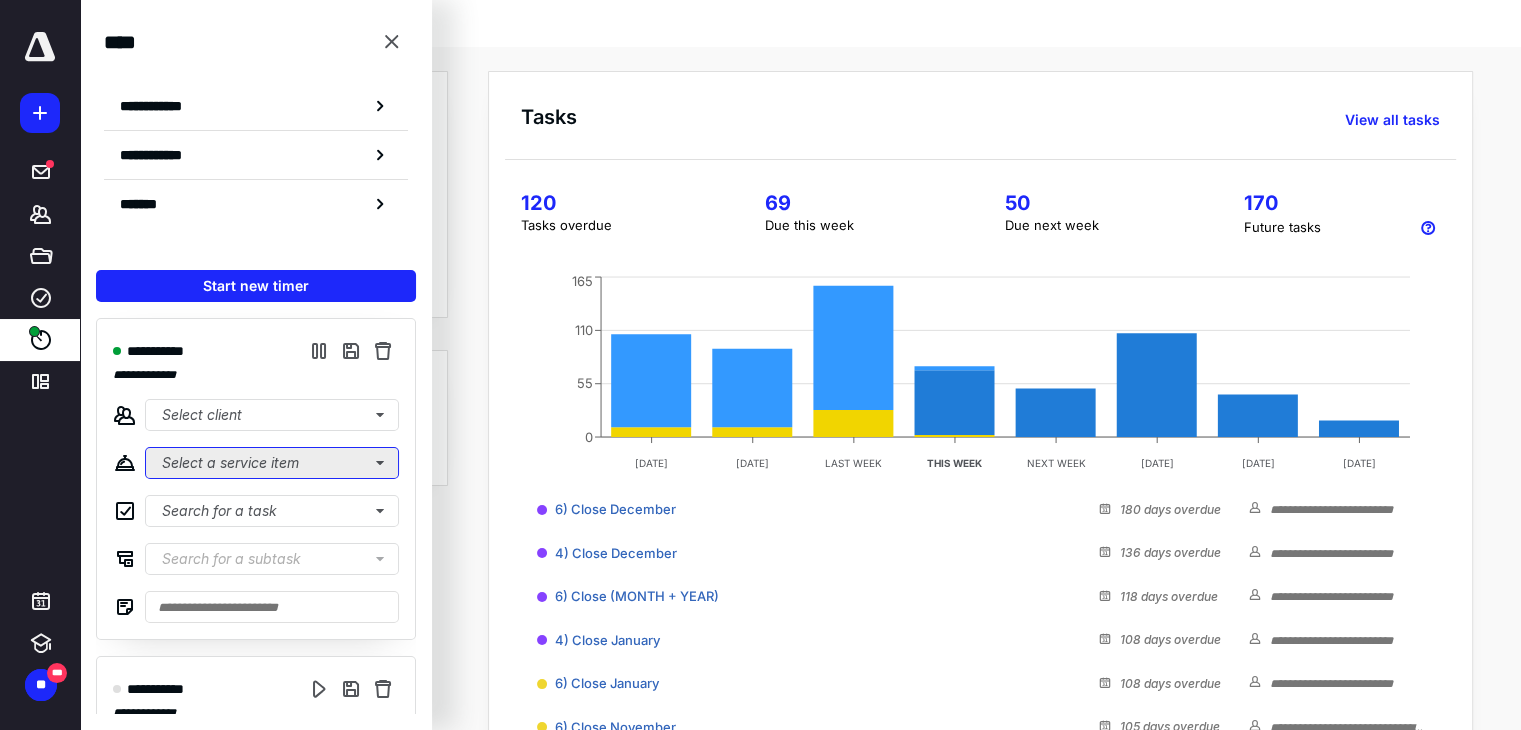 click on "Select a service item" at bounding box center [272, 463] 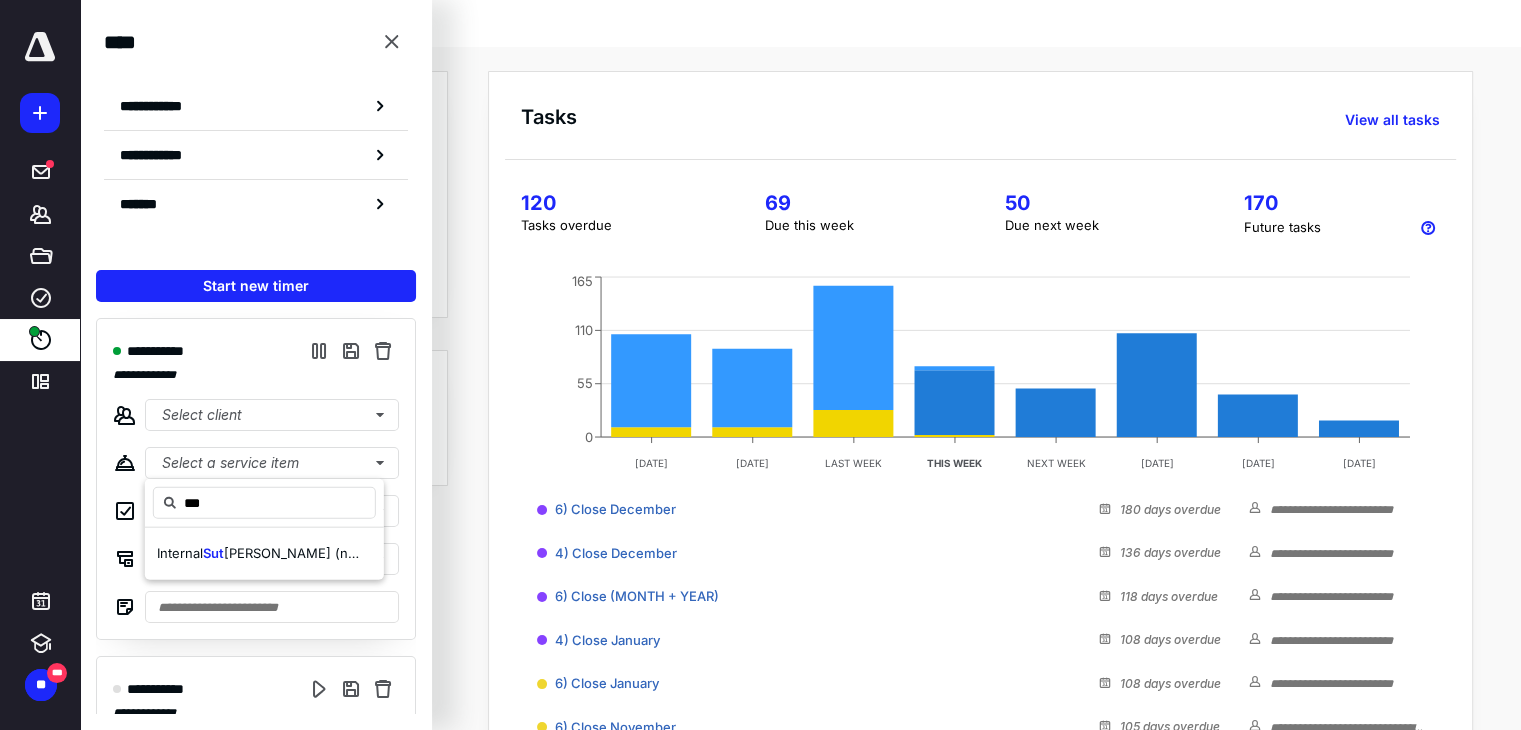 type on "***" 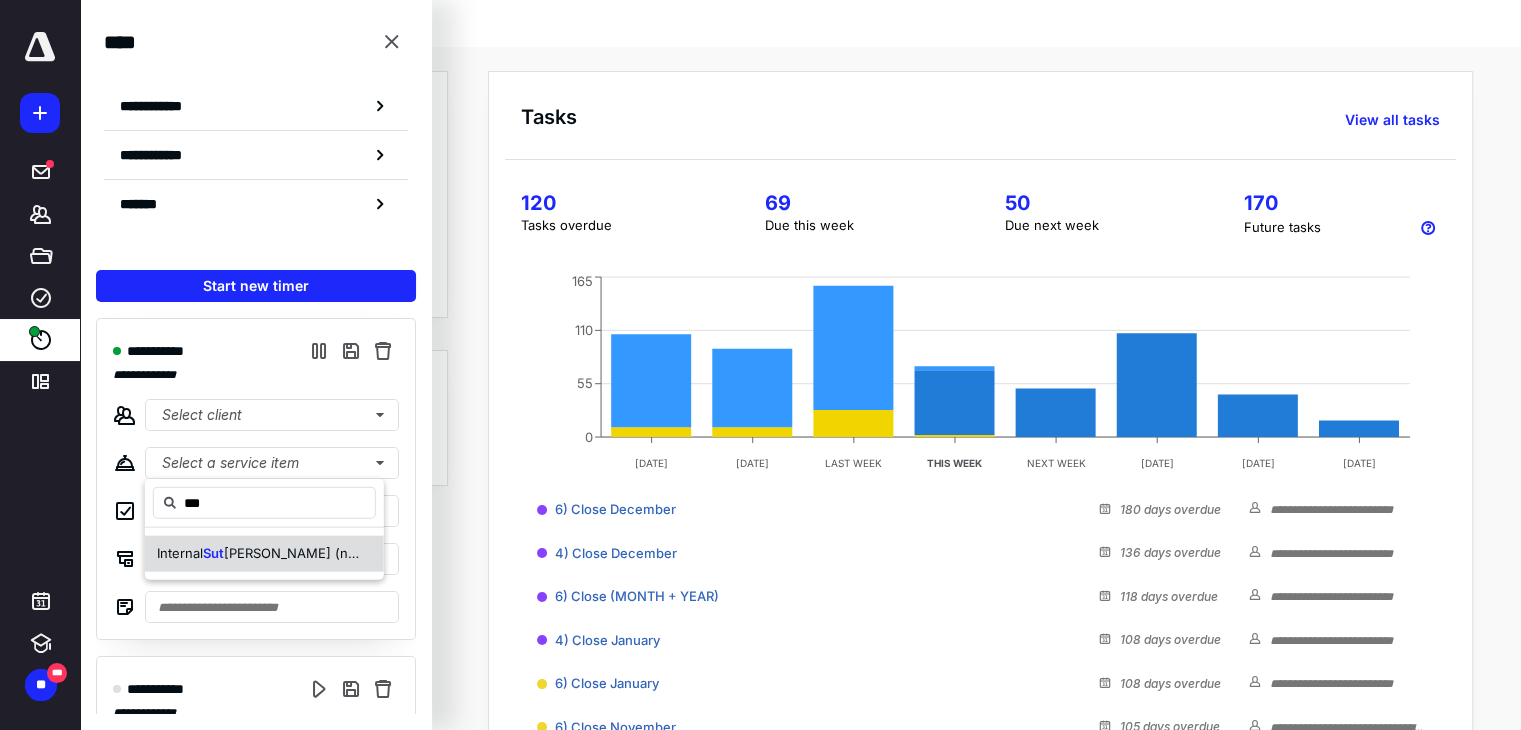 click on "Internal  Sut [PERSON_NAME] (non-billable)" at bounding box center [264, 554] 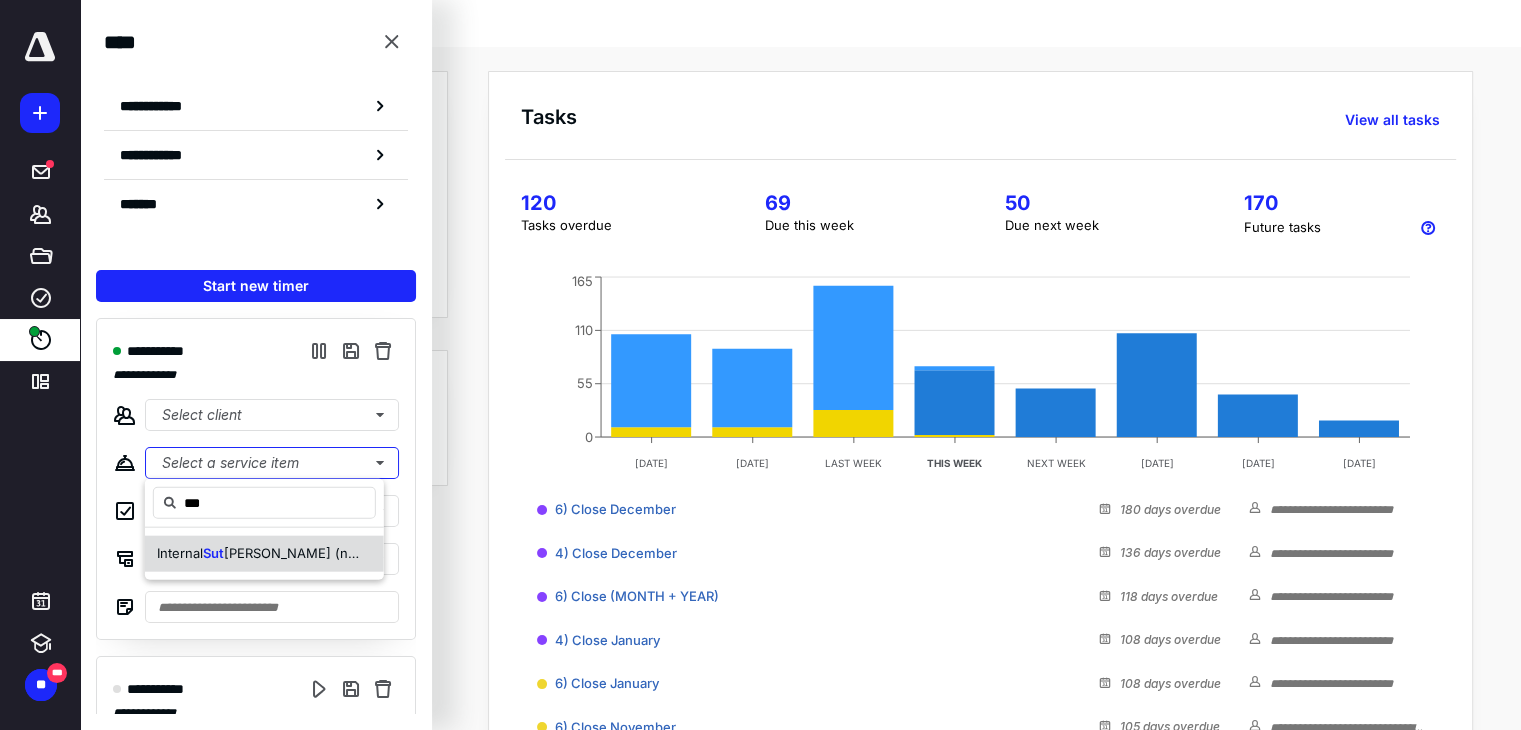 type 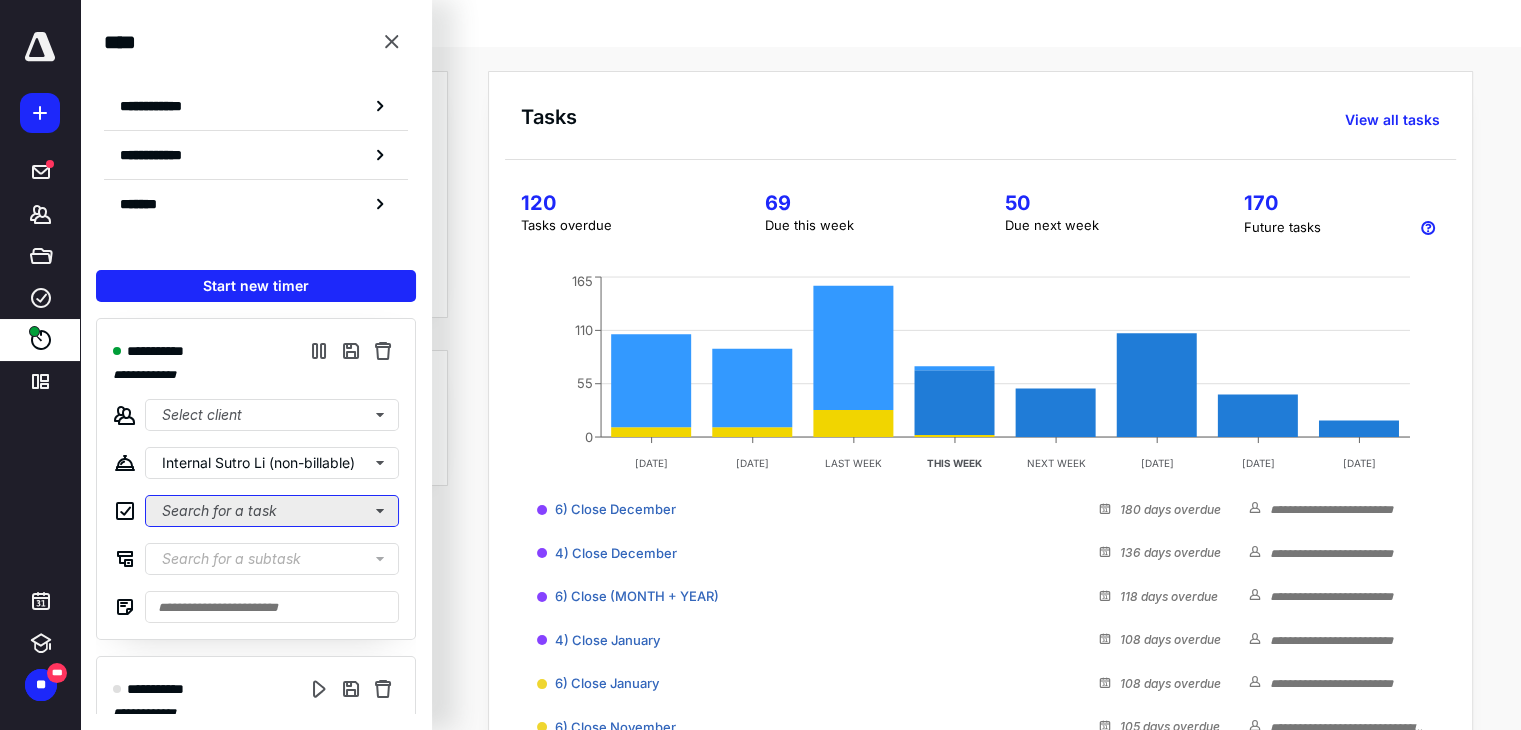 click on "Search for a task" at bounding box center (272, 511) 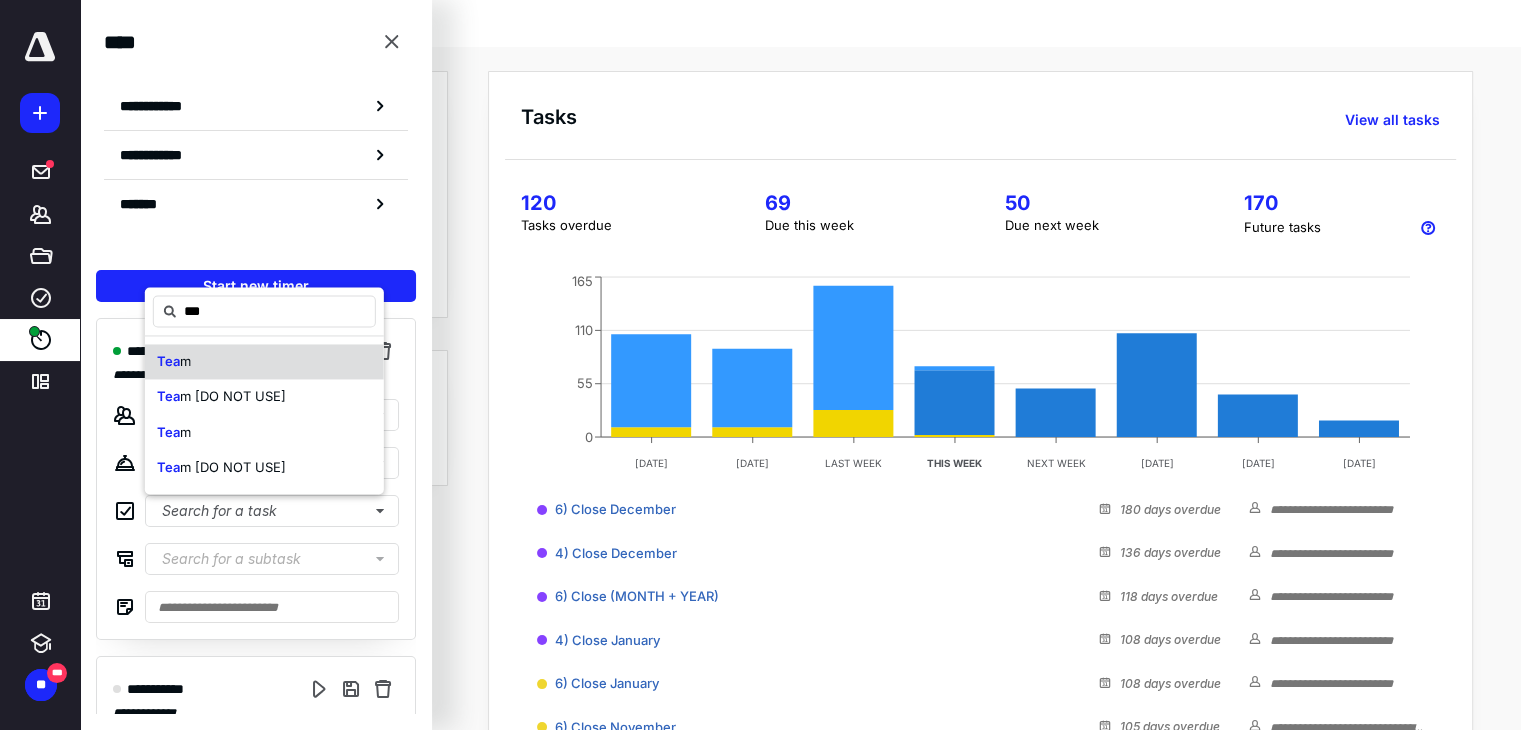 click on "Tea m" at bounding box center (264, 362) 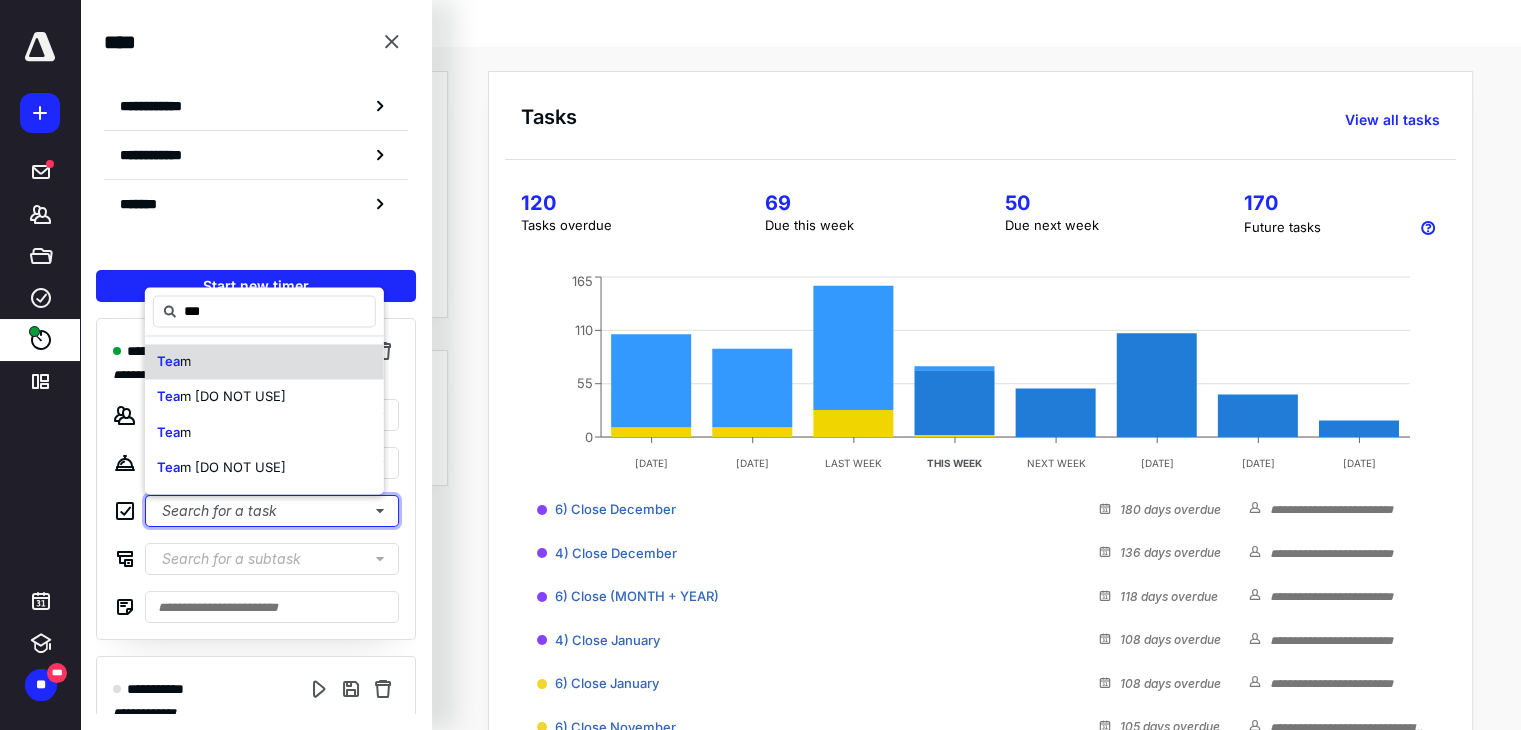 type 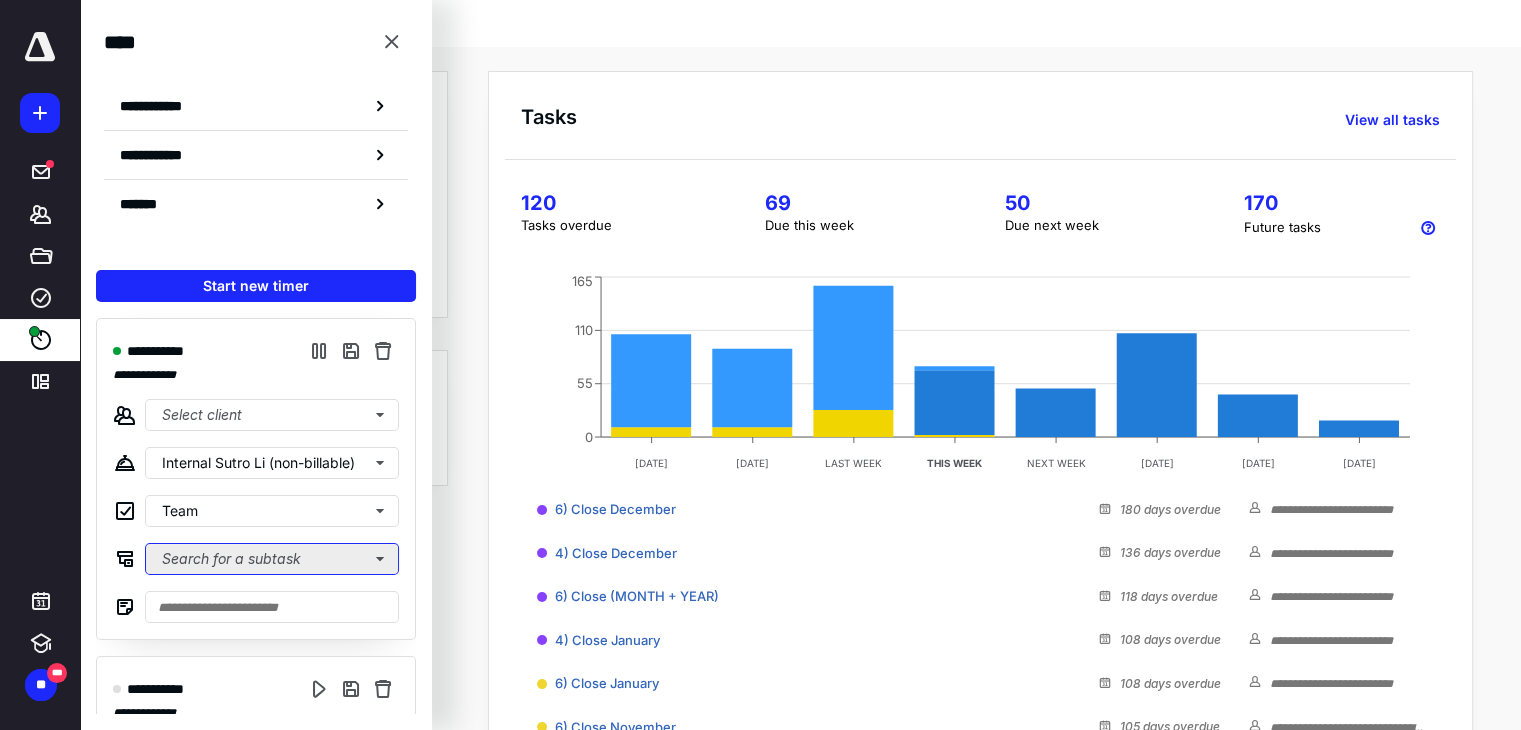 click on "Search for a subtask" at bounding box center (272, 559) 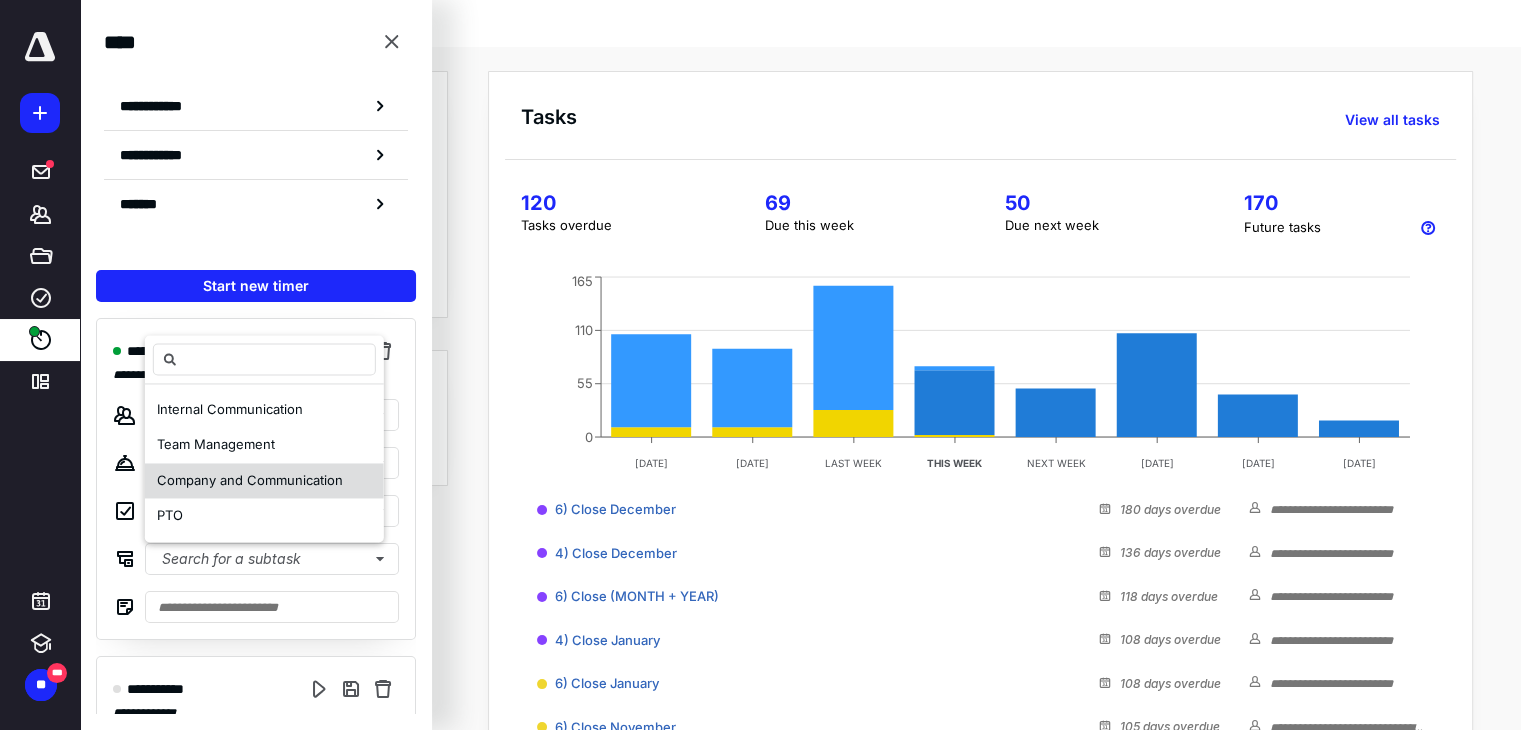 click on "Company and Communication" at bounding box center (250, 481) 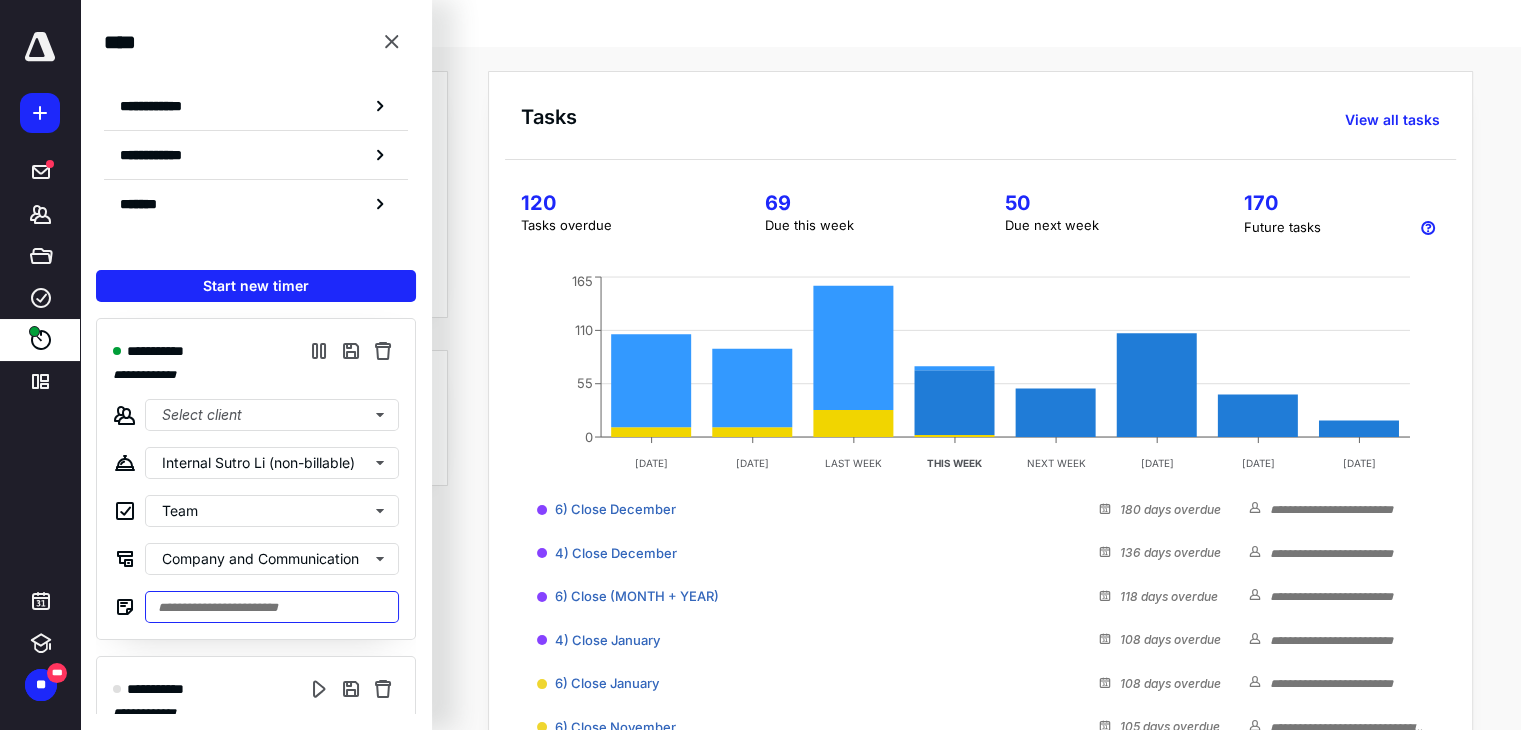 click at bounding box center (272, 607) 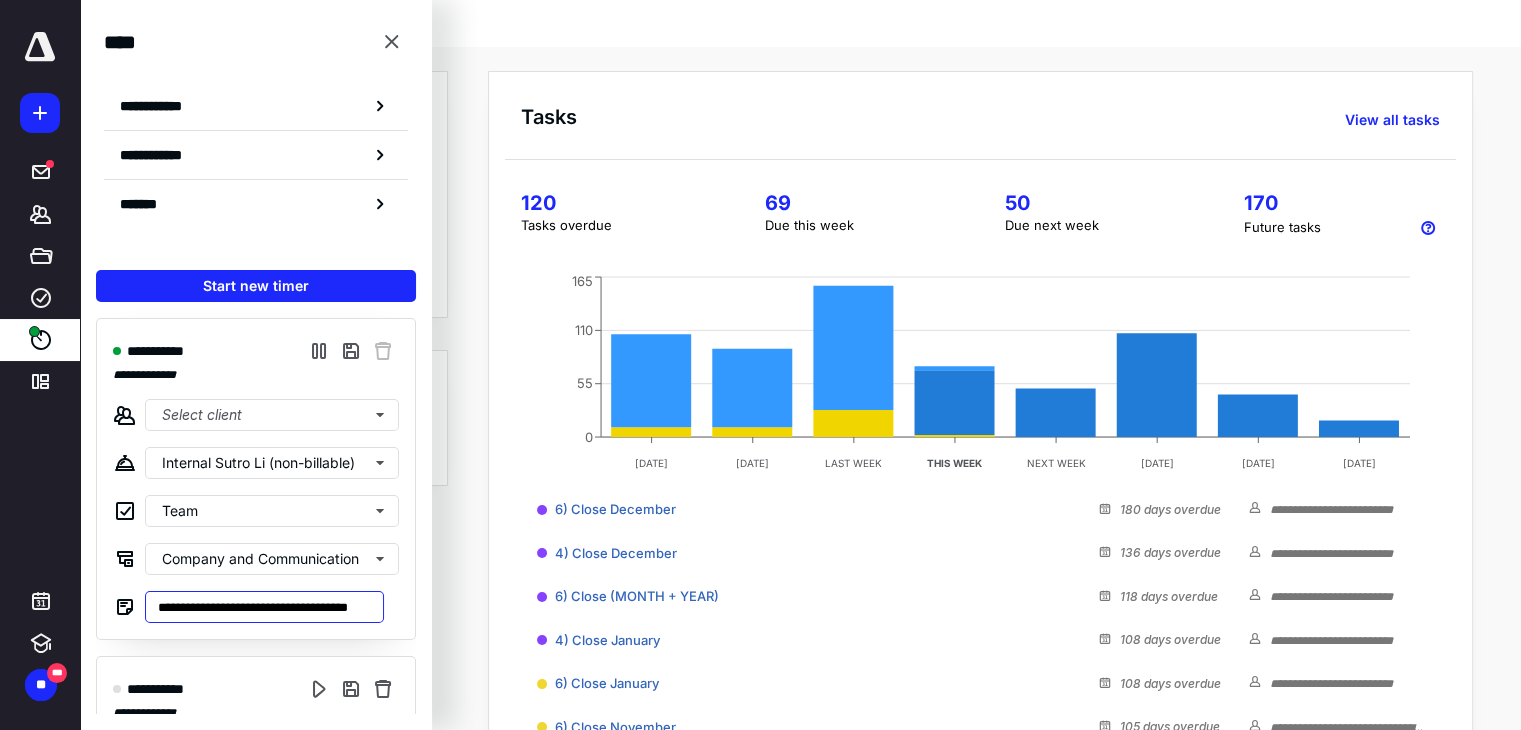 scroll, scrollTop: 0, scrollLeft: 26, axis: horizontal 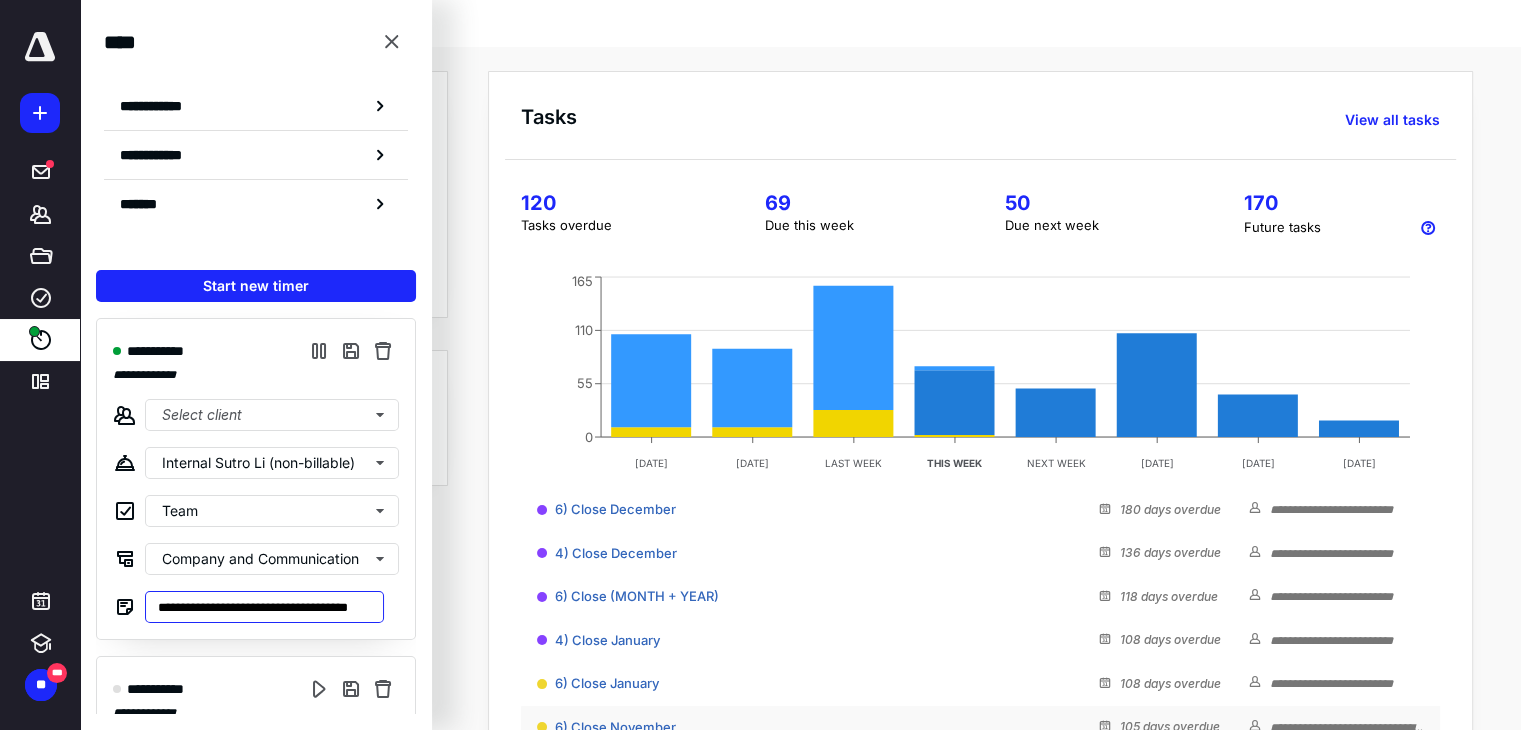 type on "**********" 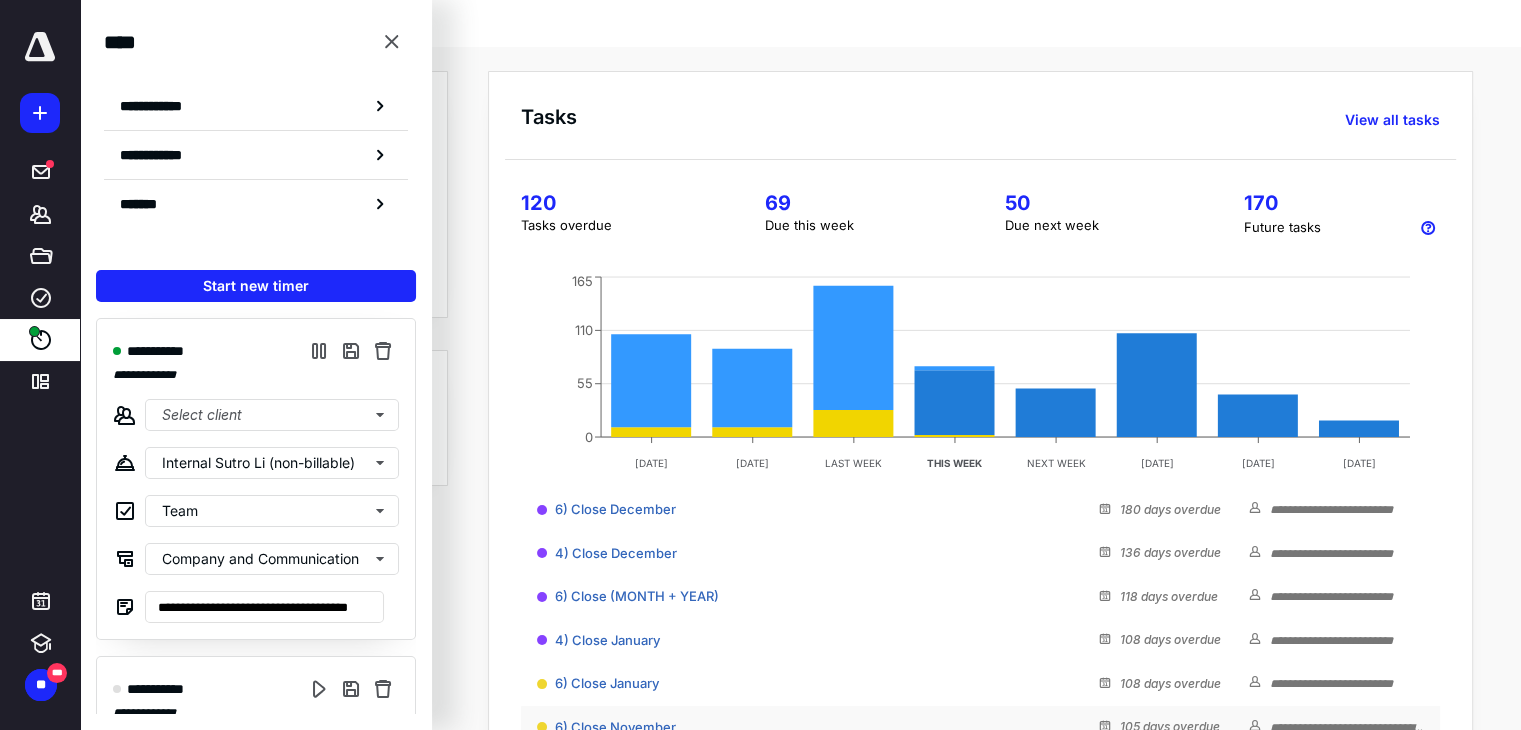 scroll, scrollTop: 0, scrollLeft: 0, axis: both 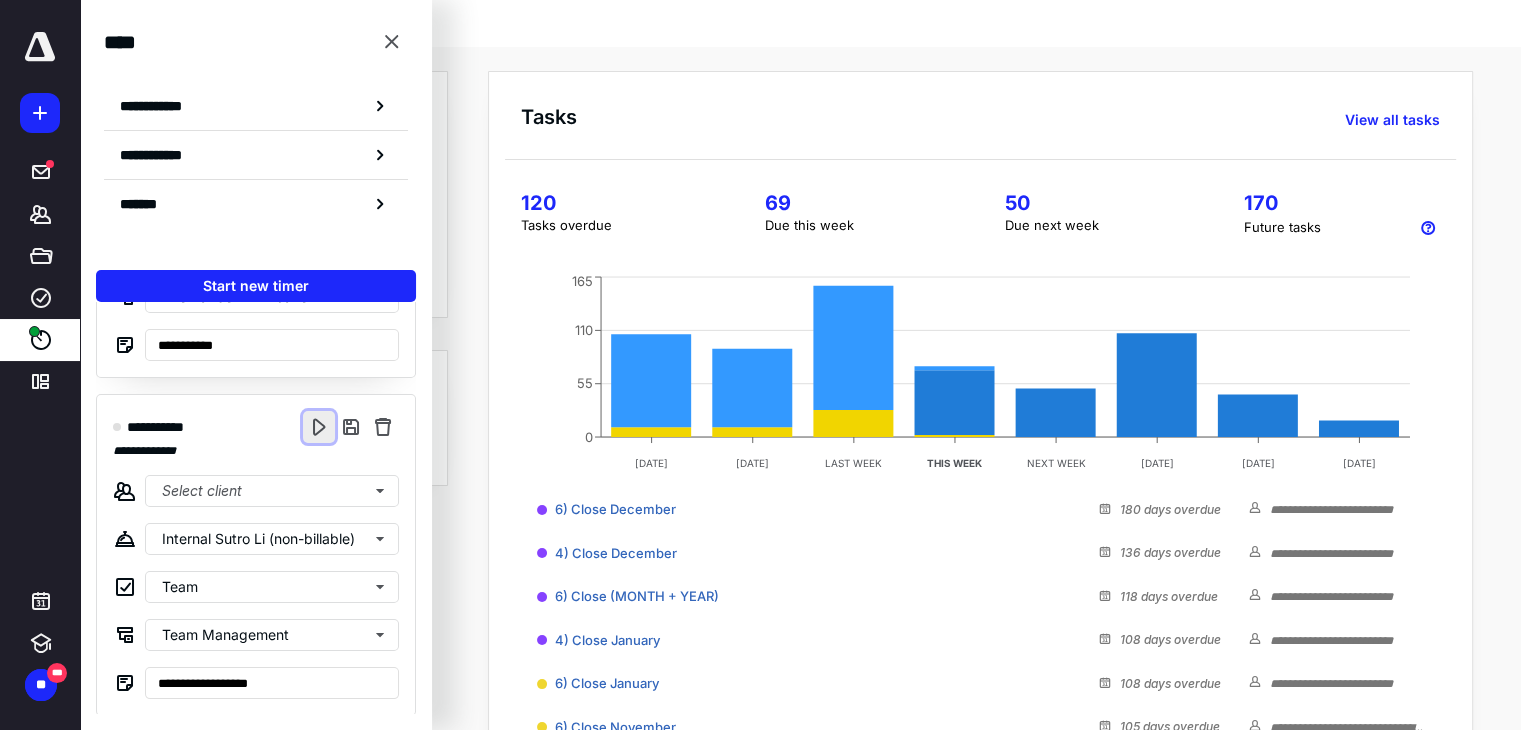 click at bounding box center (319, 427) 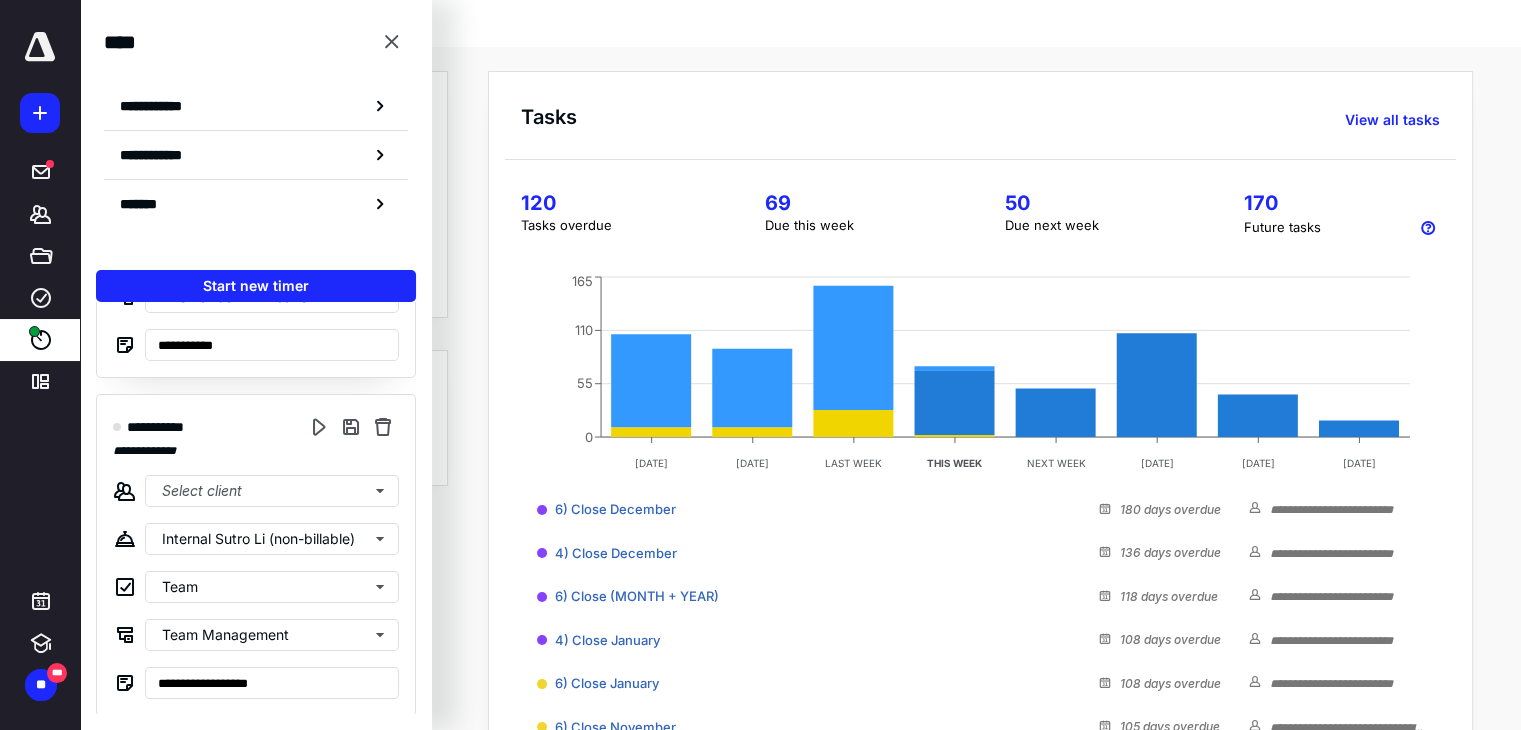 scroll, scrollTop: 0, scrollLeft: 0, axis: both 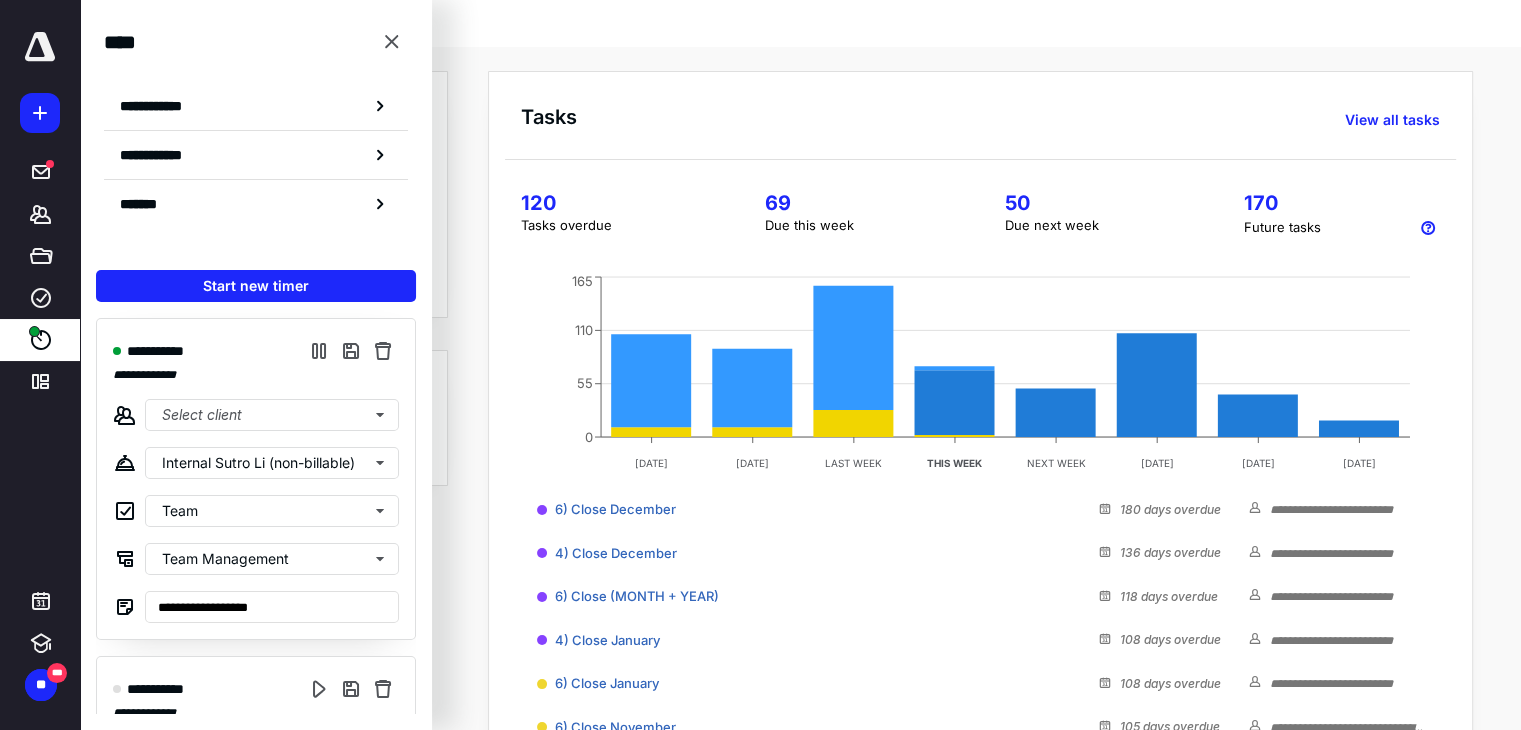 type 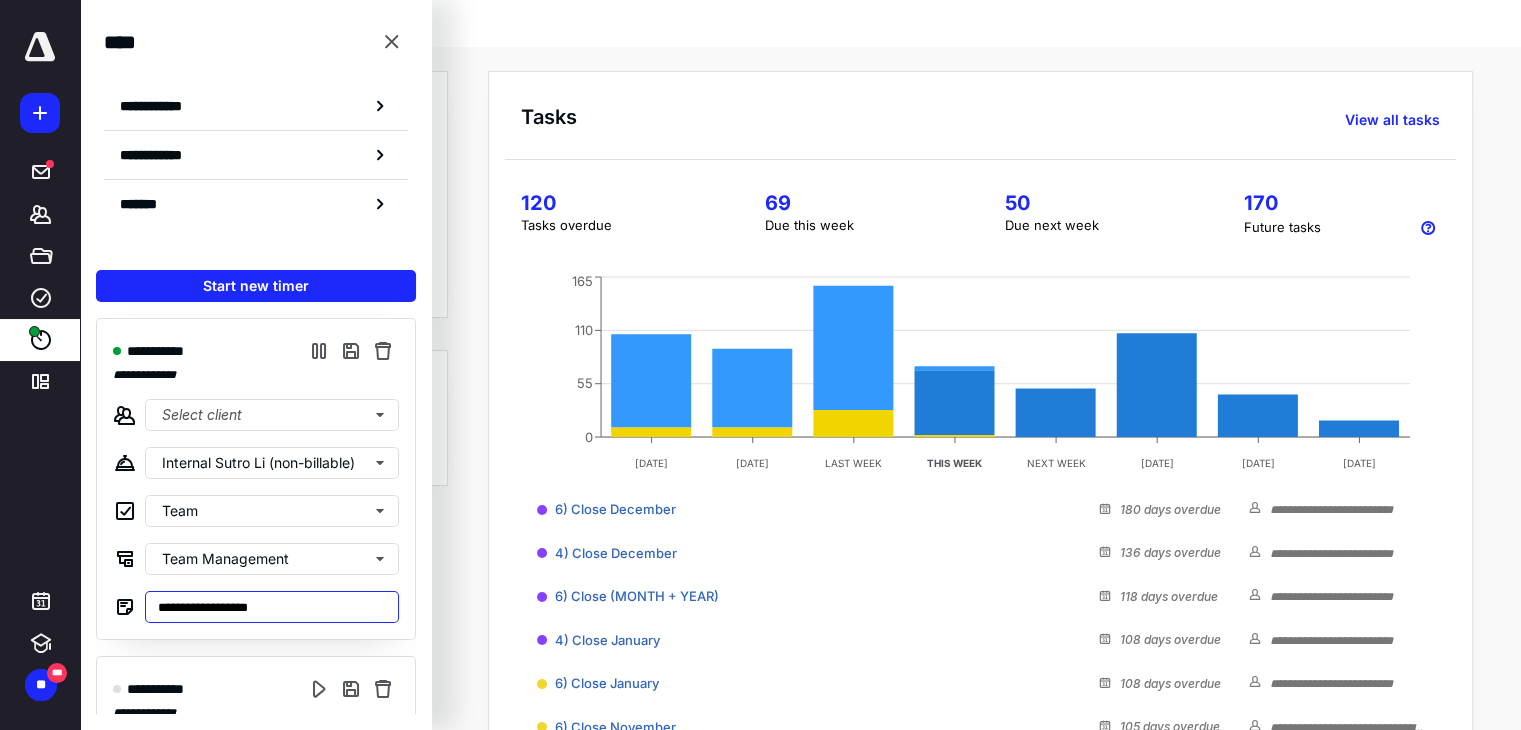 click on "**********" at bounding box center [272, 607] 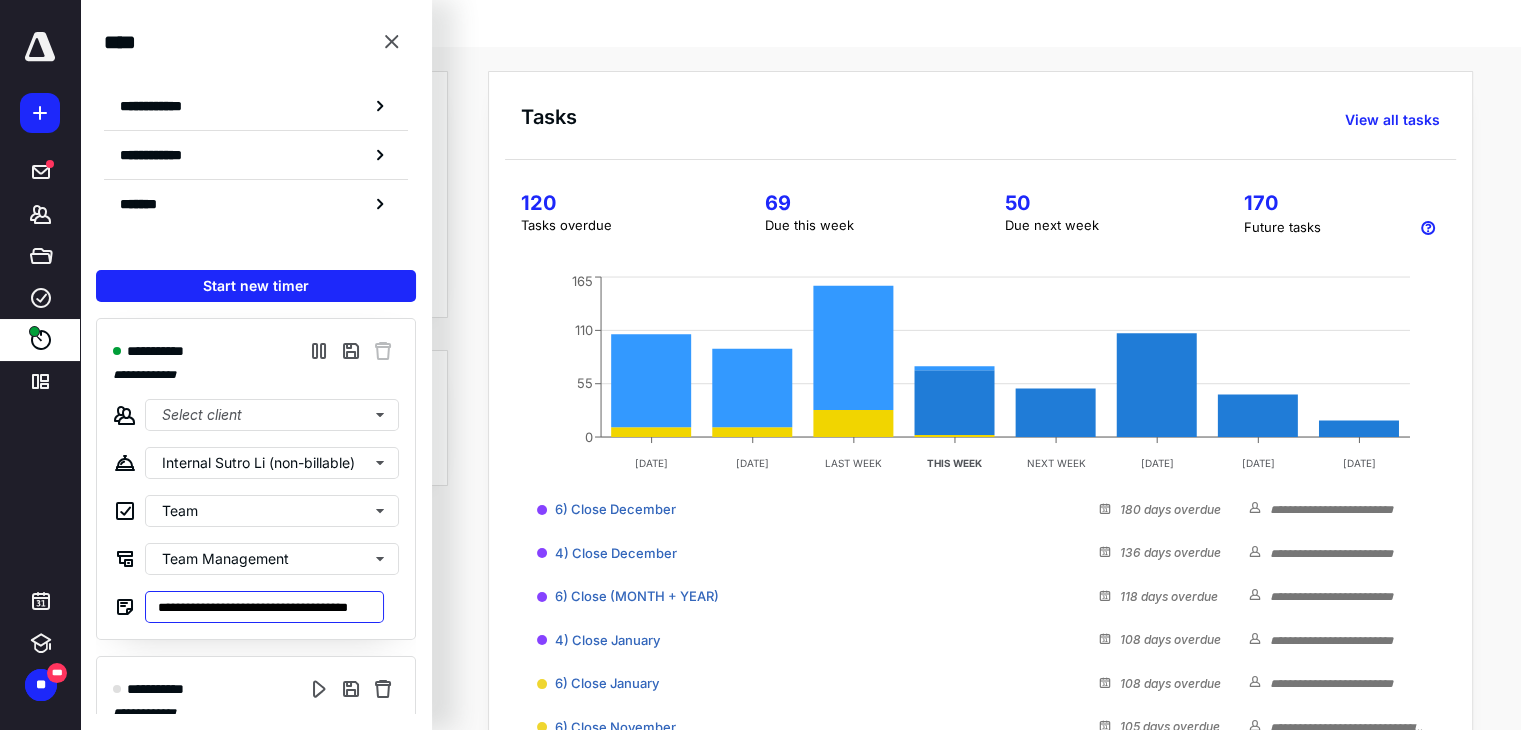 scroll, scrollTop: 0, scrollLeft: 47, axis: horizontal 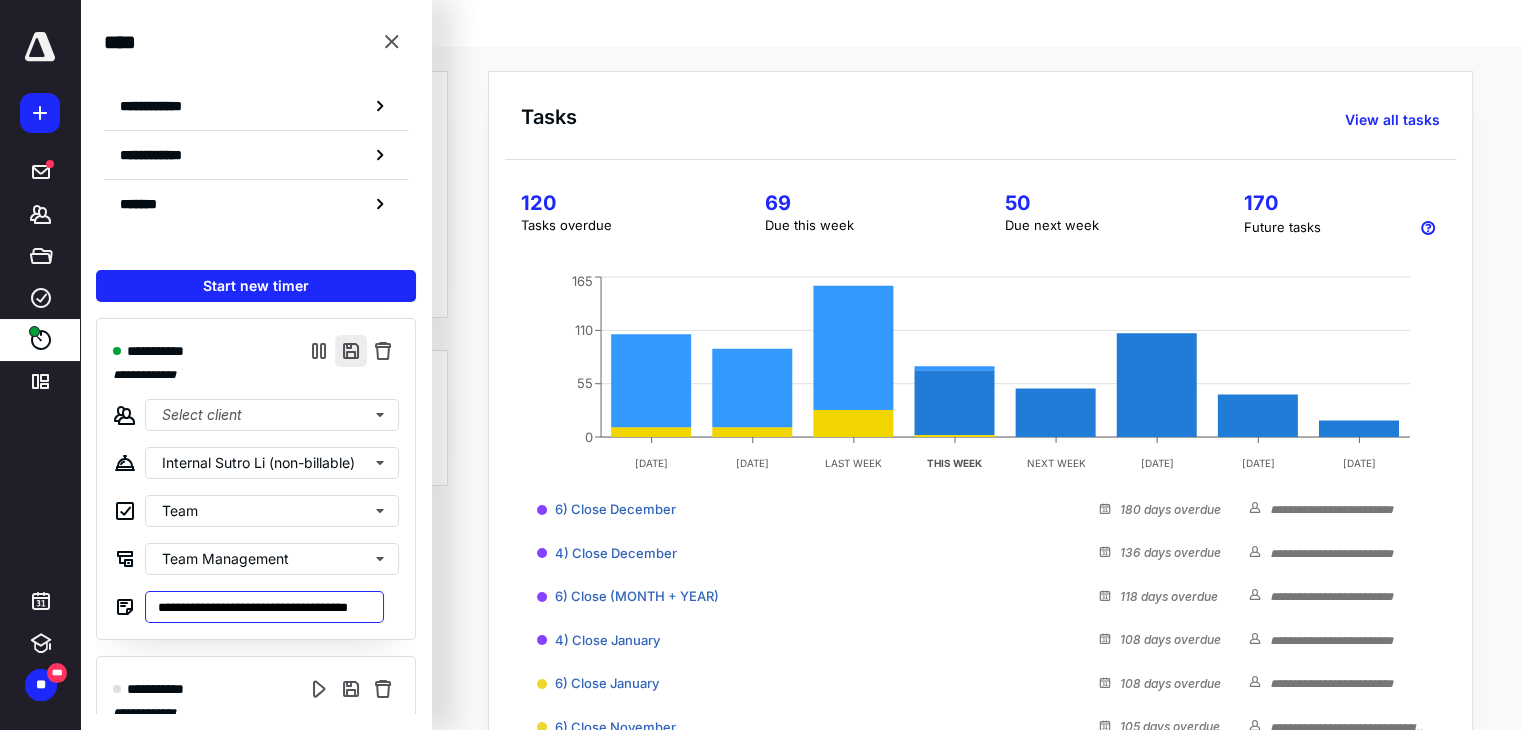 type on "**********" 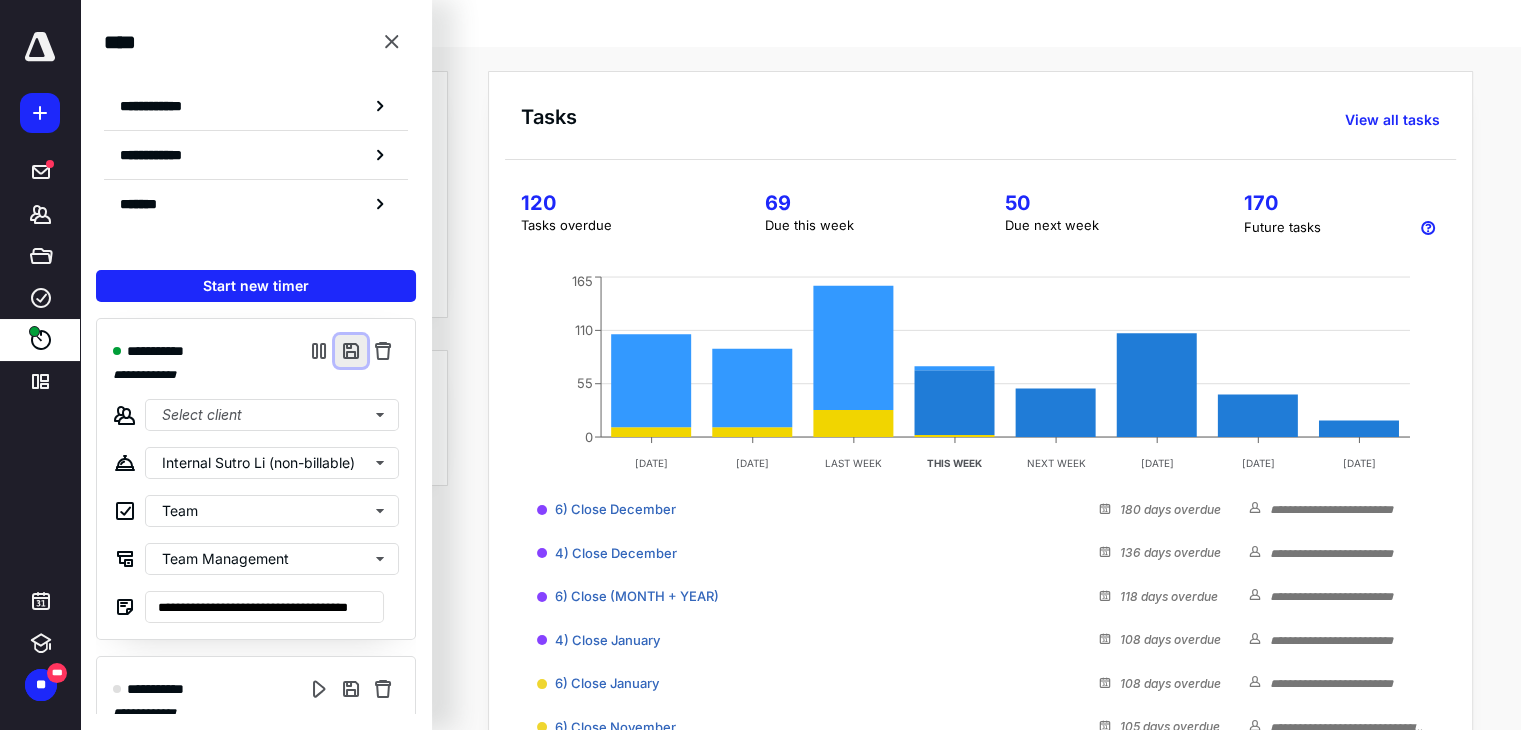 click at bounding box center (351, 351) 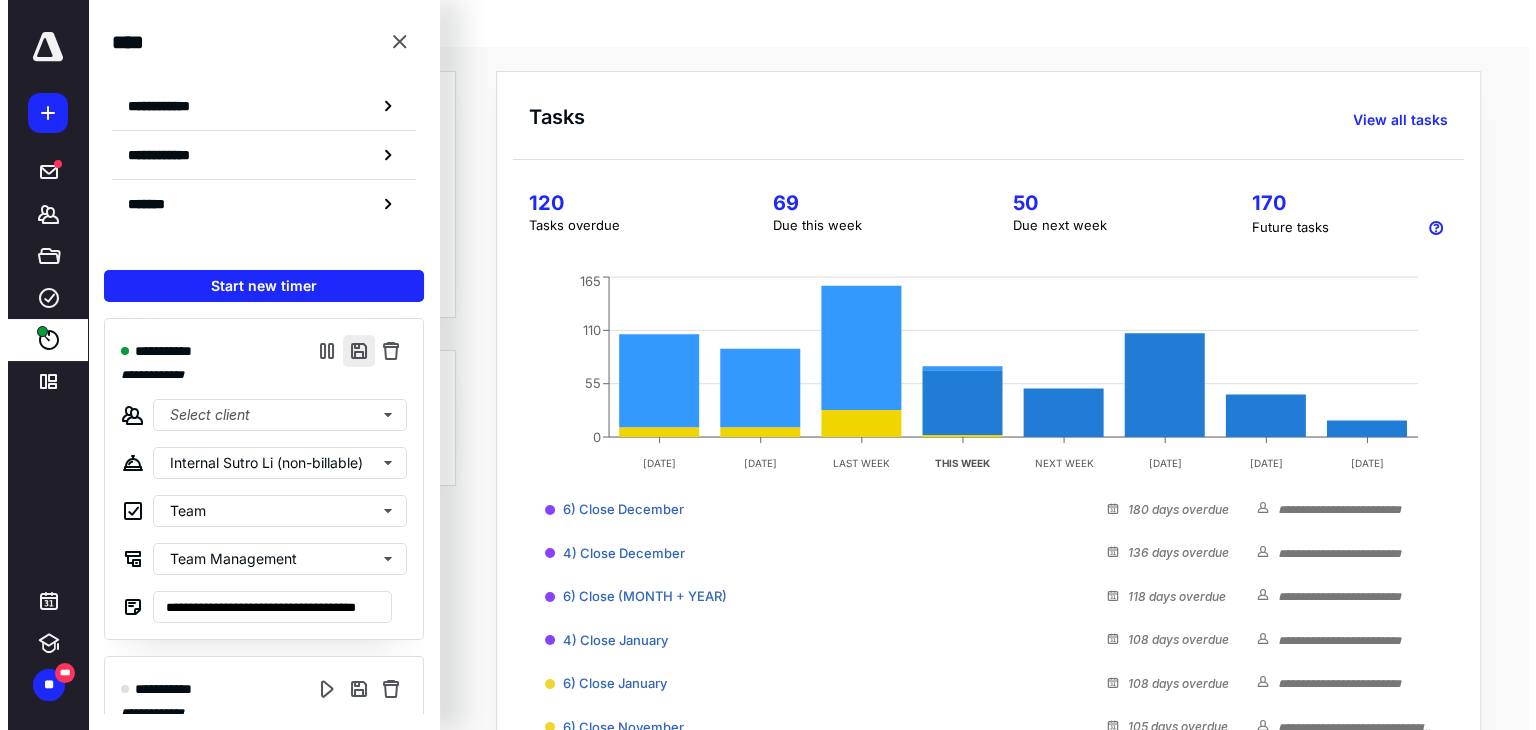scroll, scrollTop: 0, scrollLeft: 0, axis: both 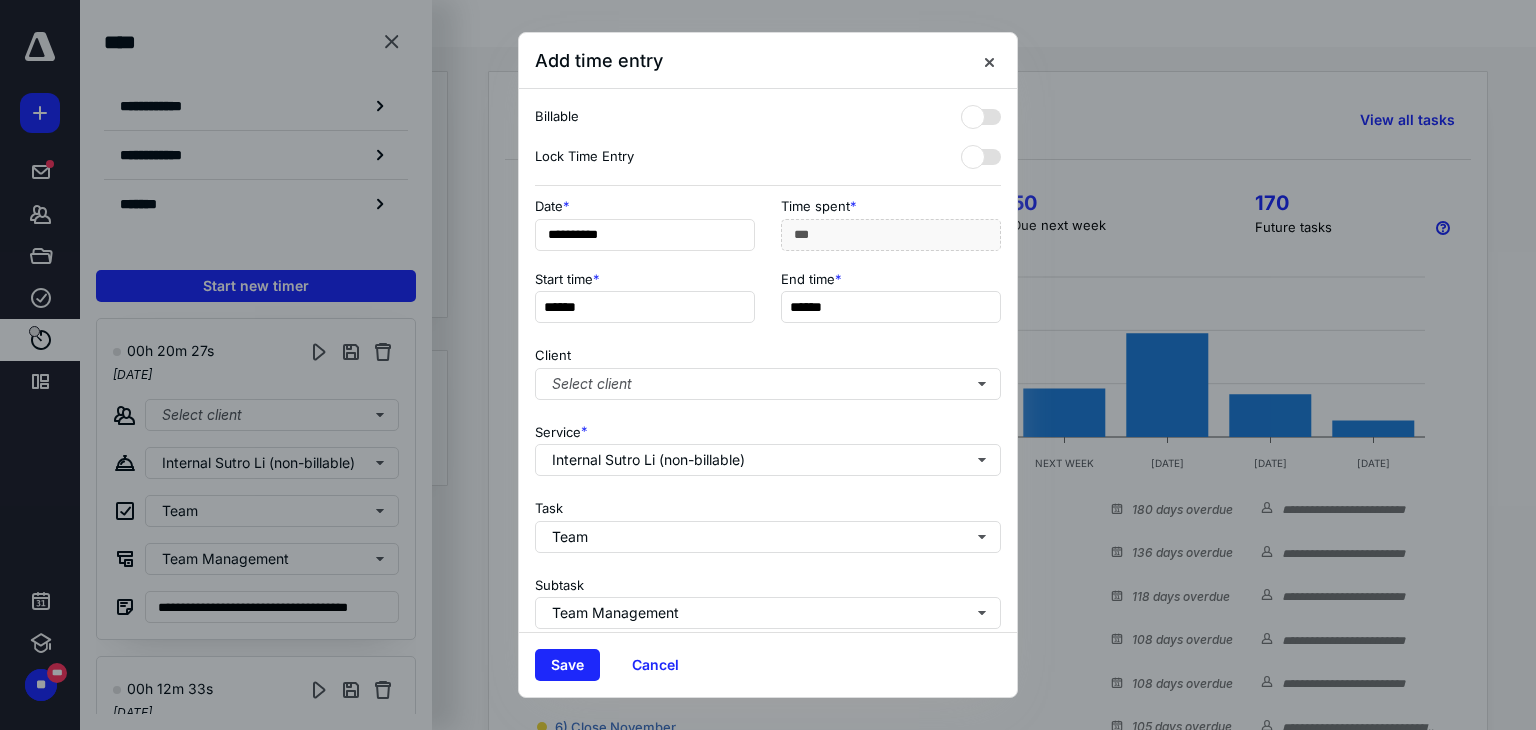 click on "Service * Internal Sutro Li (non-billable)" at bounding box center [768, 446] 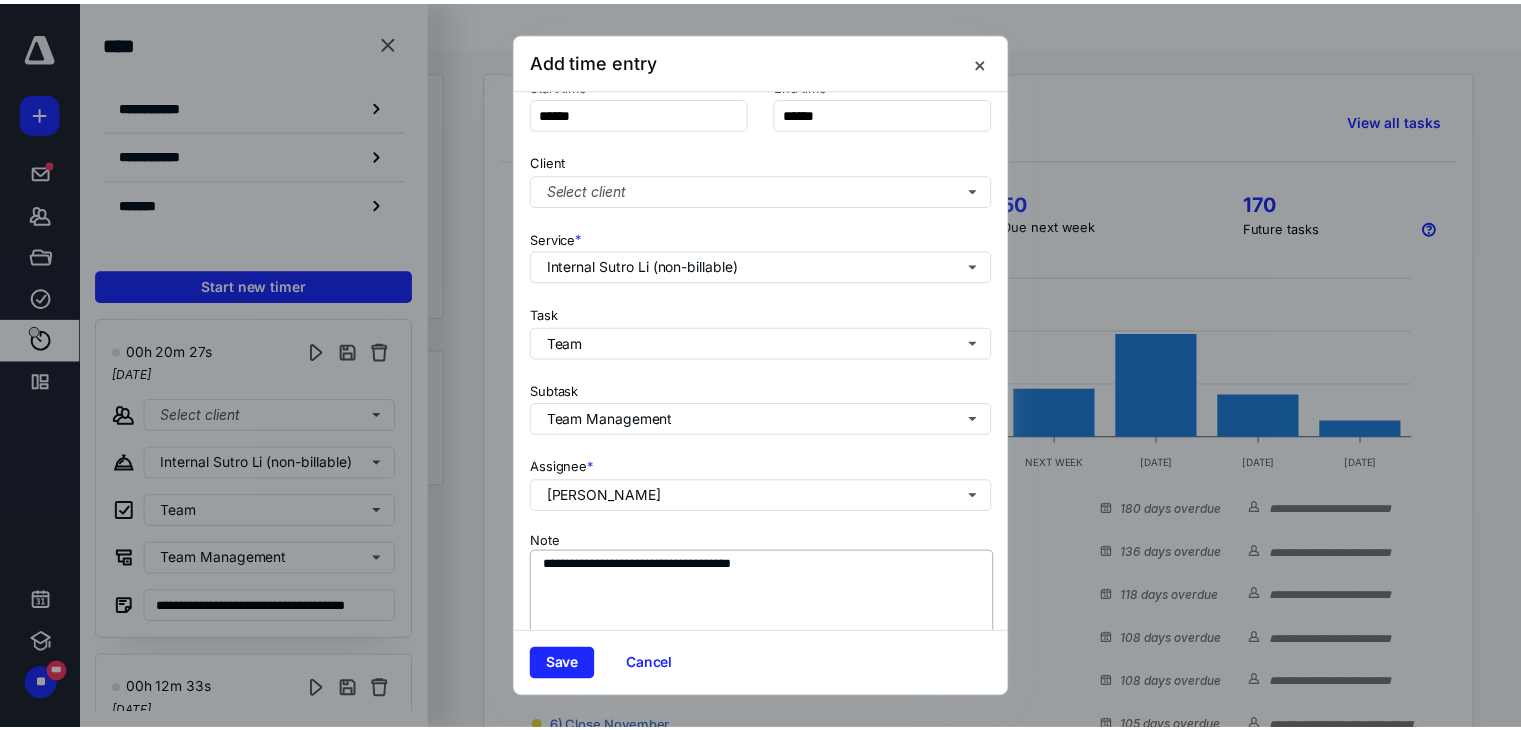 scroll, scrollTop: 244, scrollLeft: 0, axis: vertical 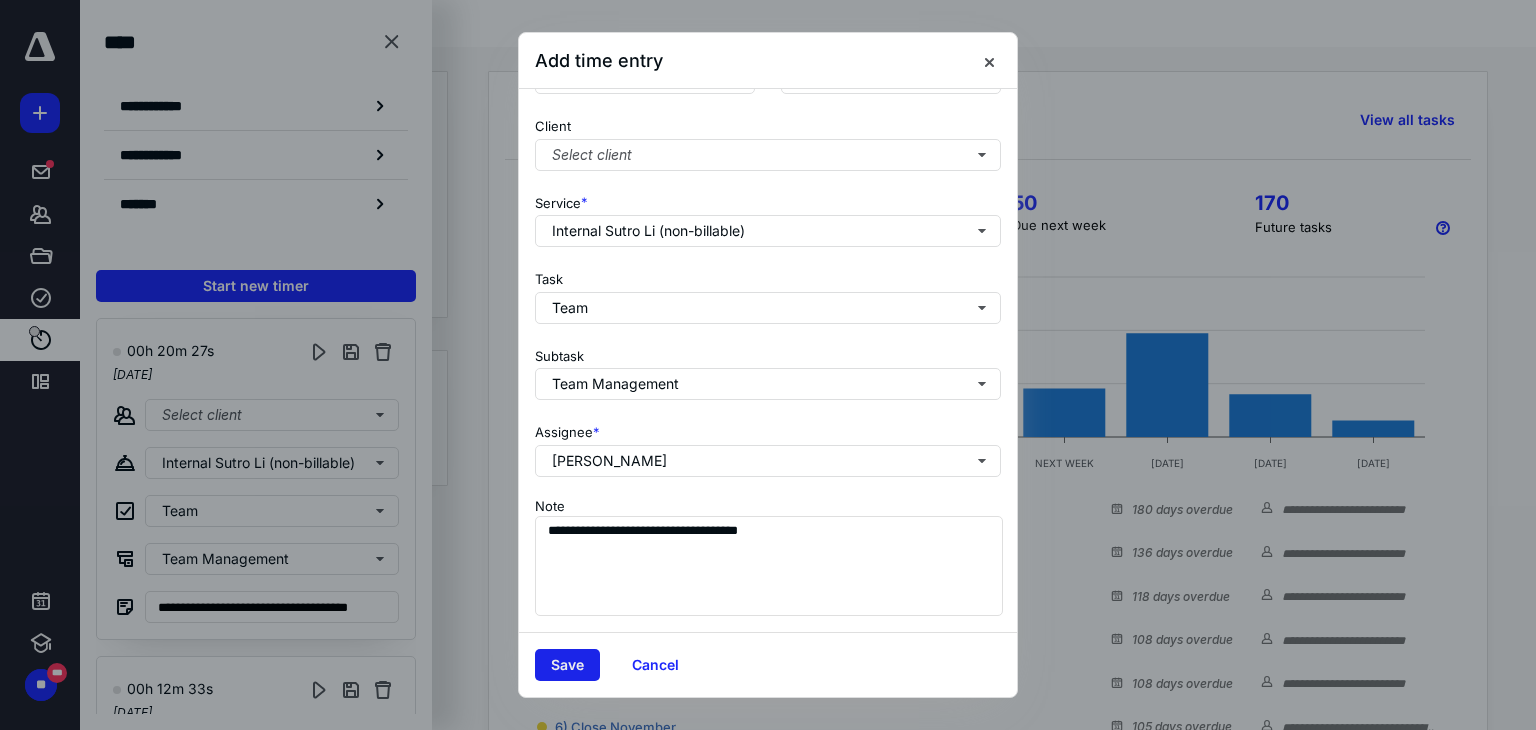 click on "Save" at bounding box center (567, 665) 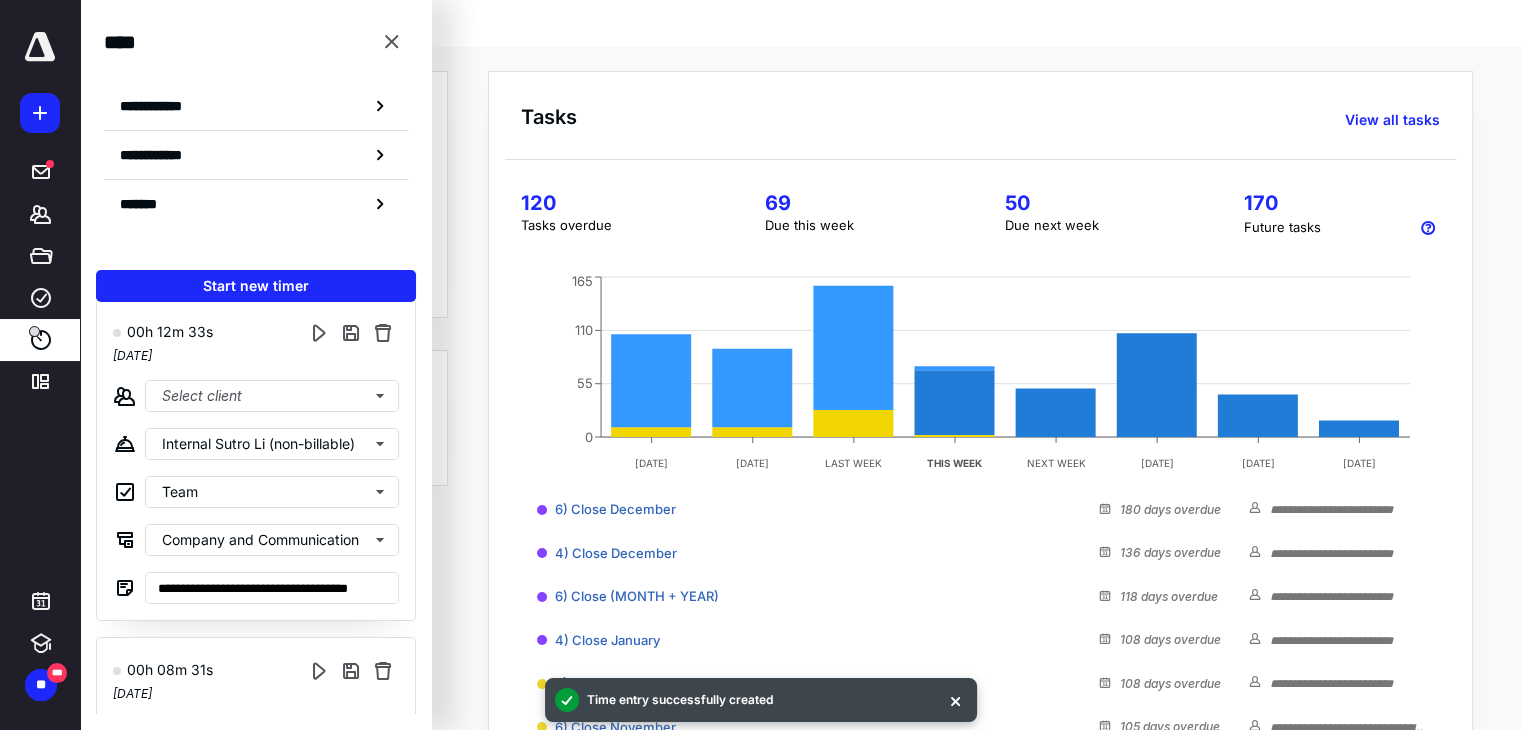 scroll, scrollTop: 0, scrollLeft: 0, axis: both 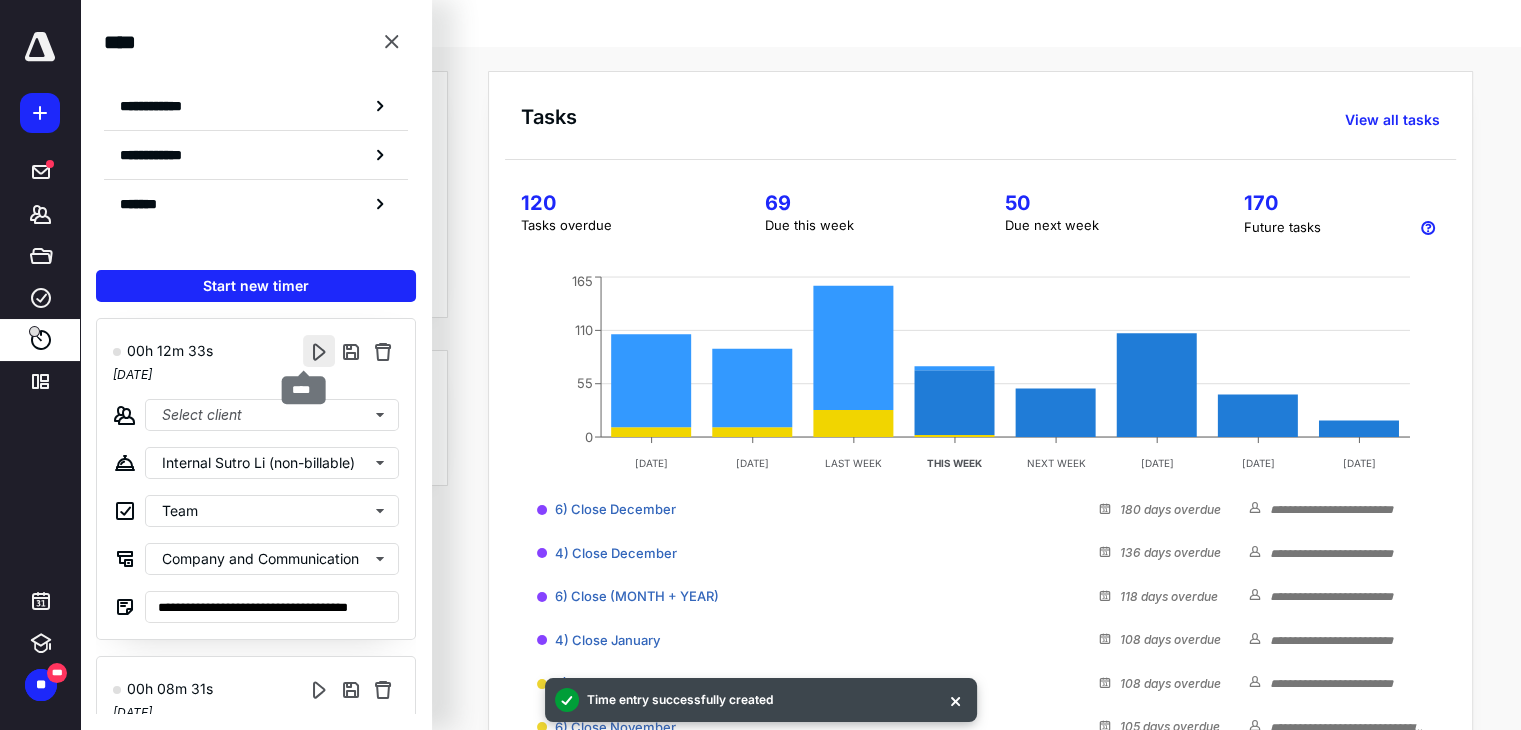 click at bounding box center [319, 351] 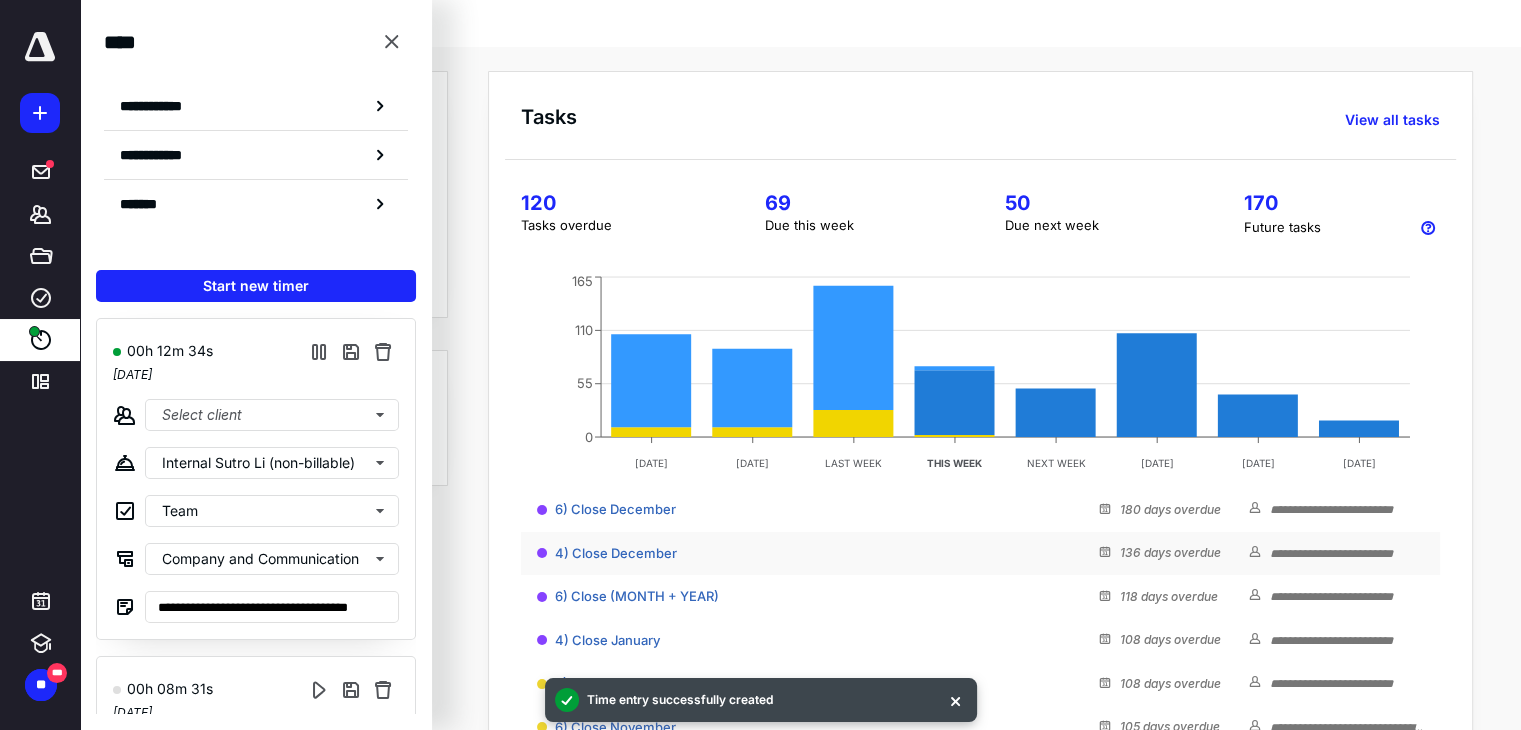 type 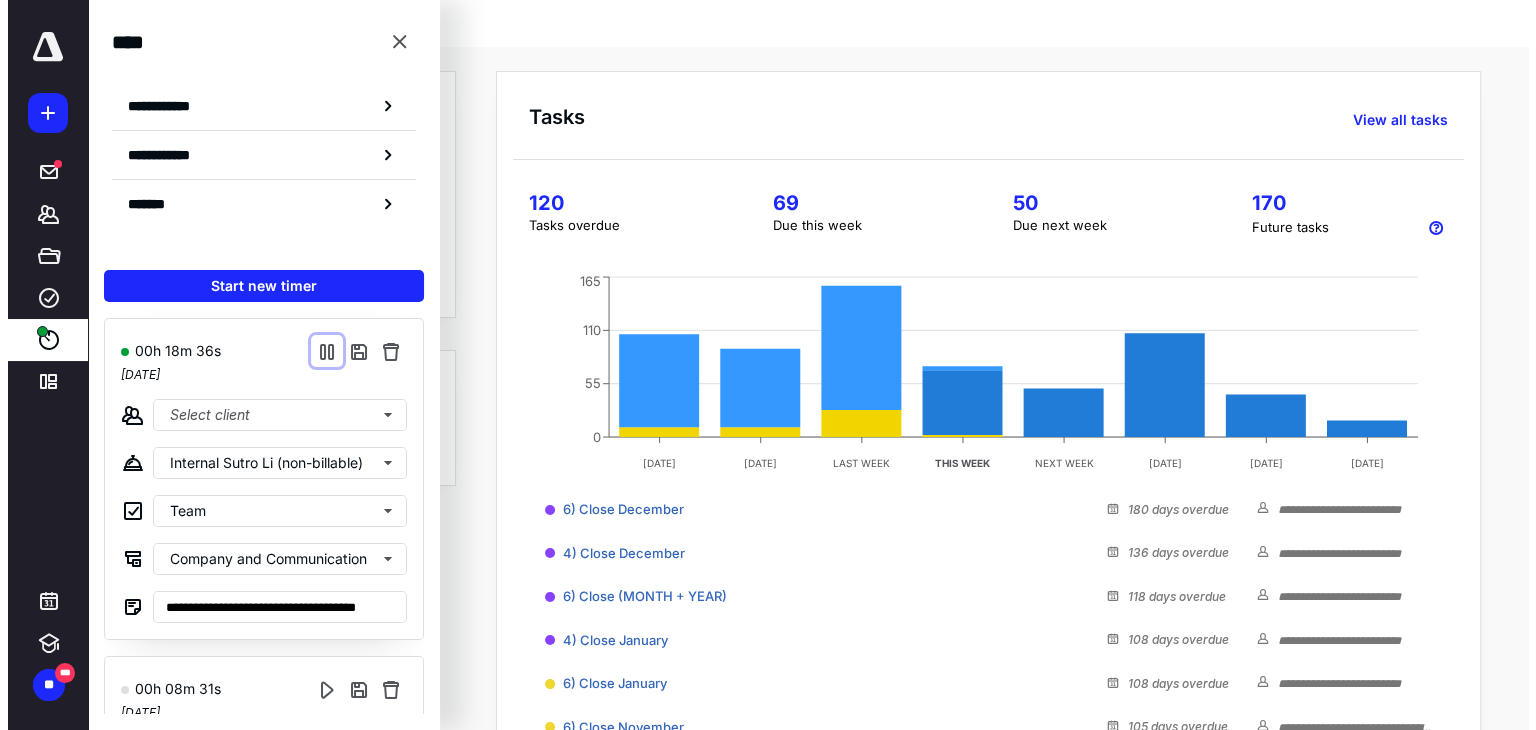 scroll, scrollTop: 0, scrollLeft: 0, axis: both 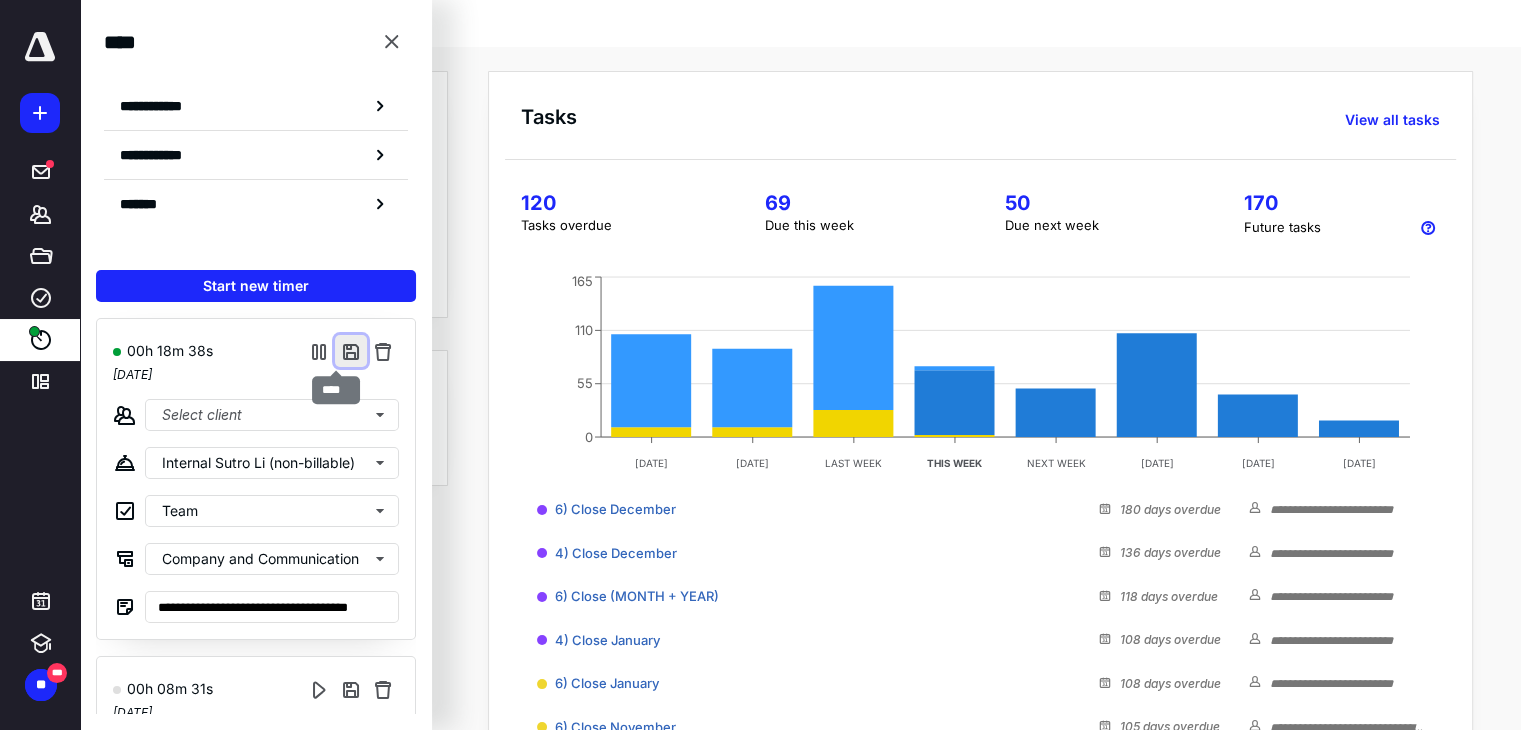 click at bounding box center [351, 351] 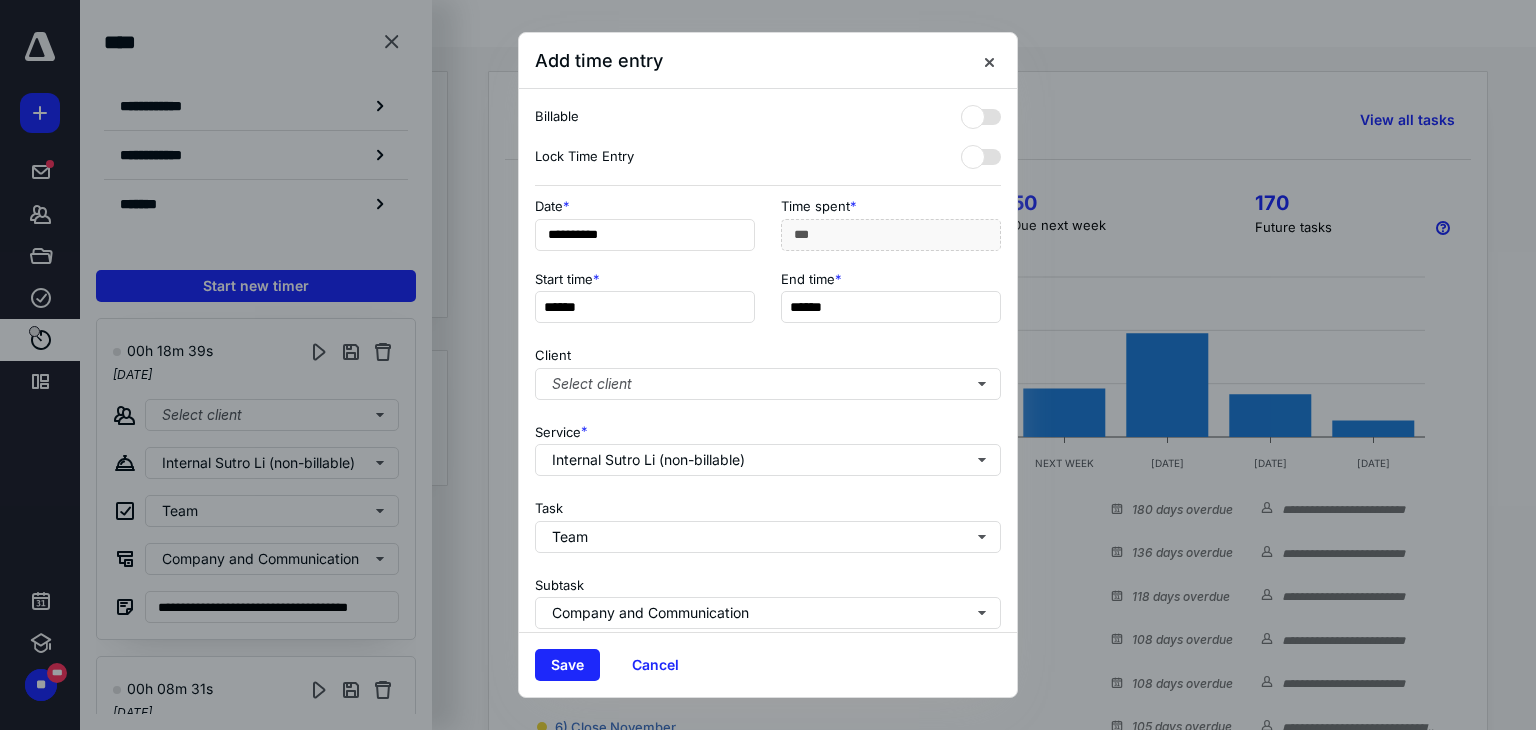 click on "Client Select client" at bounding box center (768, 369) 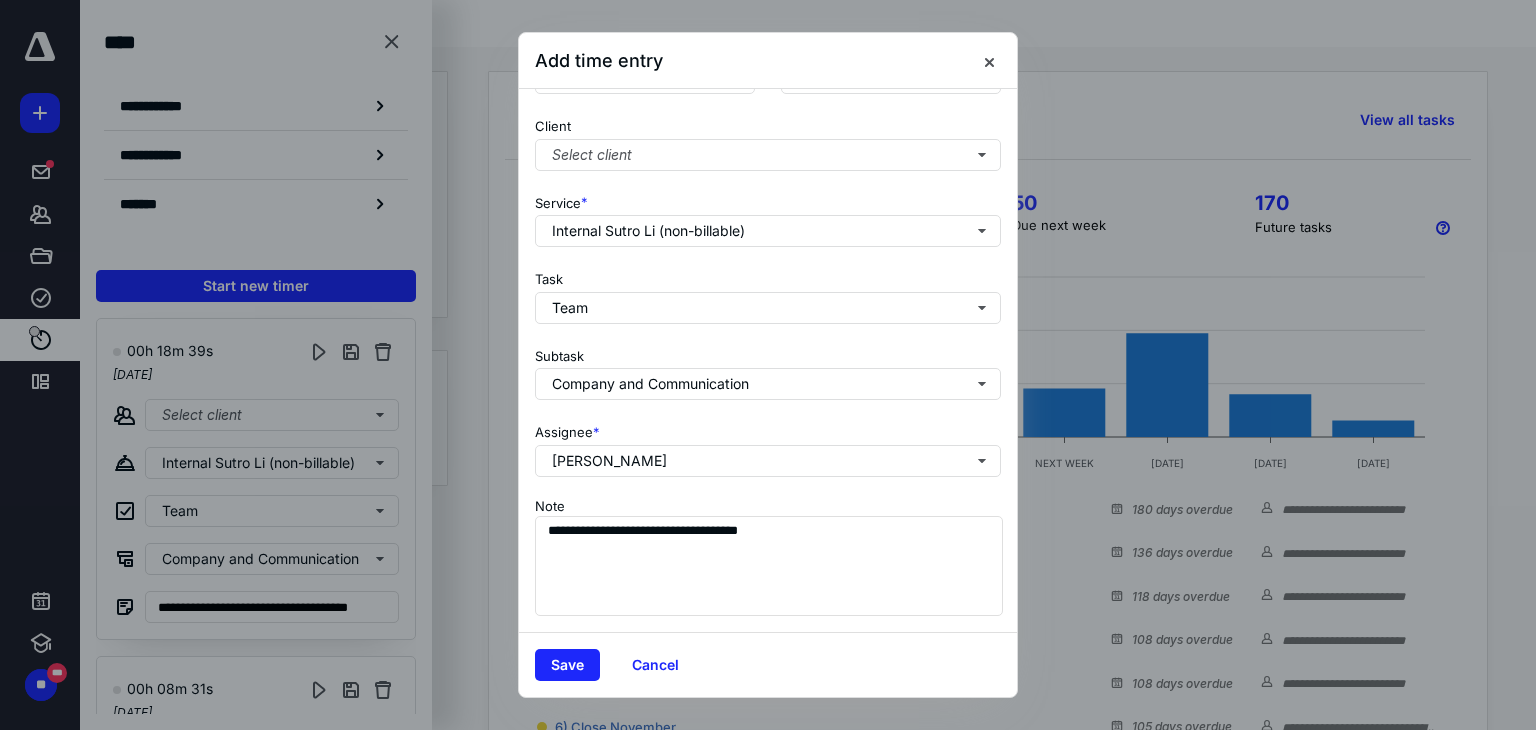 scroll, scrollTop: 0, scrollLeft: 0, axis: both 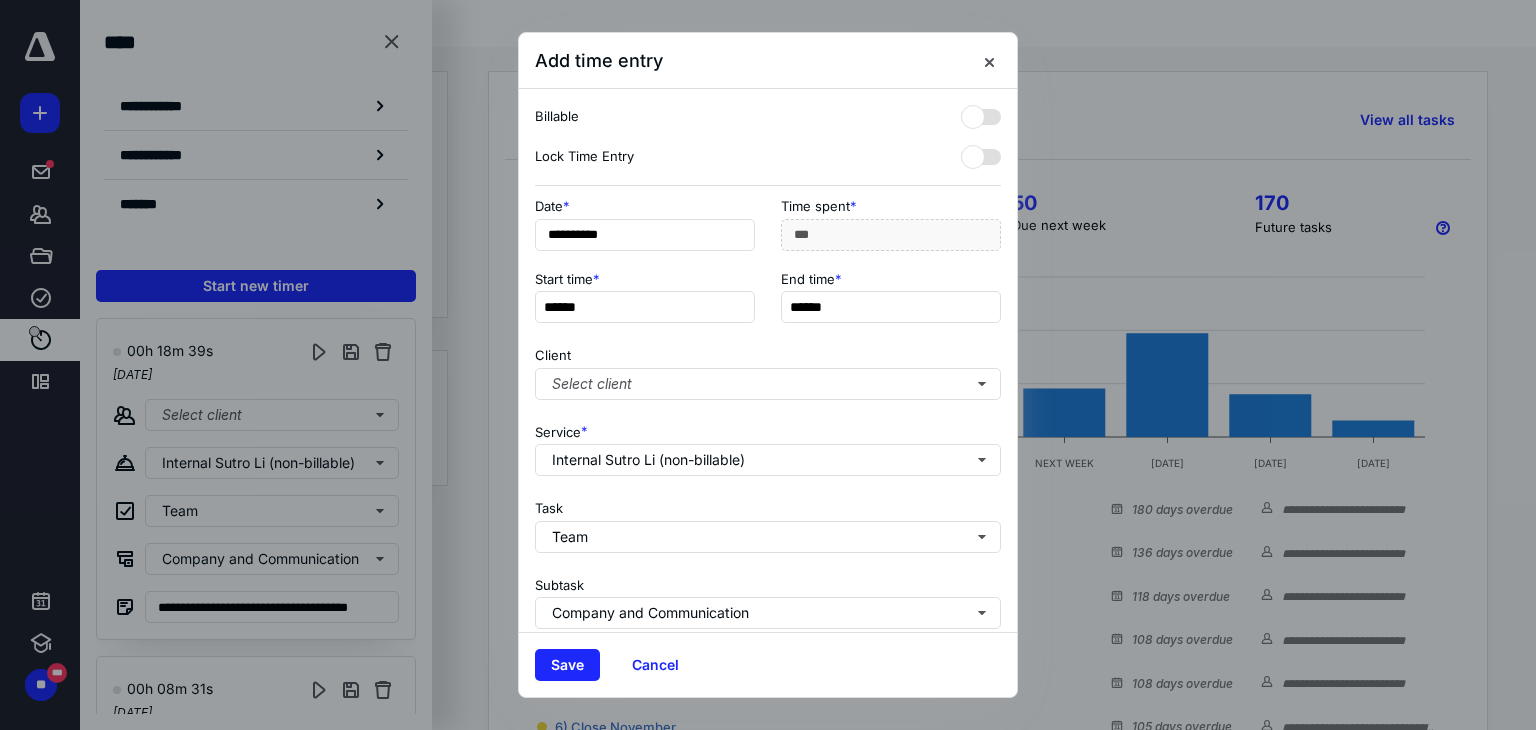 click on "Start time * ****** End time * ******" at bounding box center [768, 303] 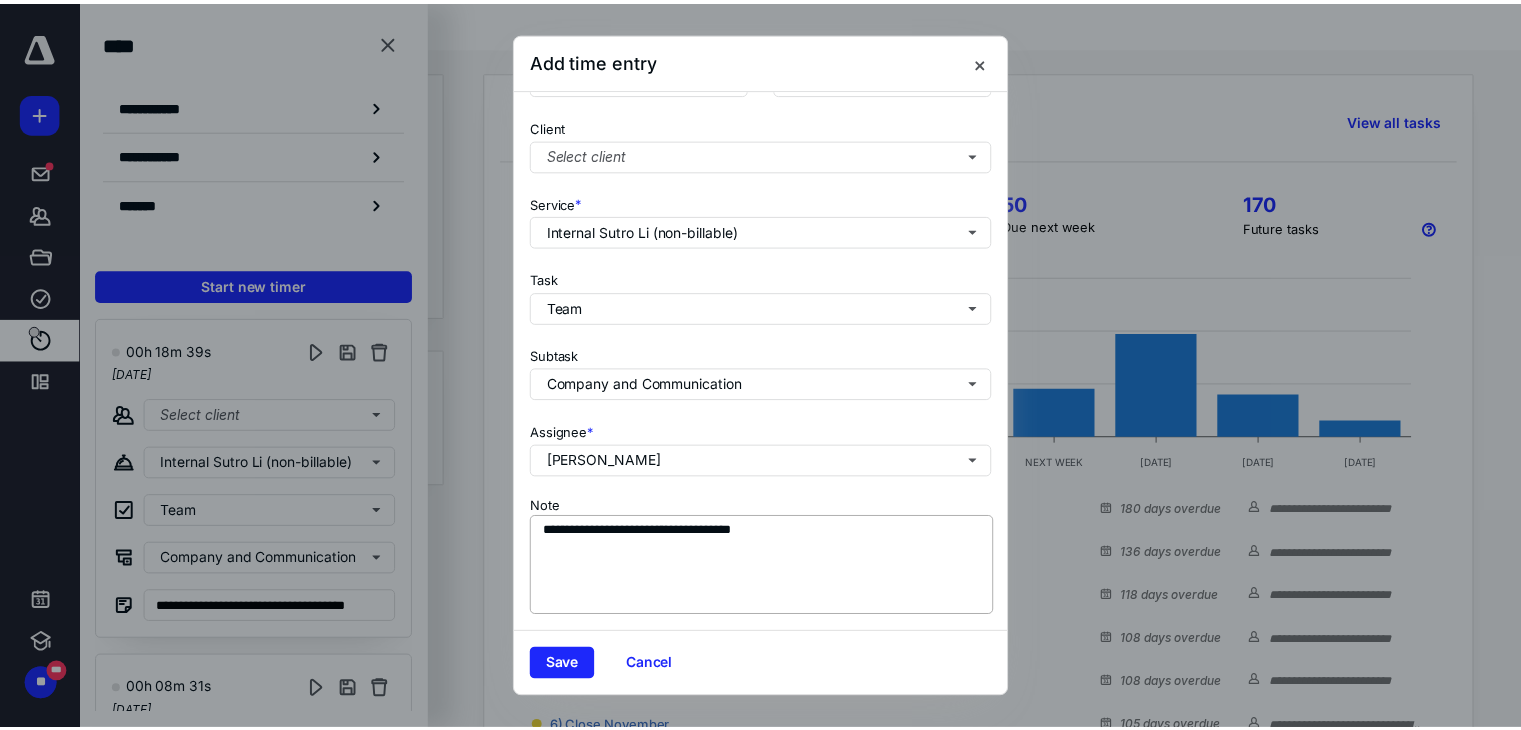 scroll, scrollTop: 244, scrollLeft: 0, axis: vertical 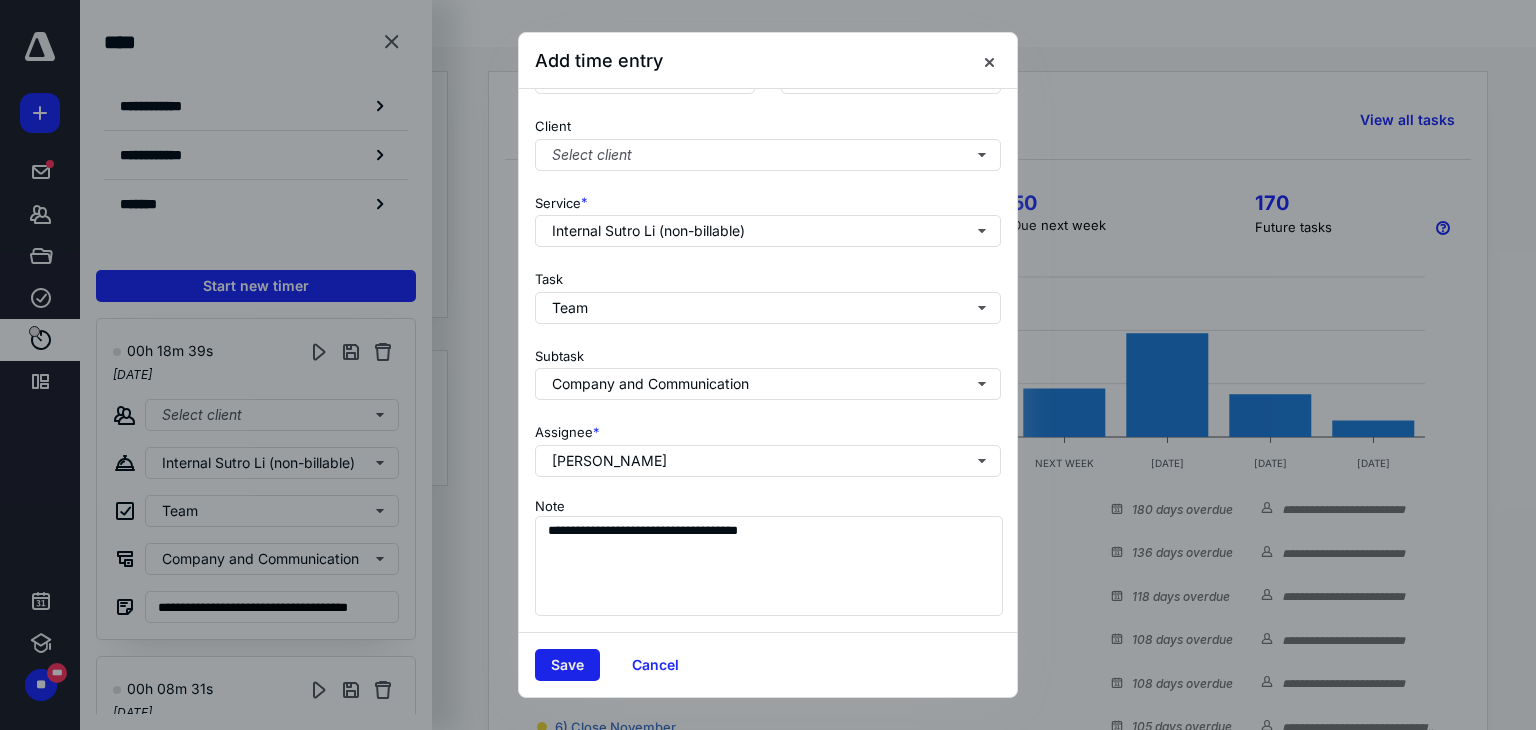 click on "Save" at bounding box center [567, 665] 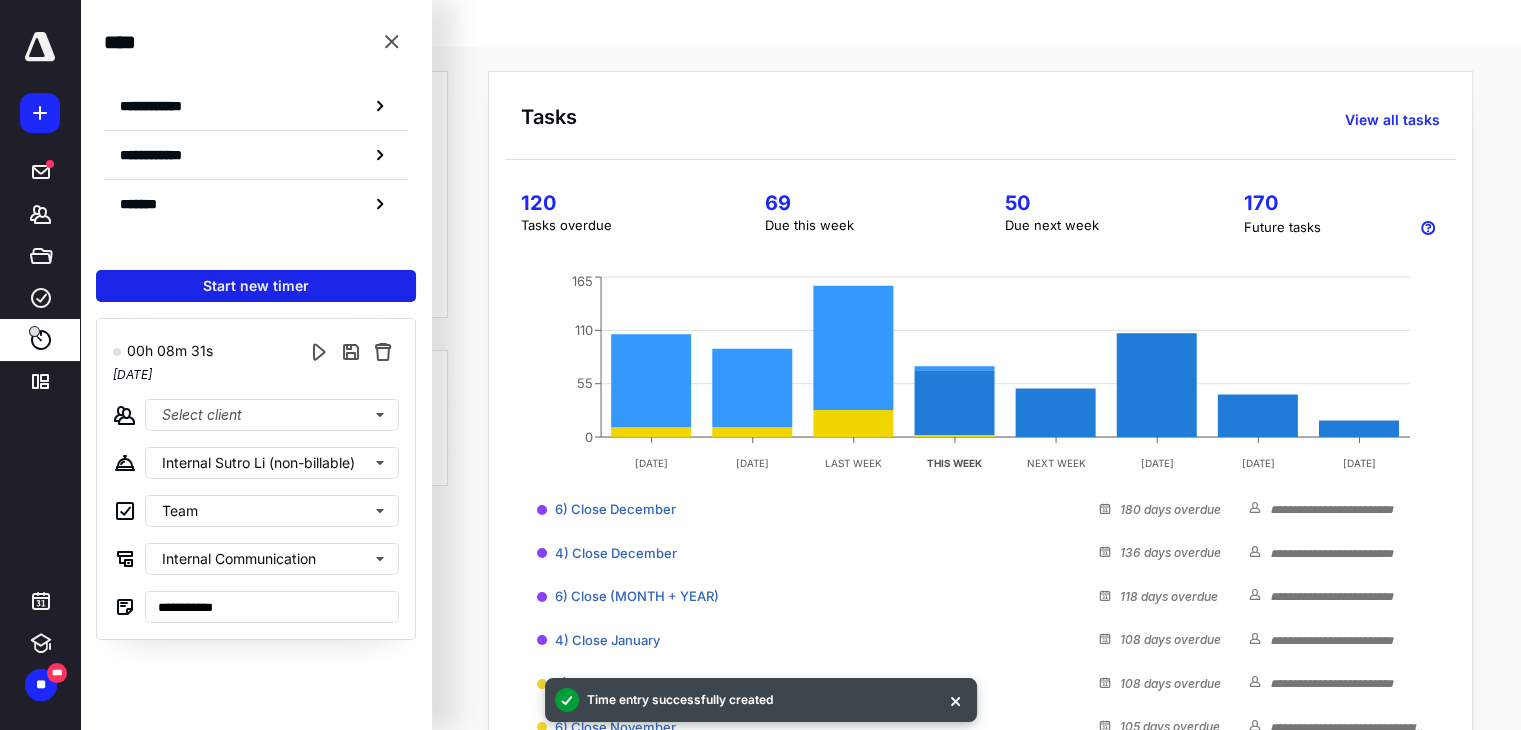 click on "Start new timer" at bounding box center [256, 286] 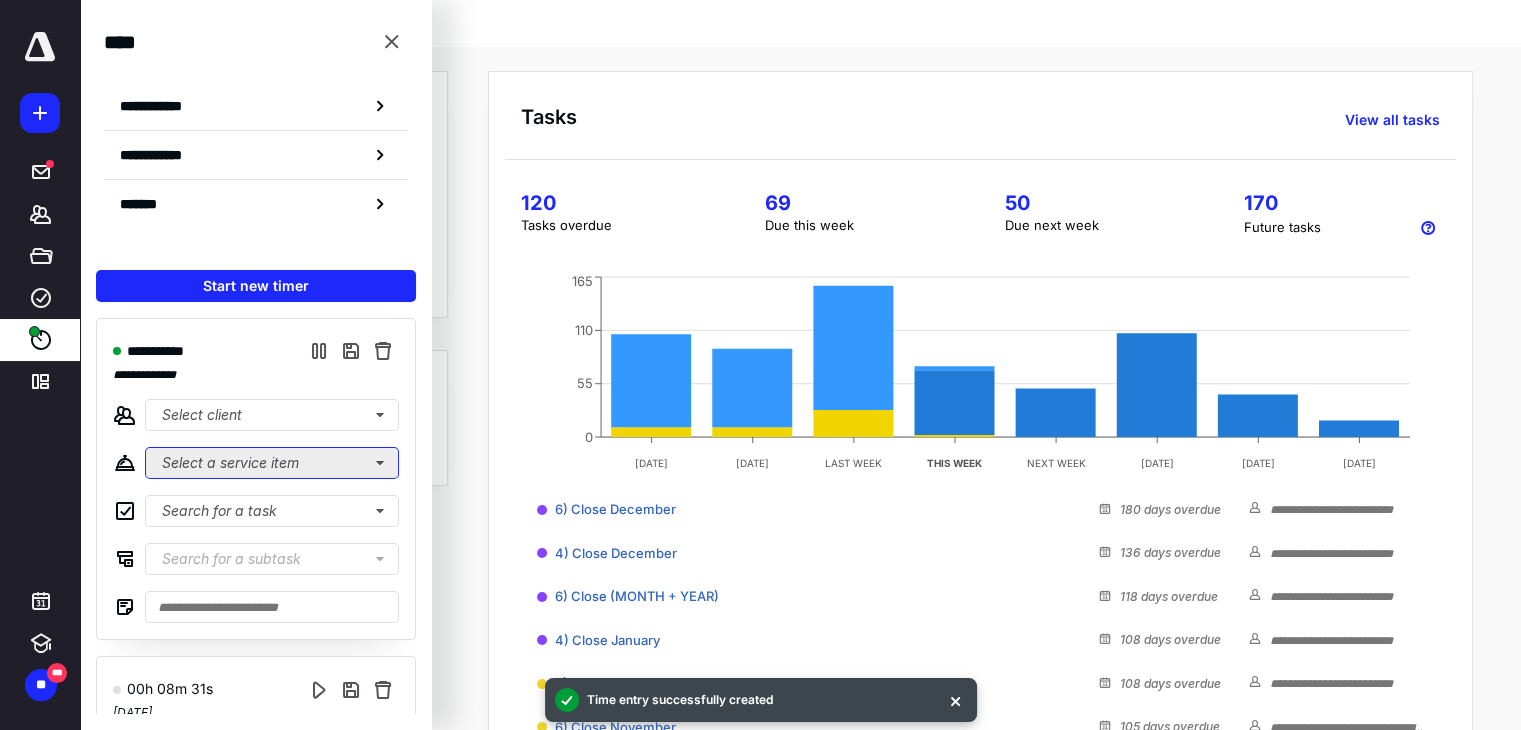 click on "Select a service item" at bounding box center [272, 463] 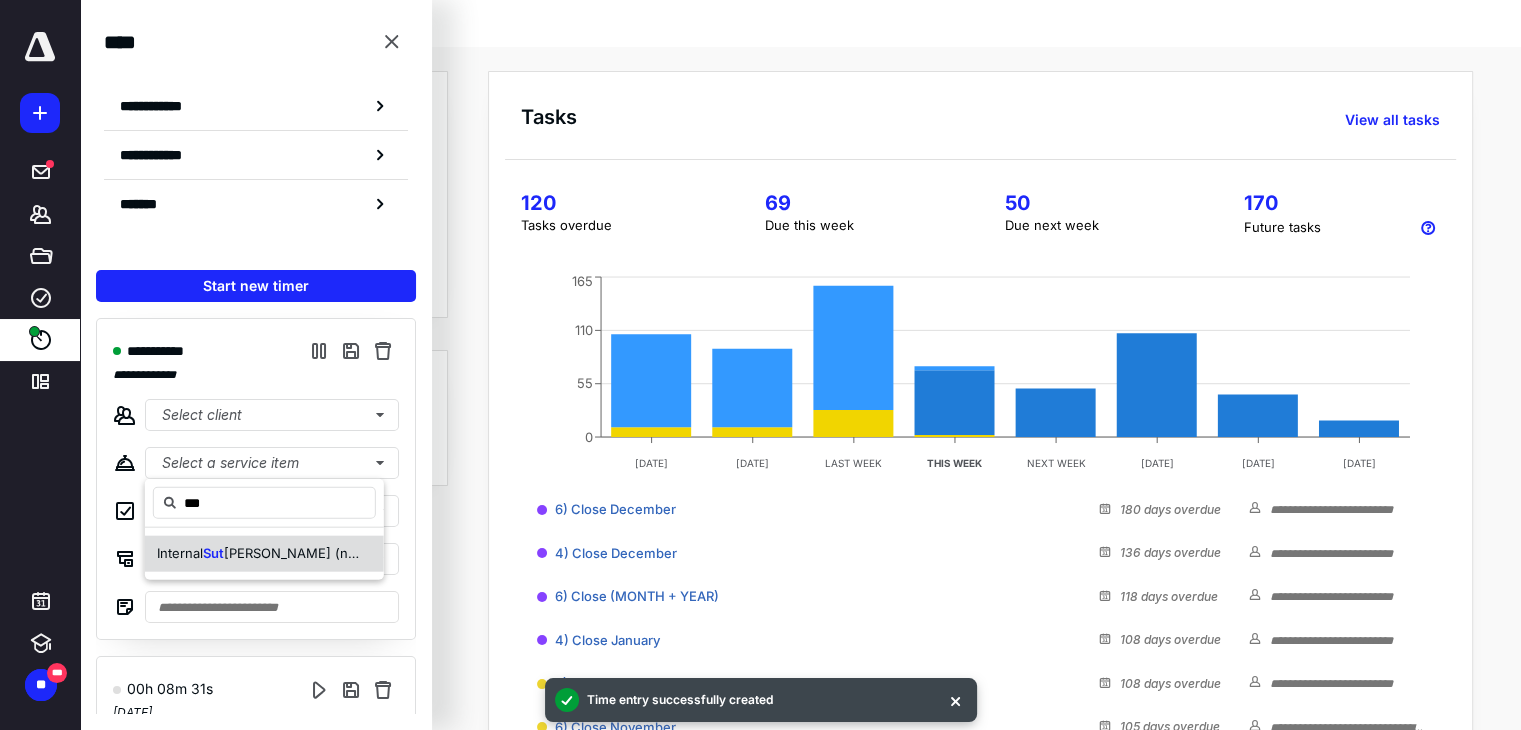 click on "[PERSON_NAME] (non-billable)" at bounding box center (321, 553) 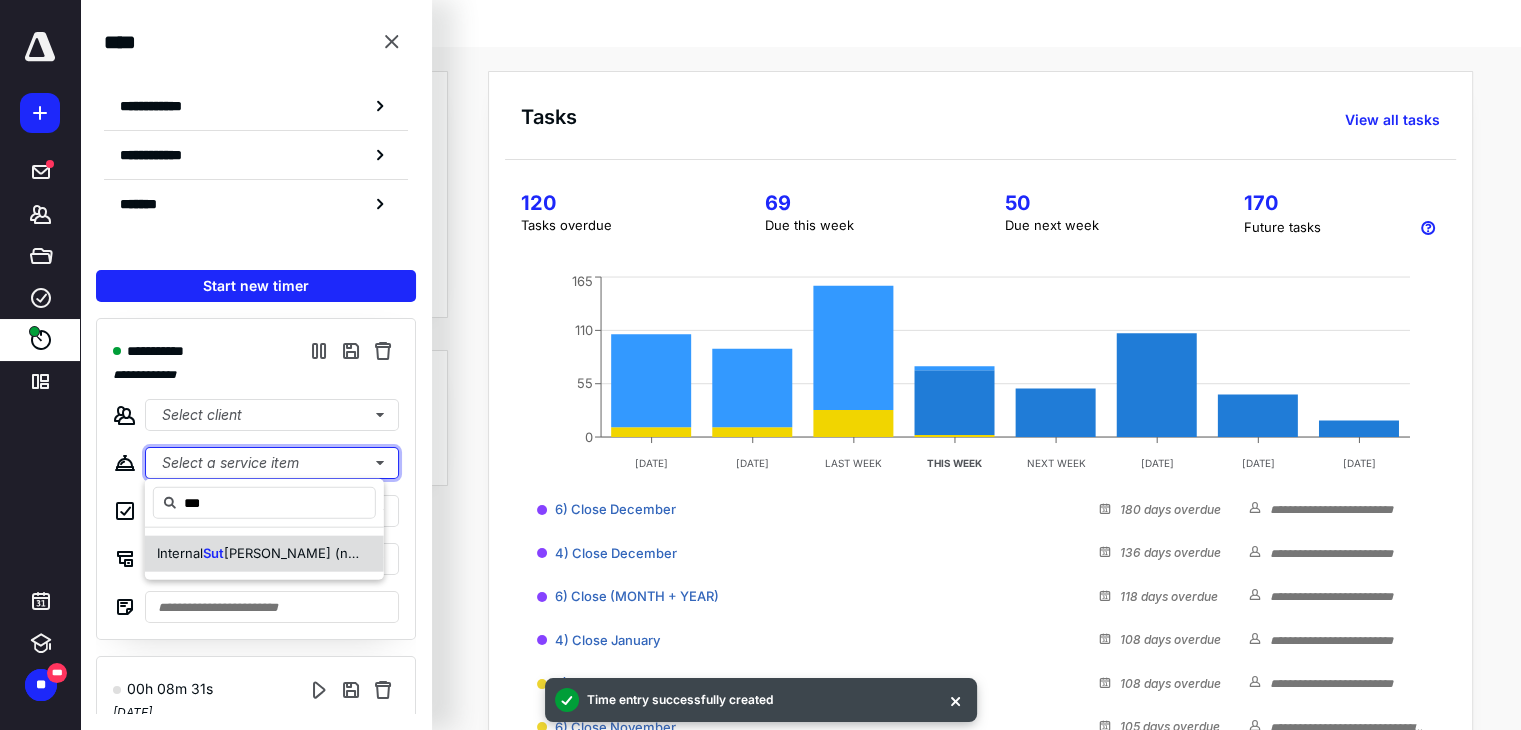type 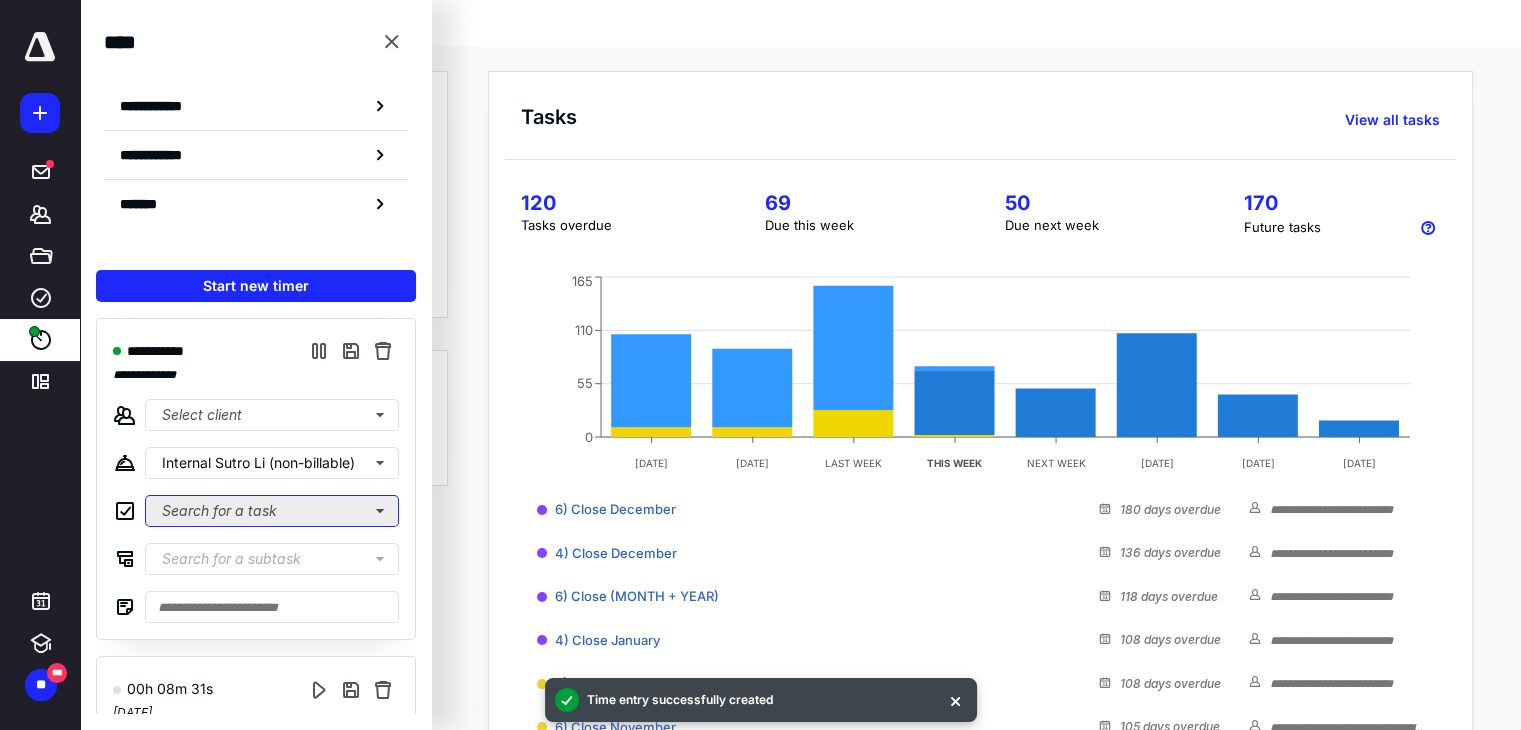 click on "Search for a task" at bounding box center (272, 511) 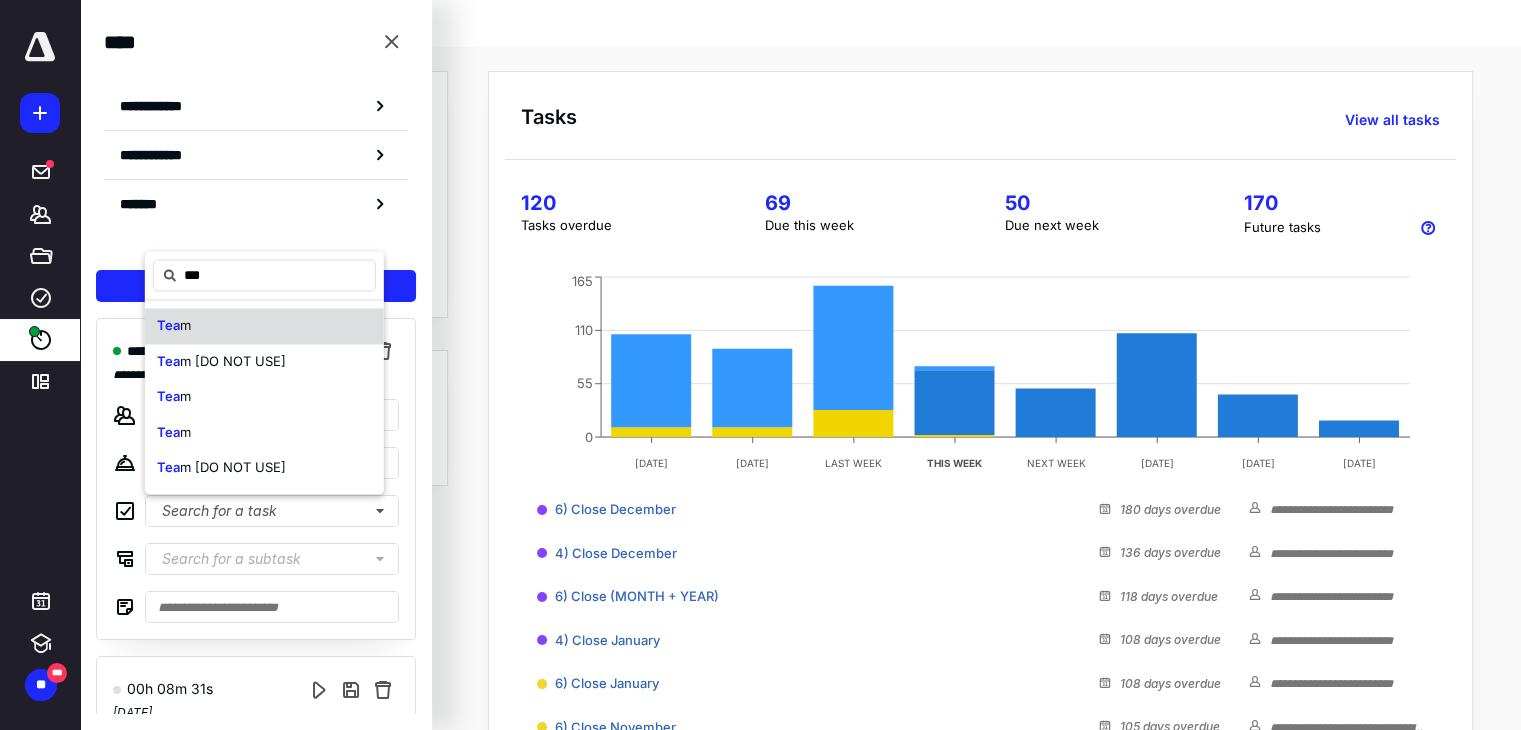 click on "Tea" at bounding box center [168, 325] 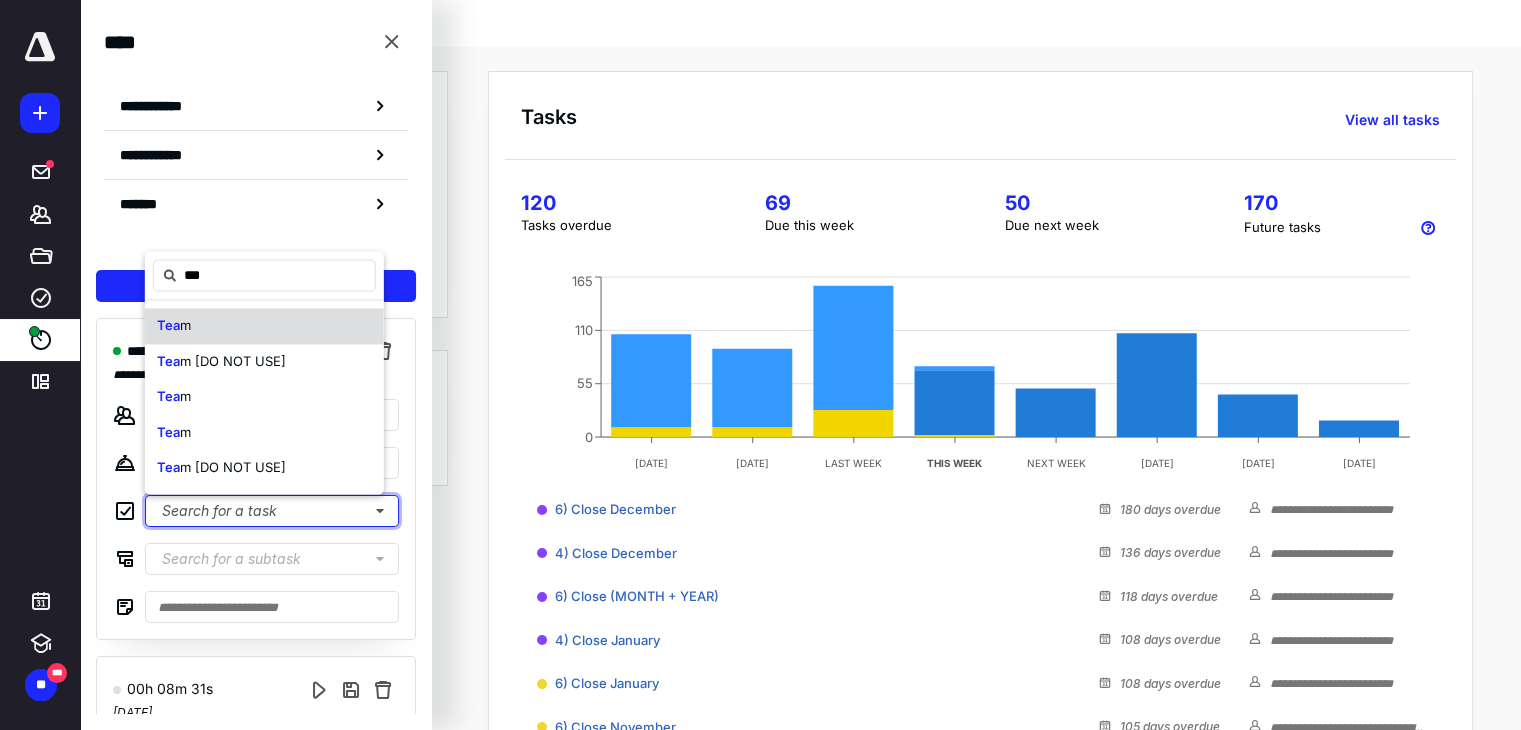type 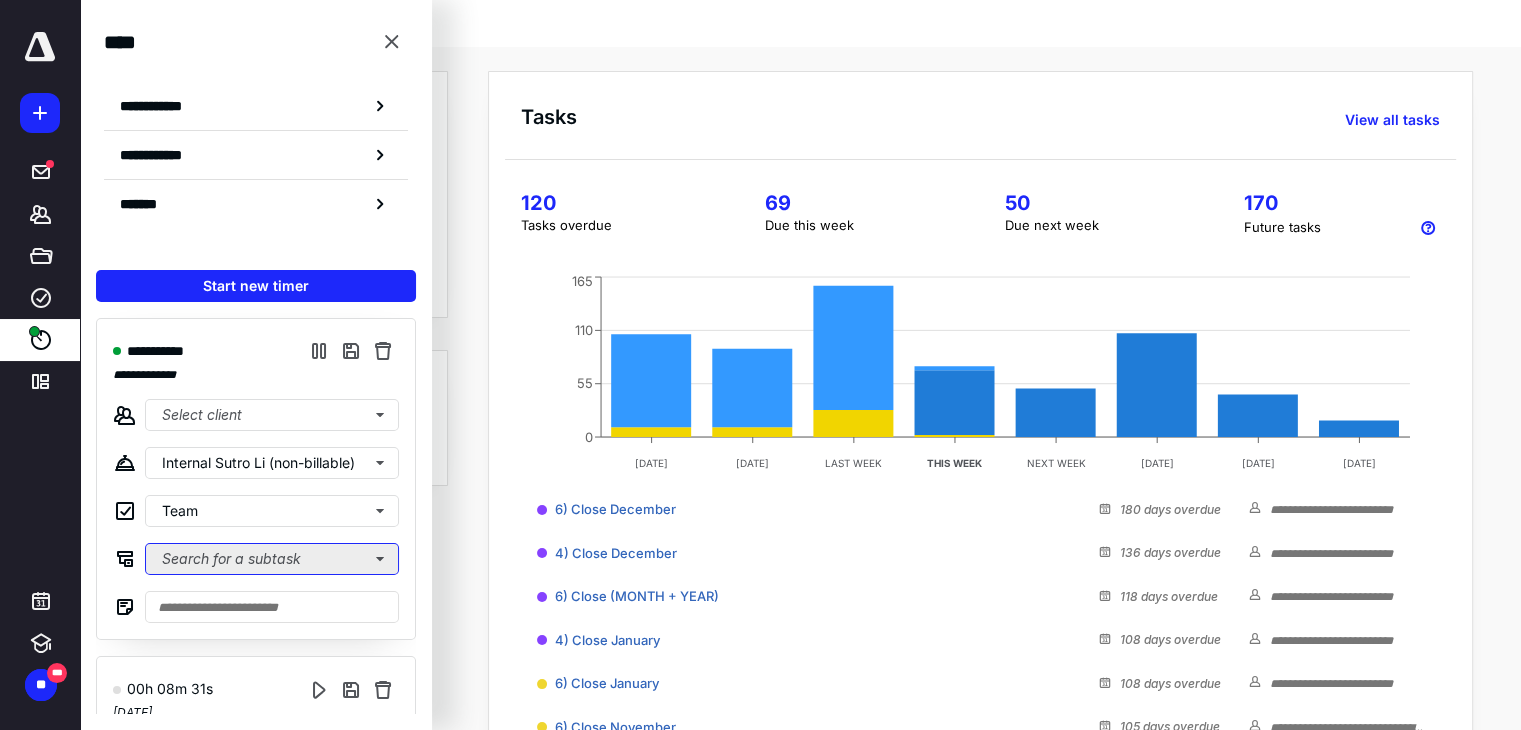 click on "Search for a subtask" at bounding box center (272, 559) 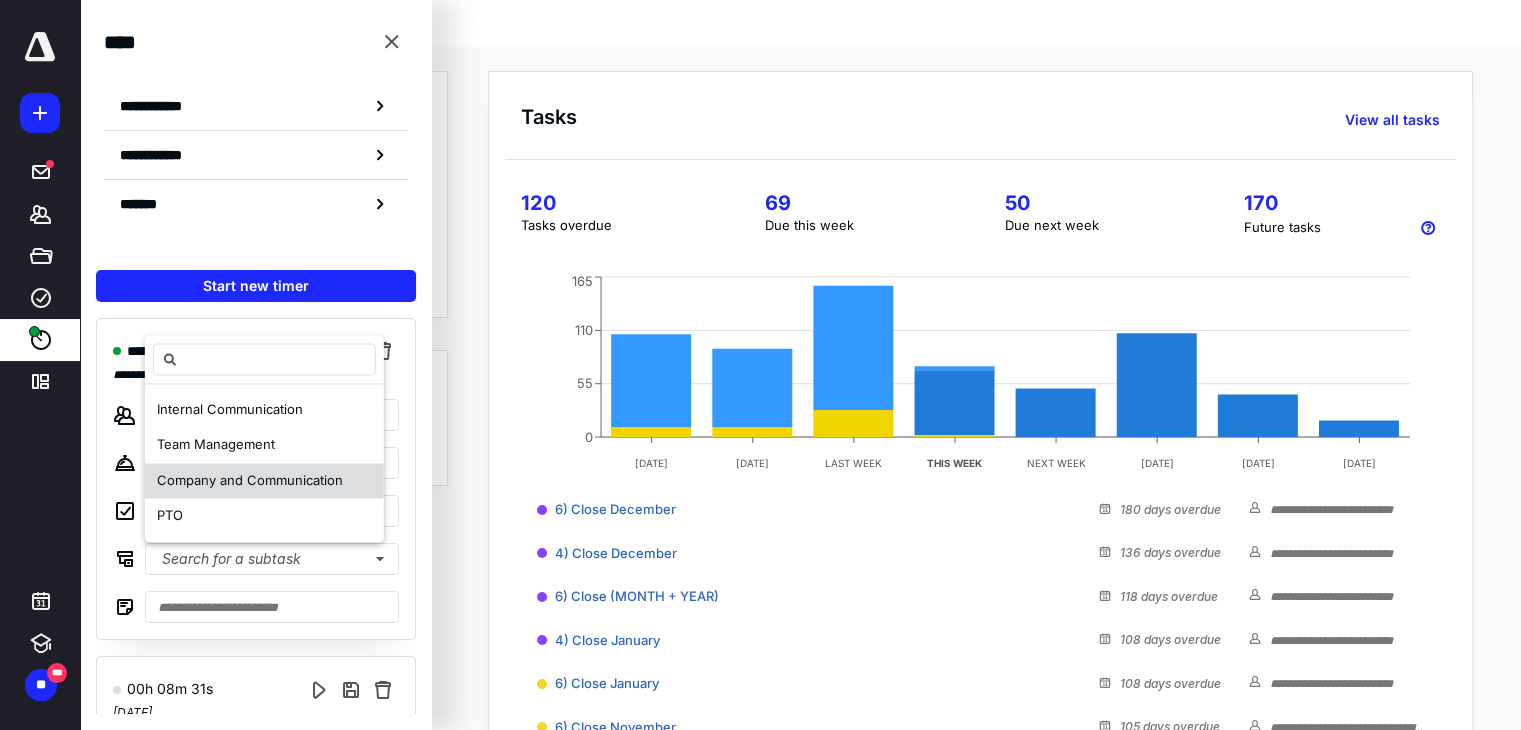 click on "Company and Communication" at bounding box center (264, 481) 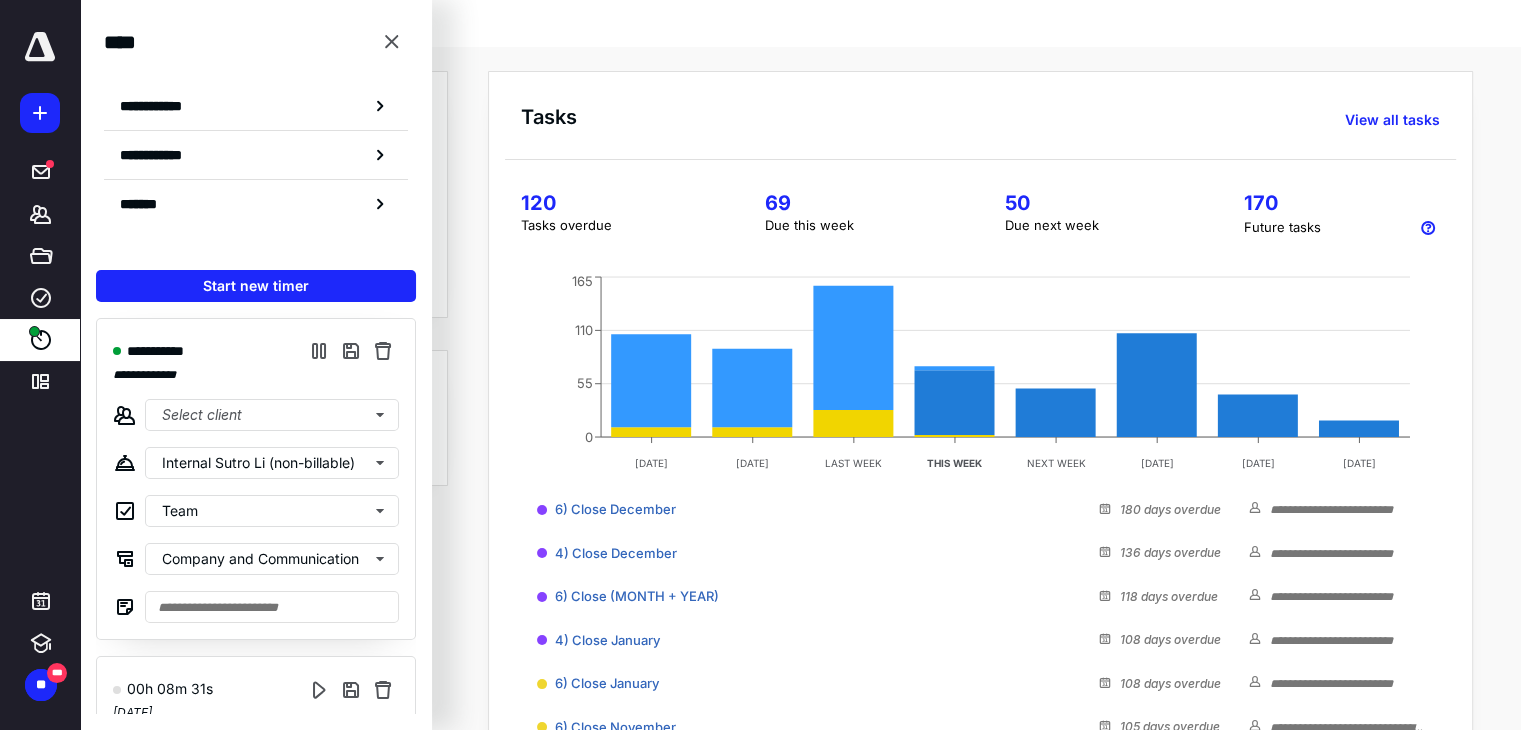 click on "**********" at bounding box center [256, 479] 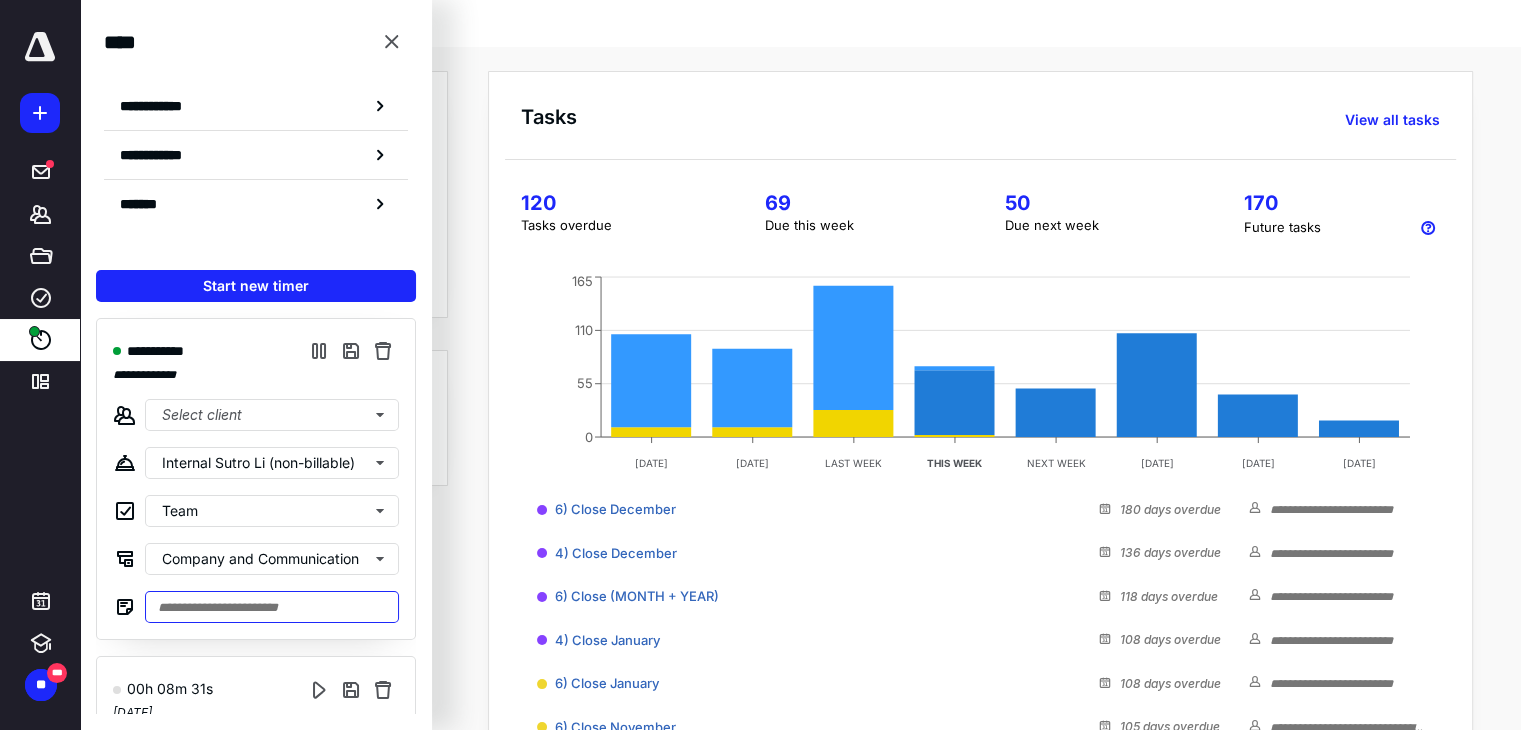 click at bounding box center (272, 607) 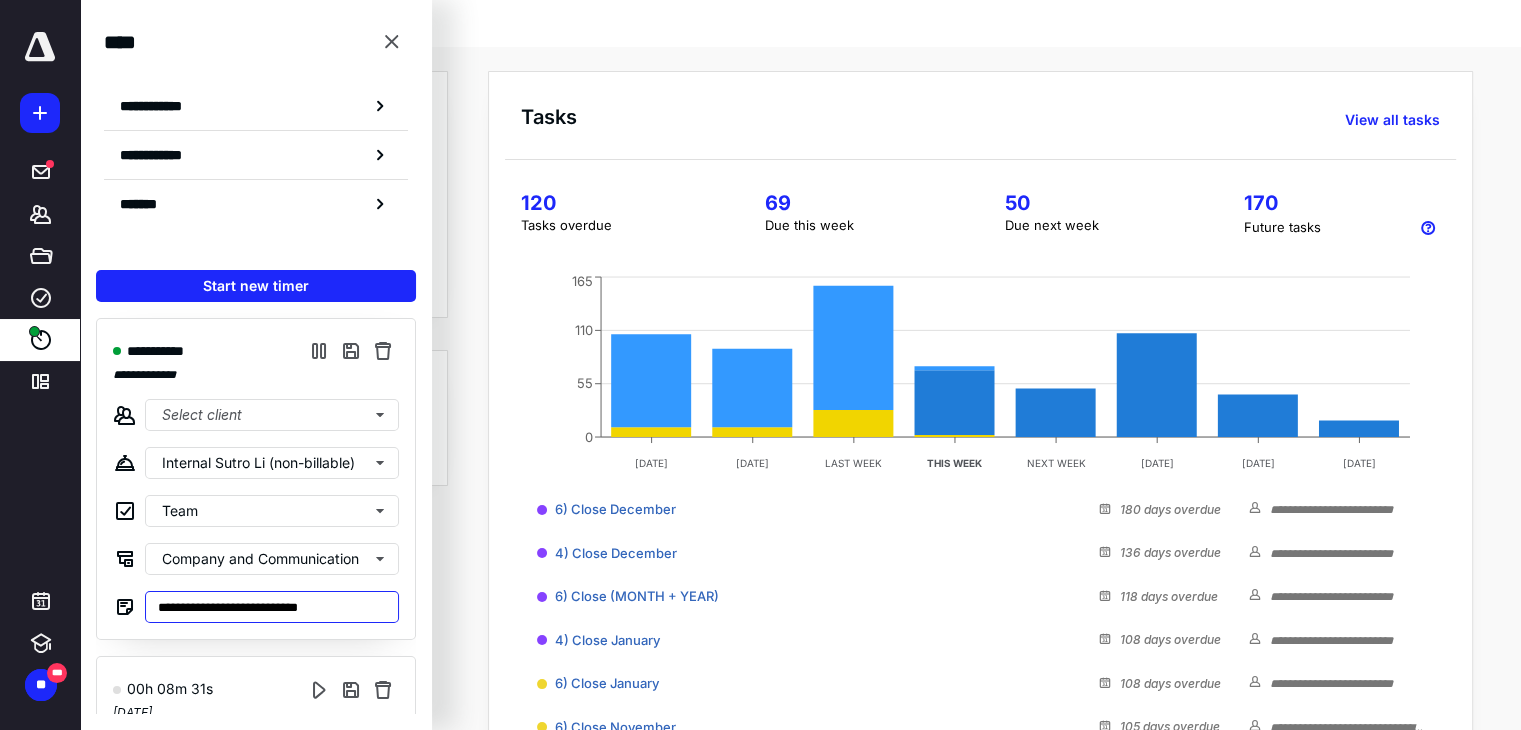 type on "**********" 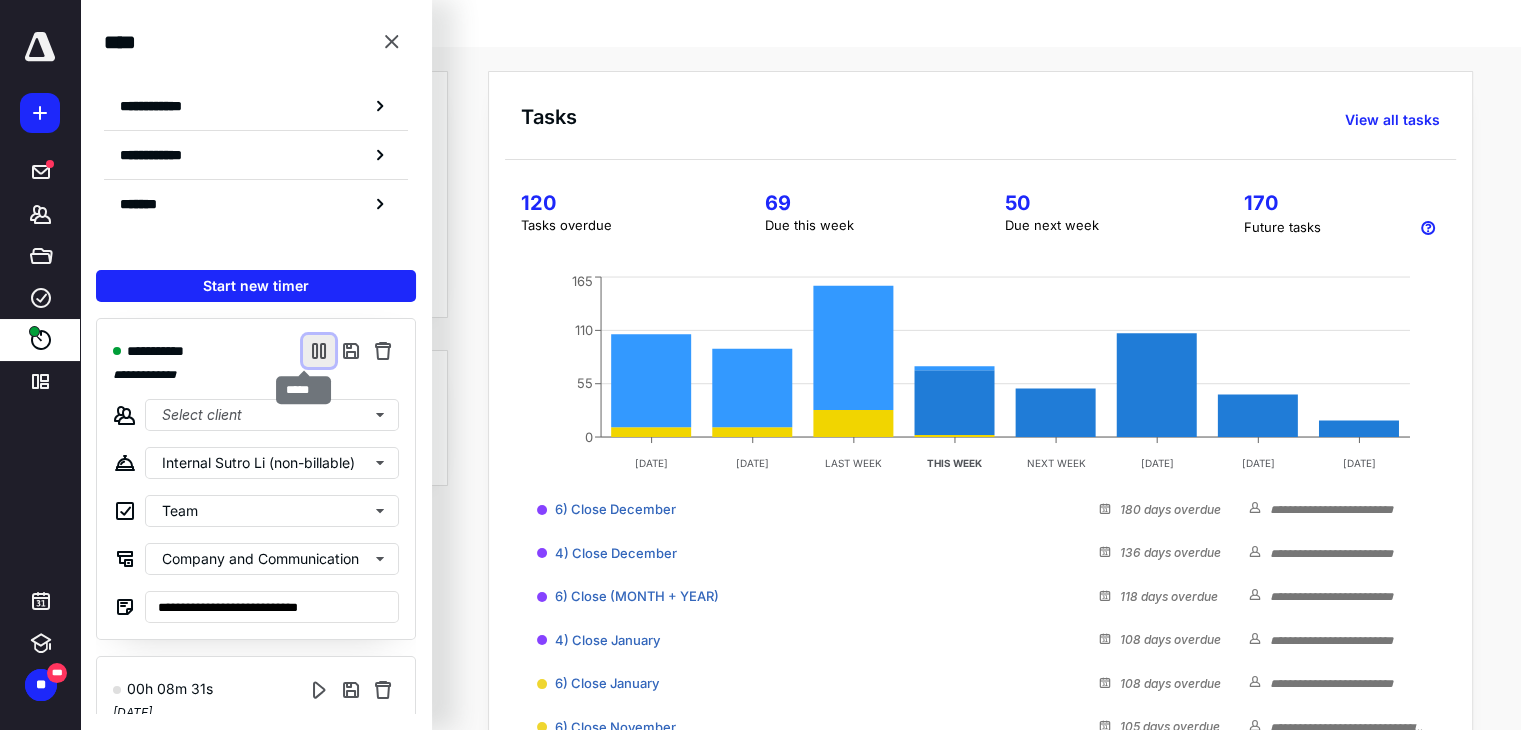 click at bounding box center (319, 351) 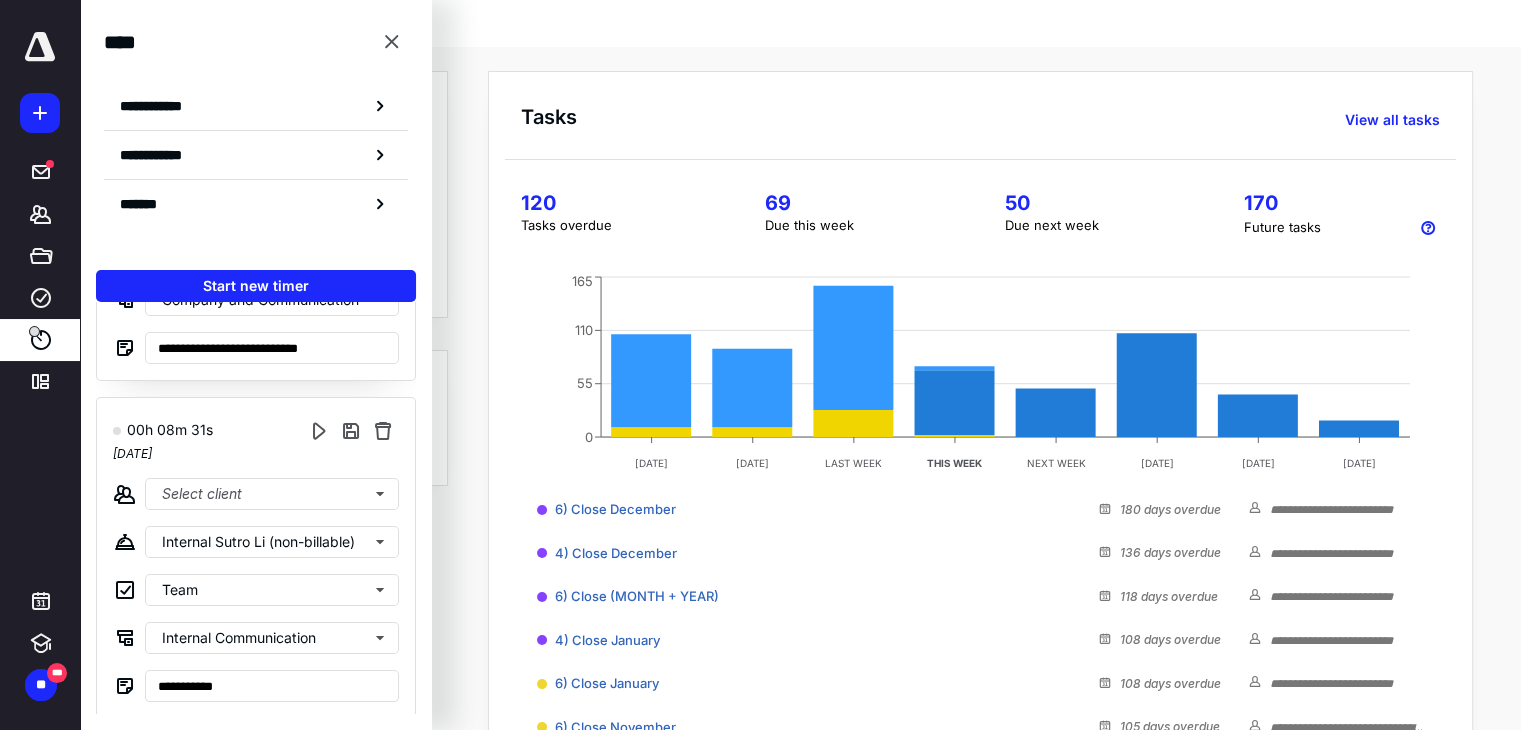 scroll, scrollTop: 263, scrollLeft: 0, axis: vertical 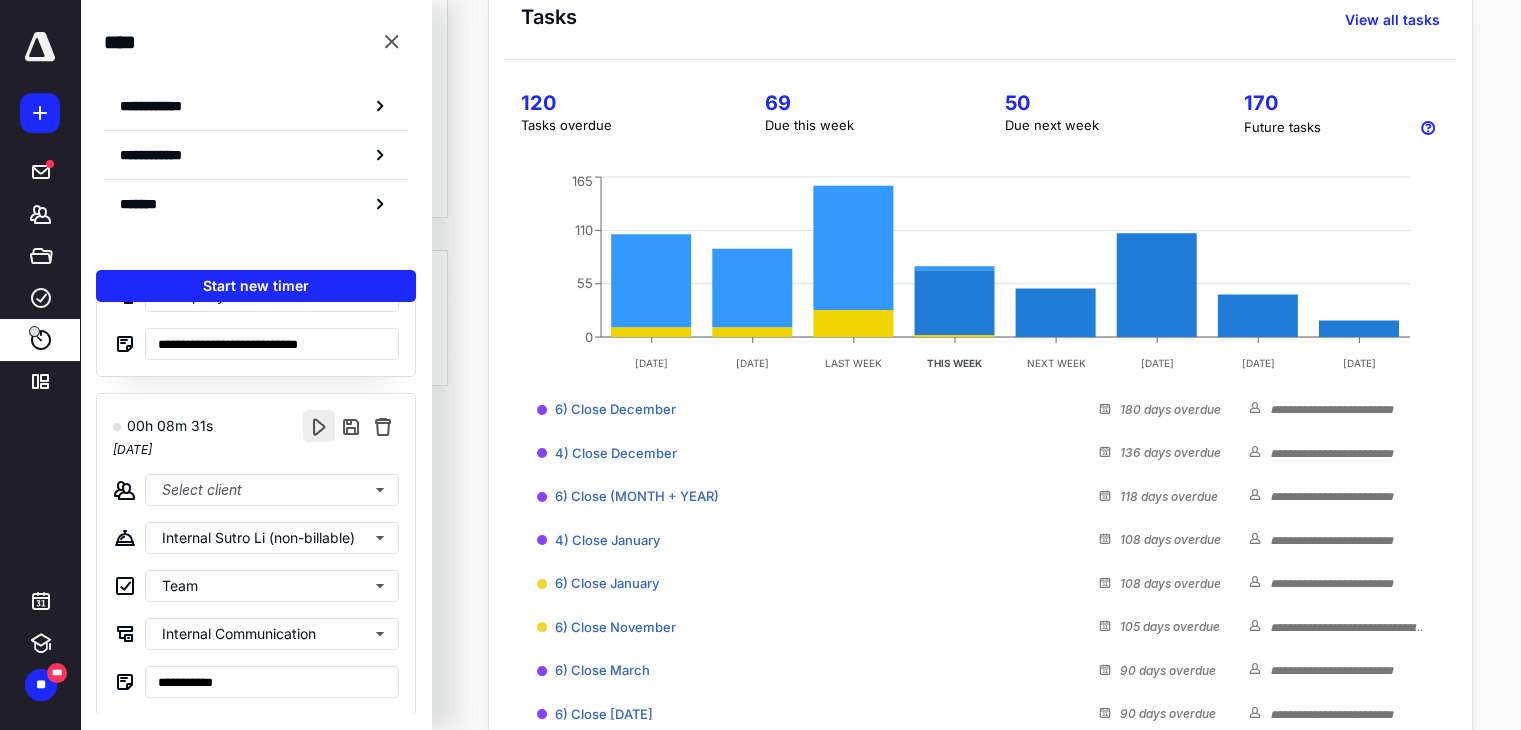 click at bounding box center (319, 426) 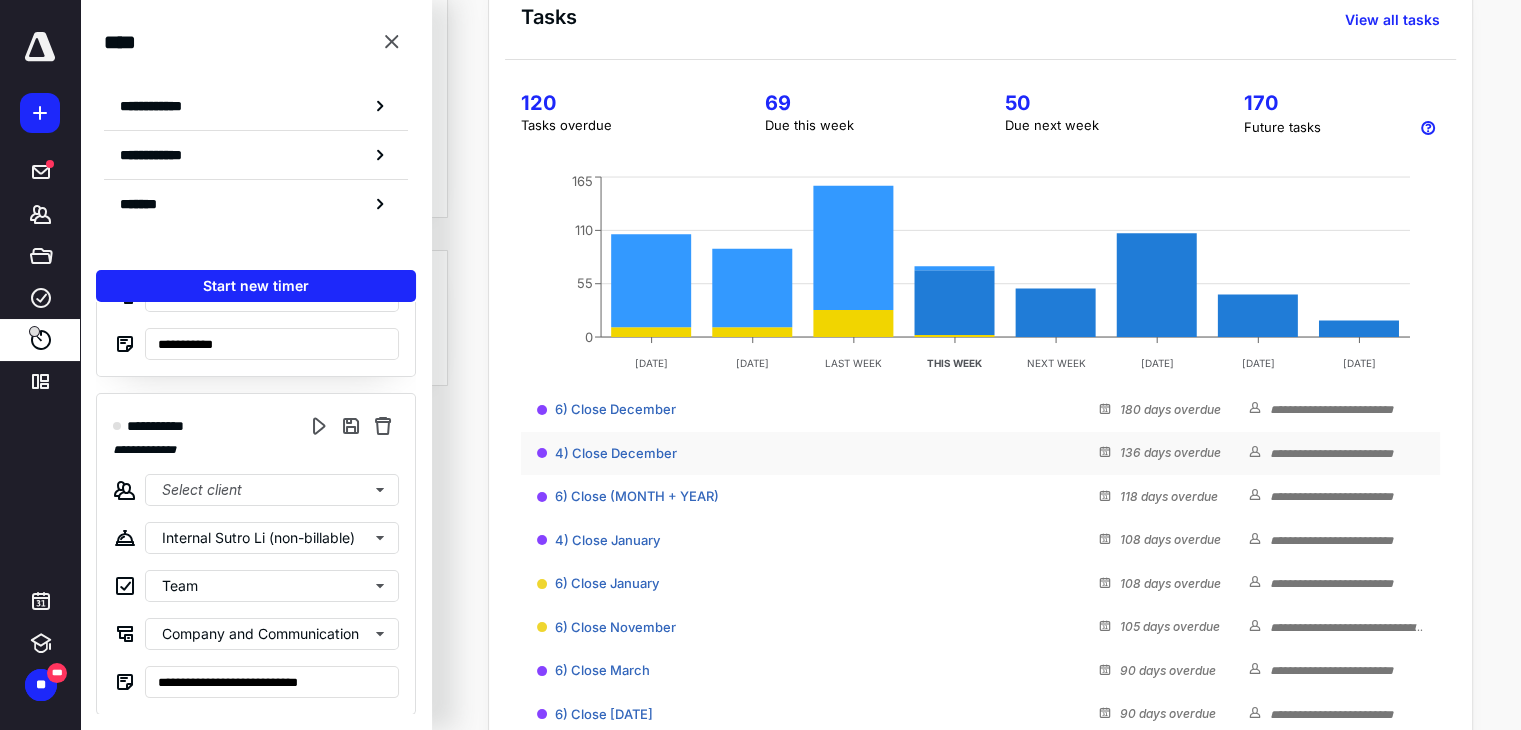 scroll, scrollTop: 0, scrollLeft: 0, axis: both 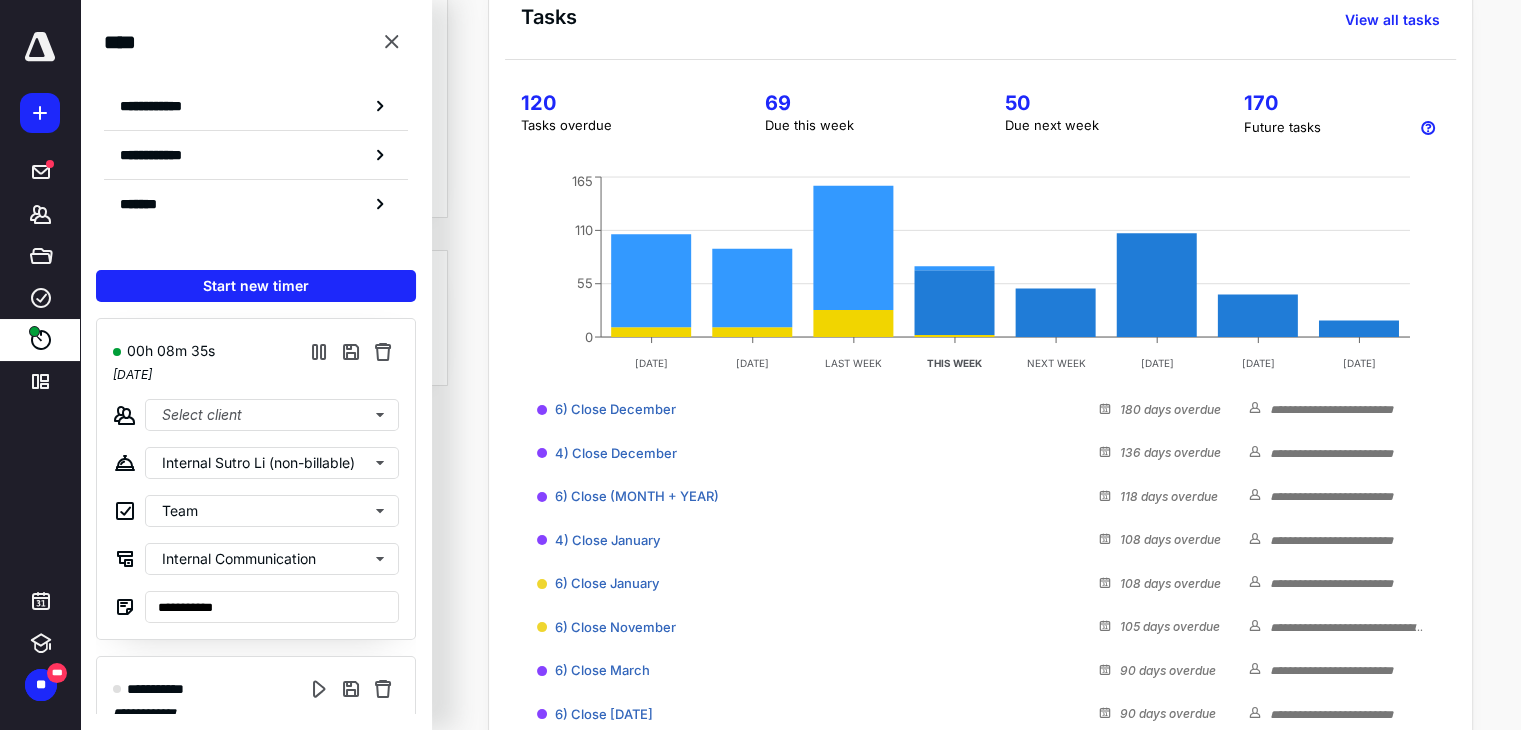 type 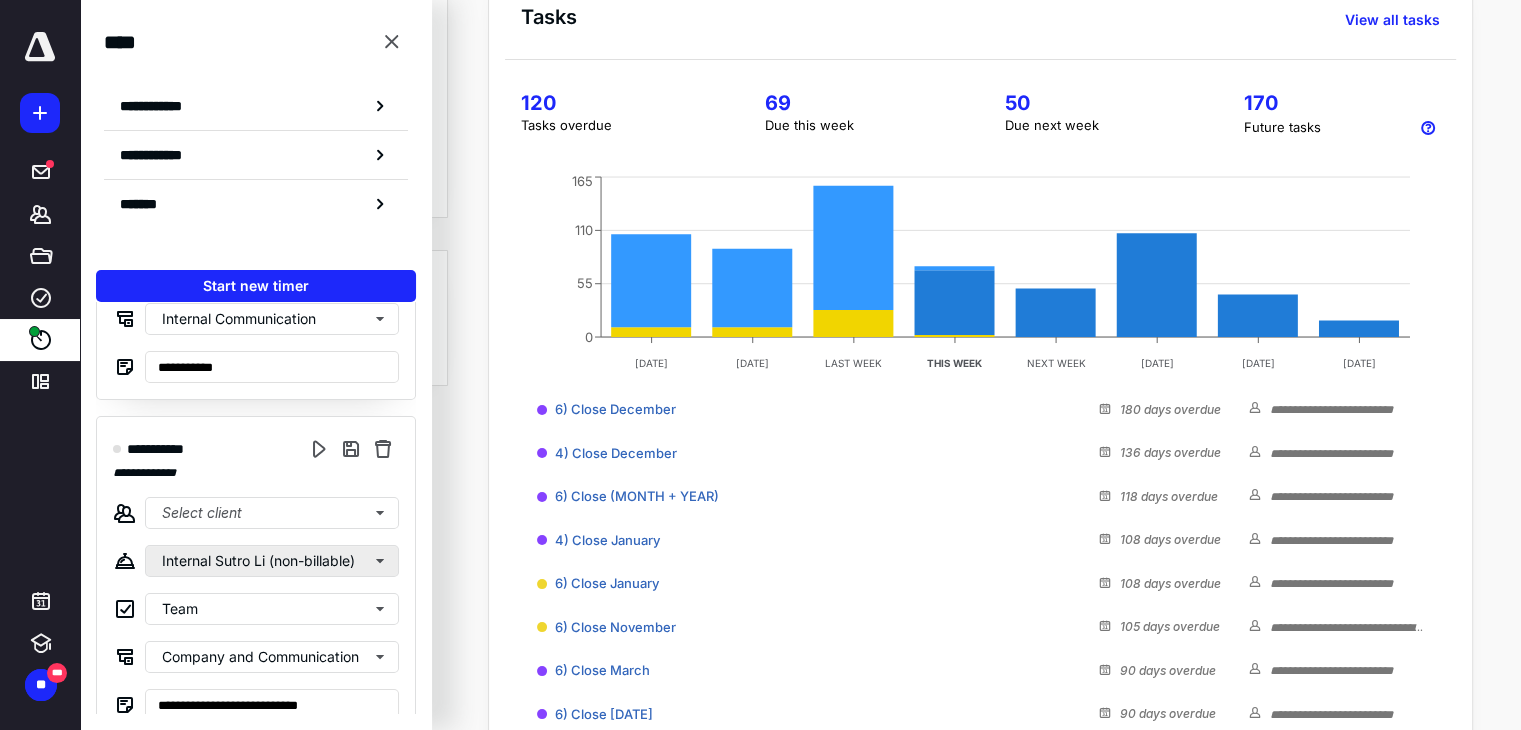 scroll, scrollTop: 263, scrollLeft: 0, axis: vertical 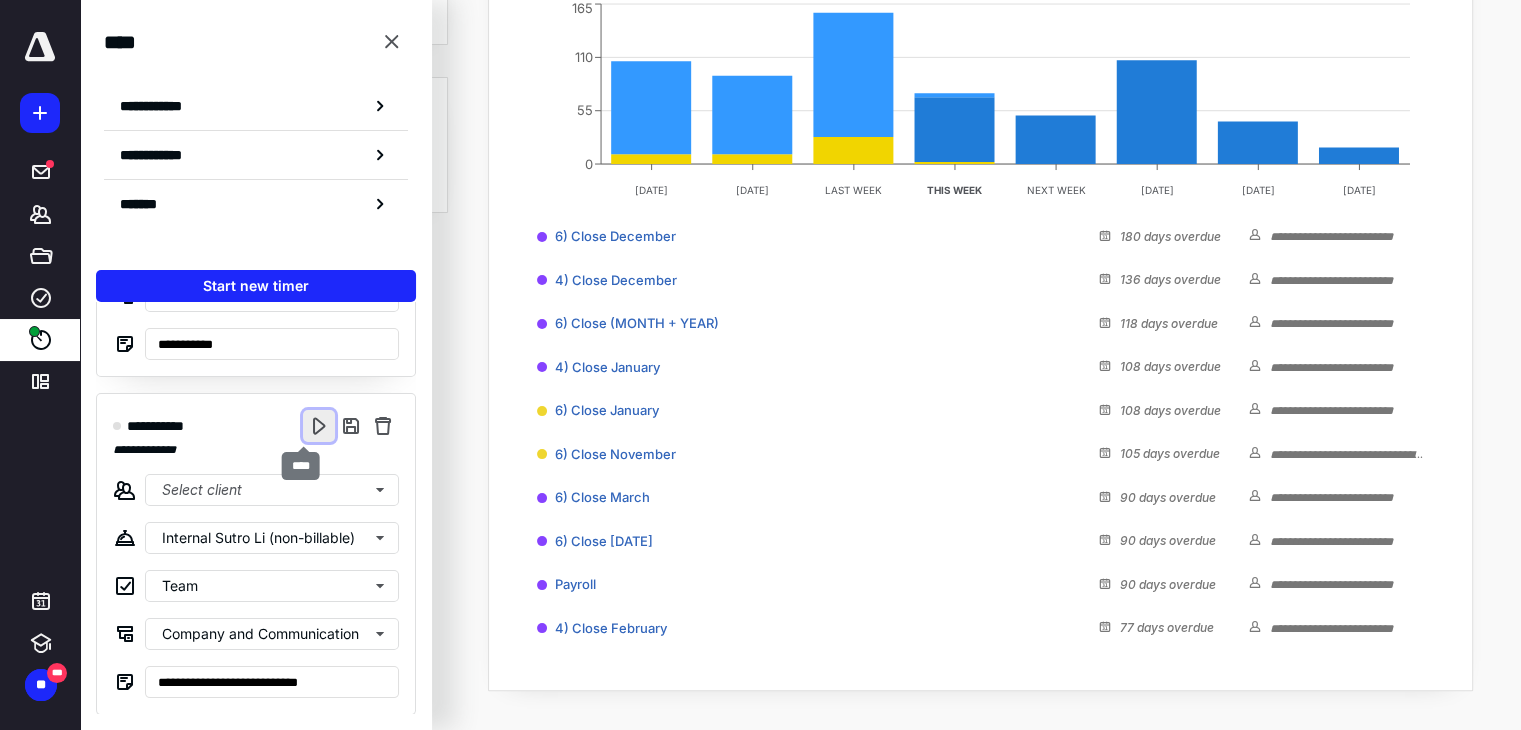 click at bounding box center (319, 426) 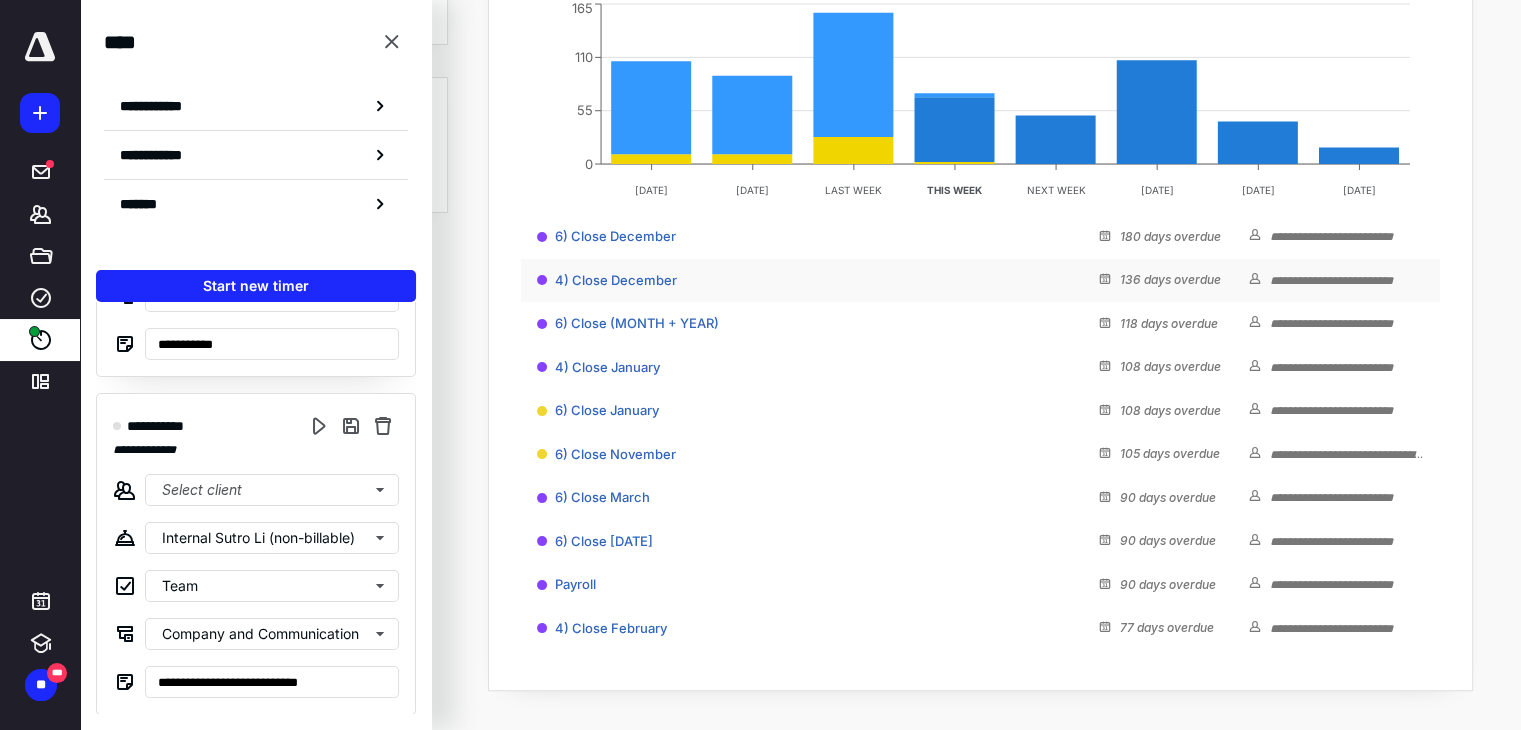 scroll, scrollTop: 0, scrollLeft: 0, axis: both 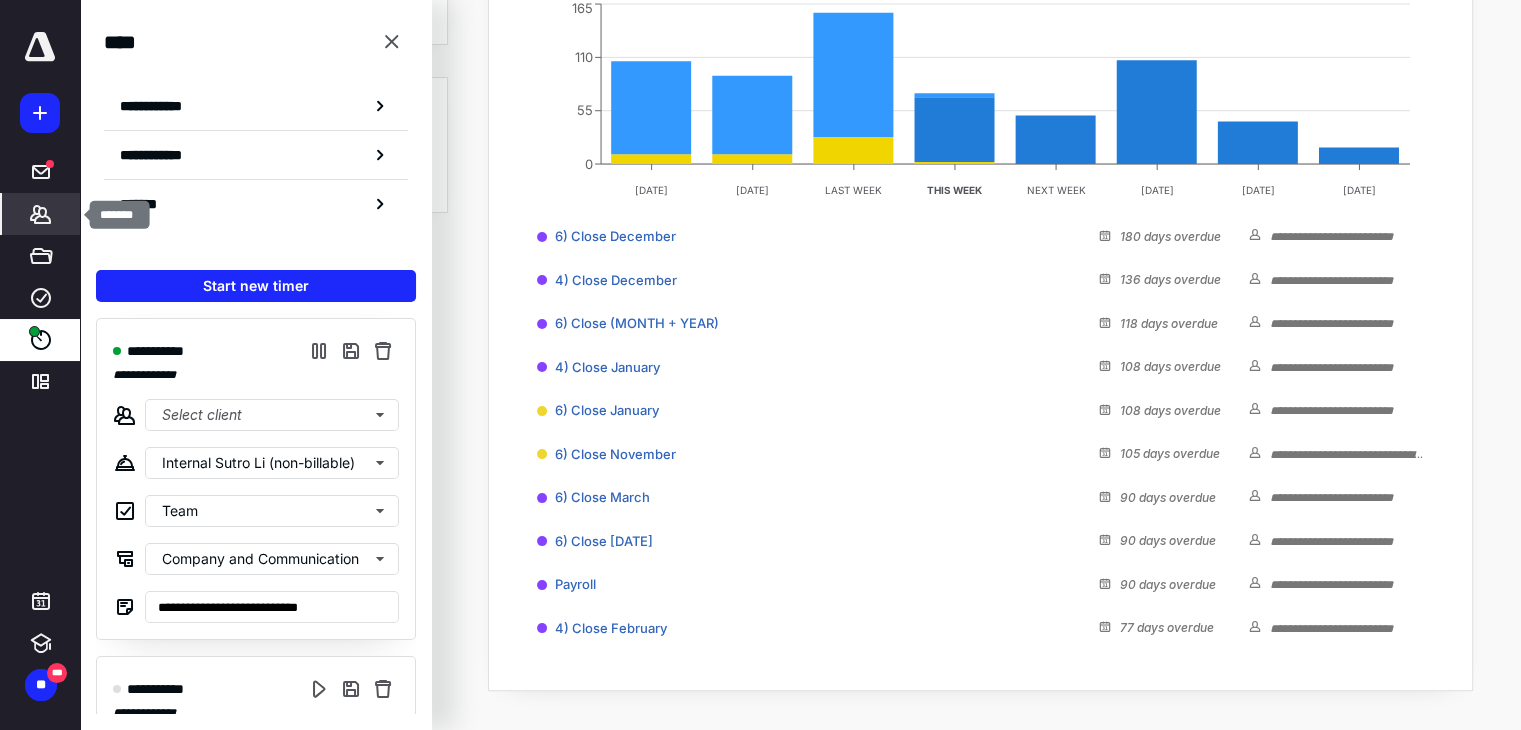 click 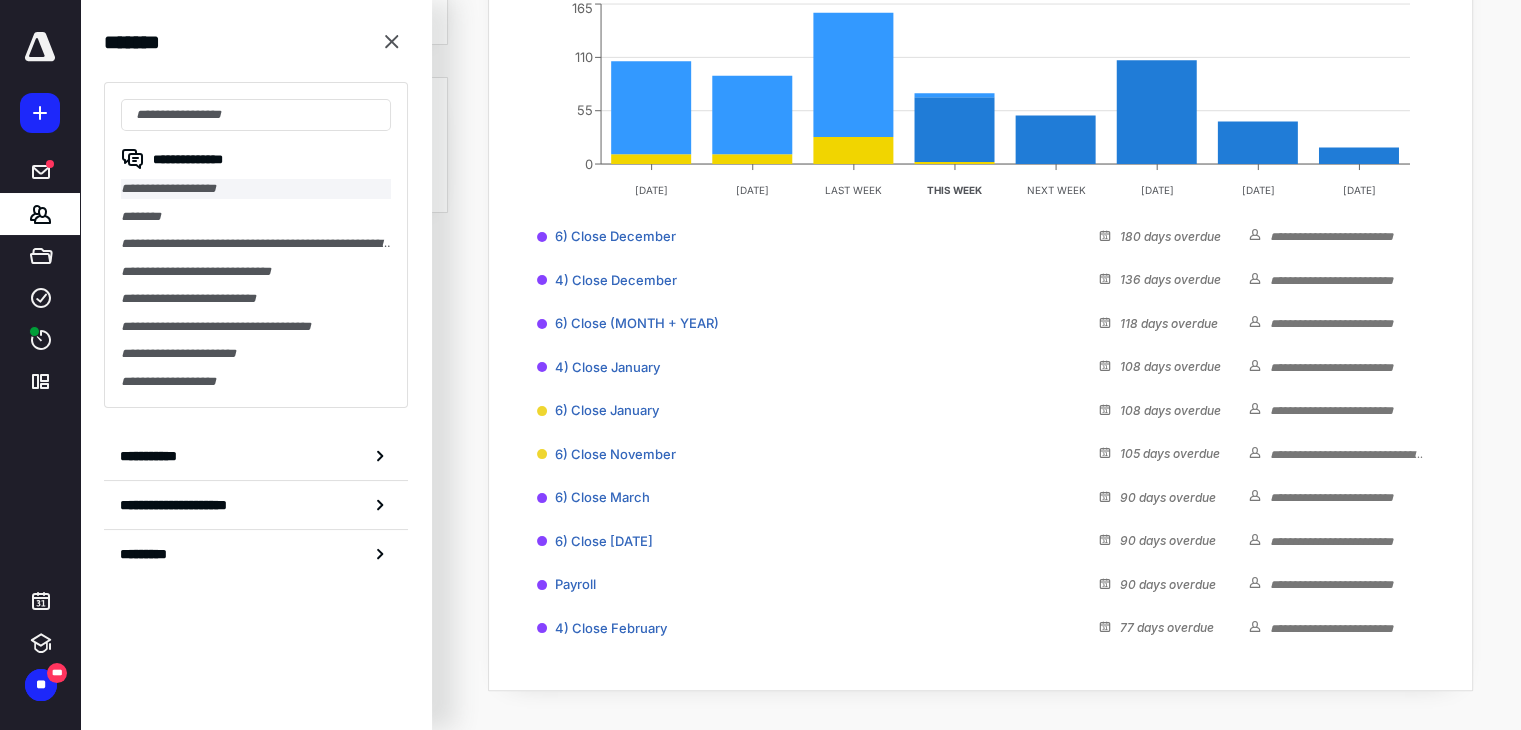 click on "**********" at bounding box center [256, 189] 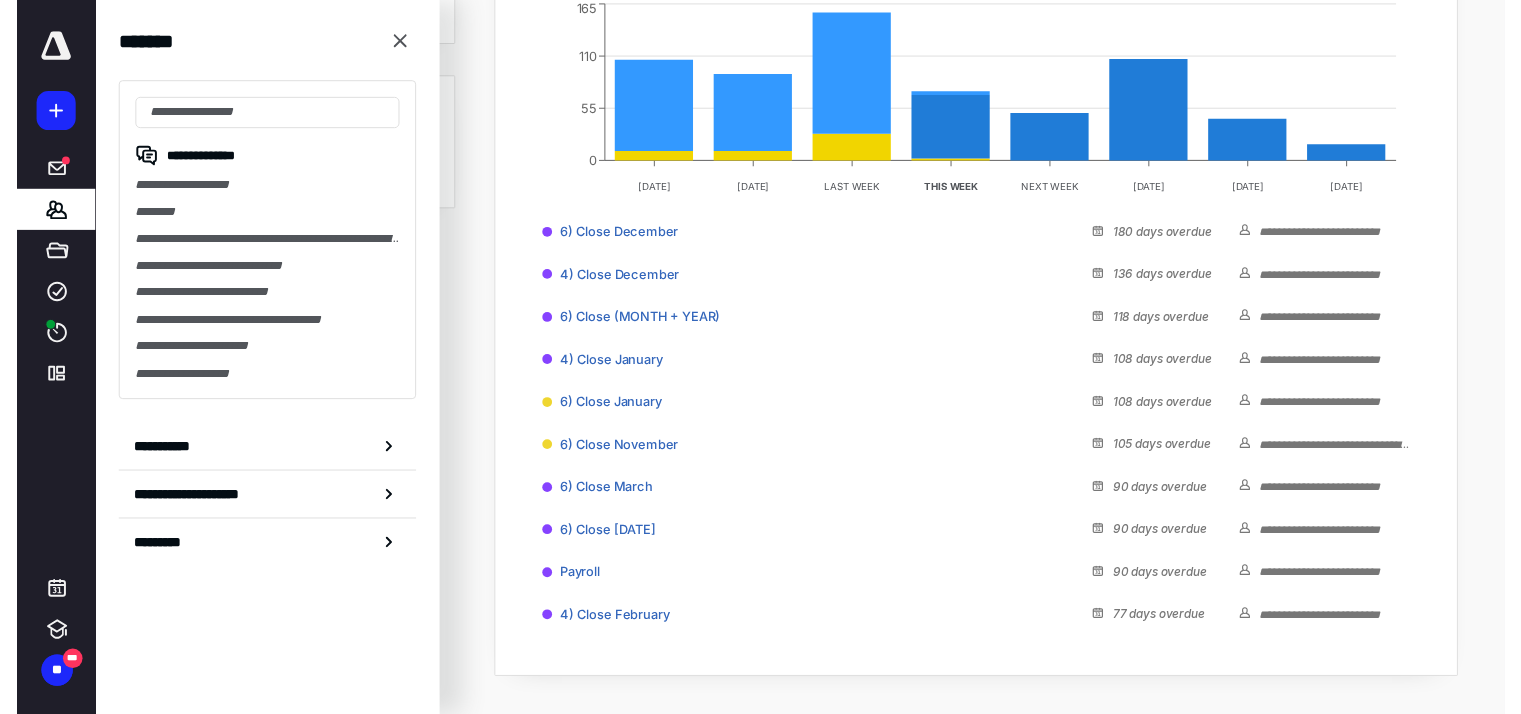 scroll, scrollTop: 0, scrollLeft: 0, axis: both 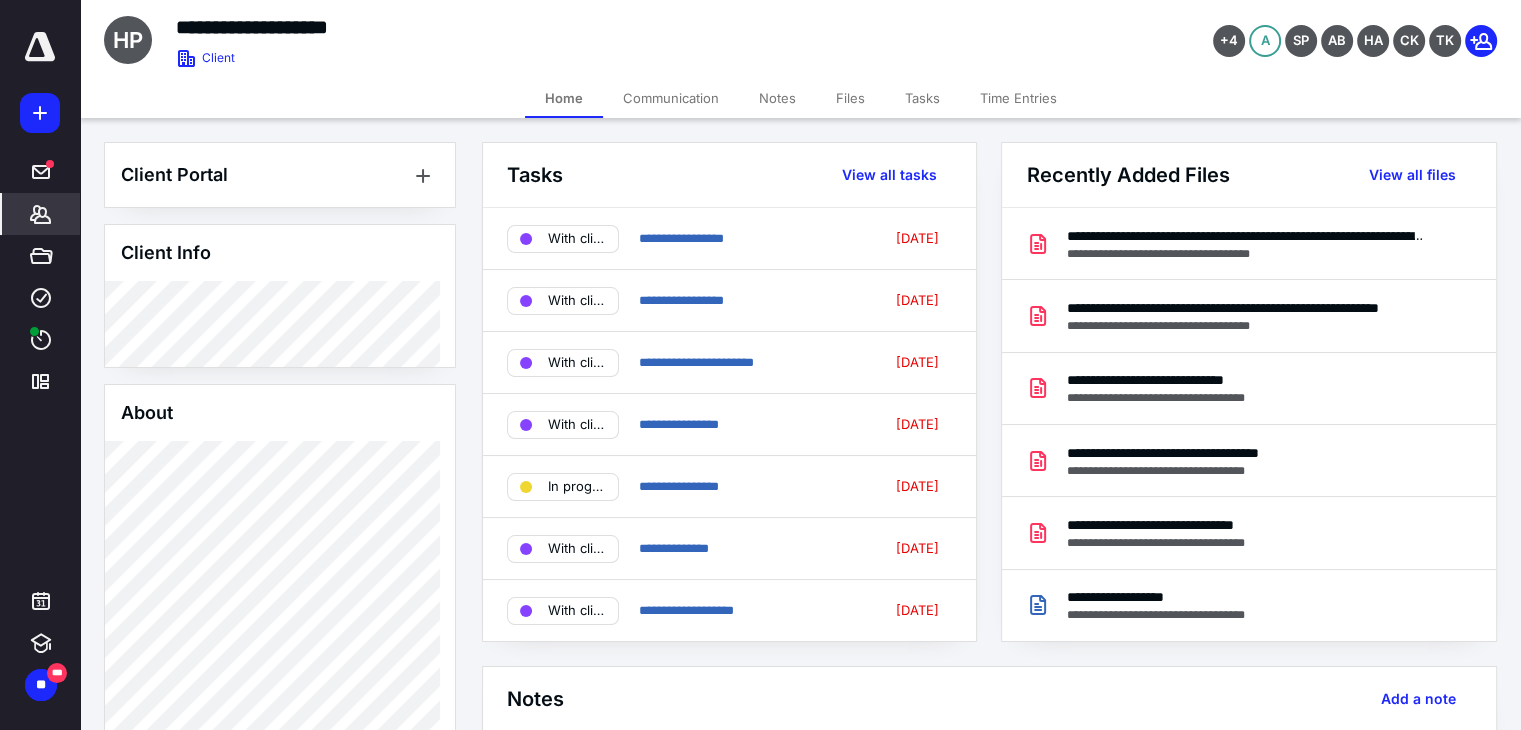 click on "Tasks" at bounding box center (922, 98) 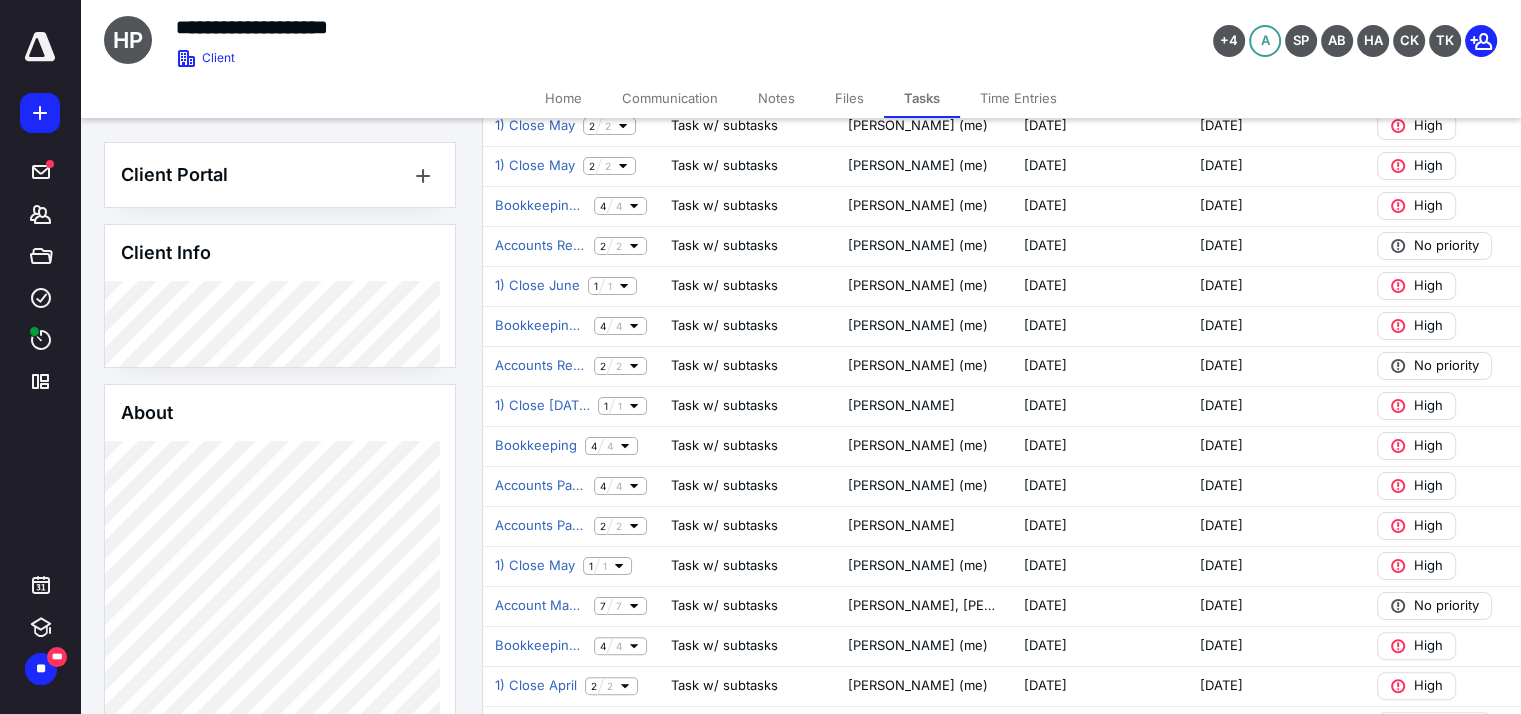 scroll, scrollTop: 1328, scrollLeft: 0, axis: vertical 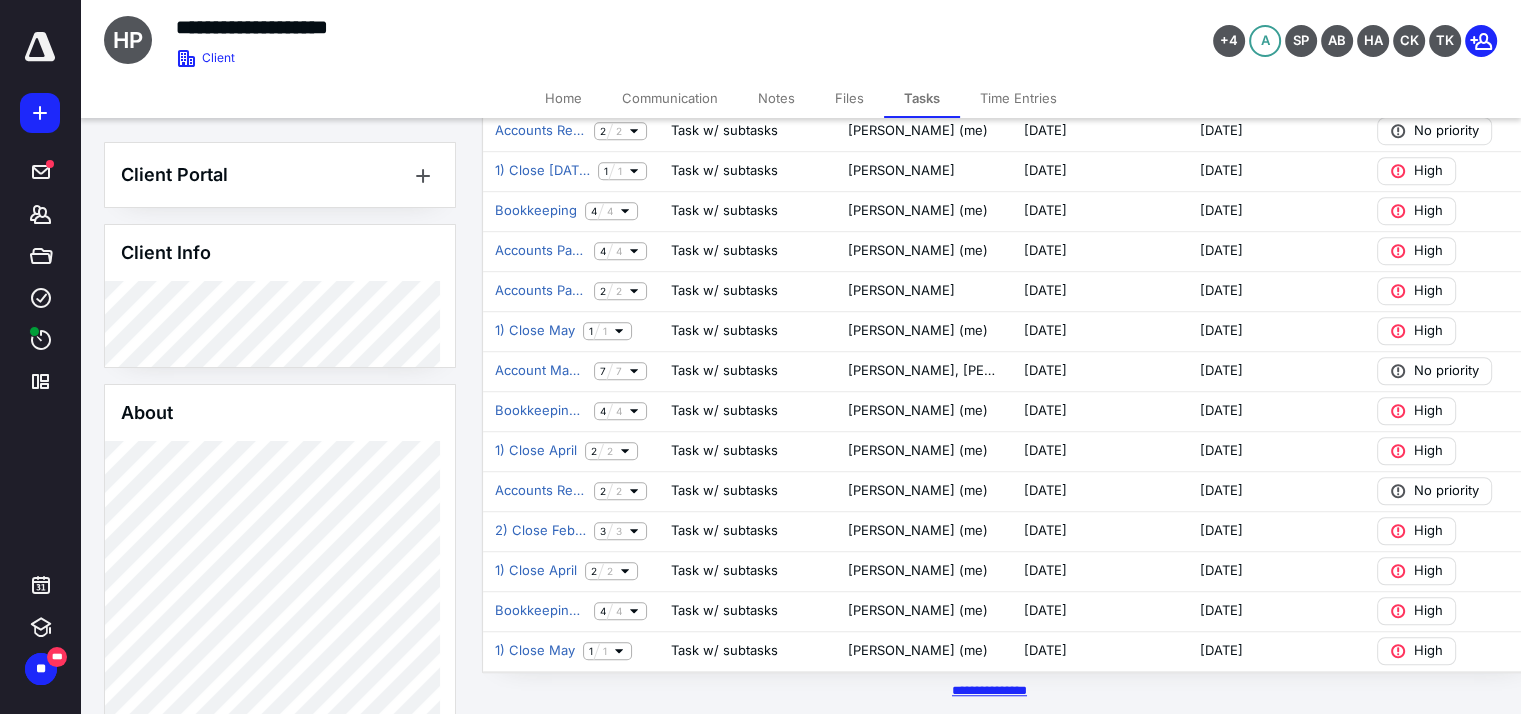 click on "********* *****" at bounding box center [989, 690] 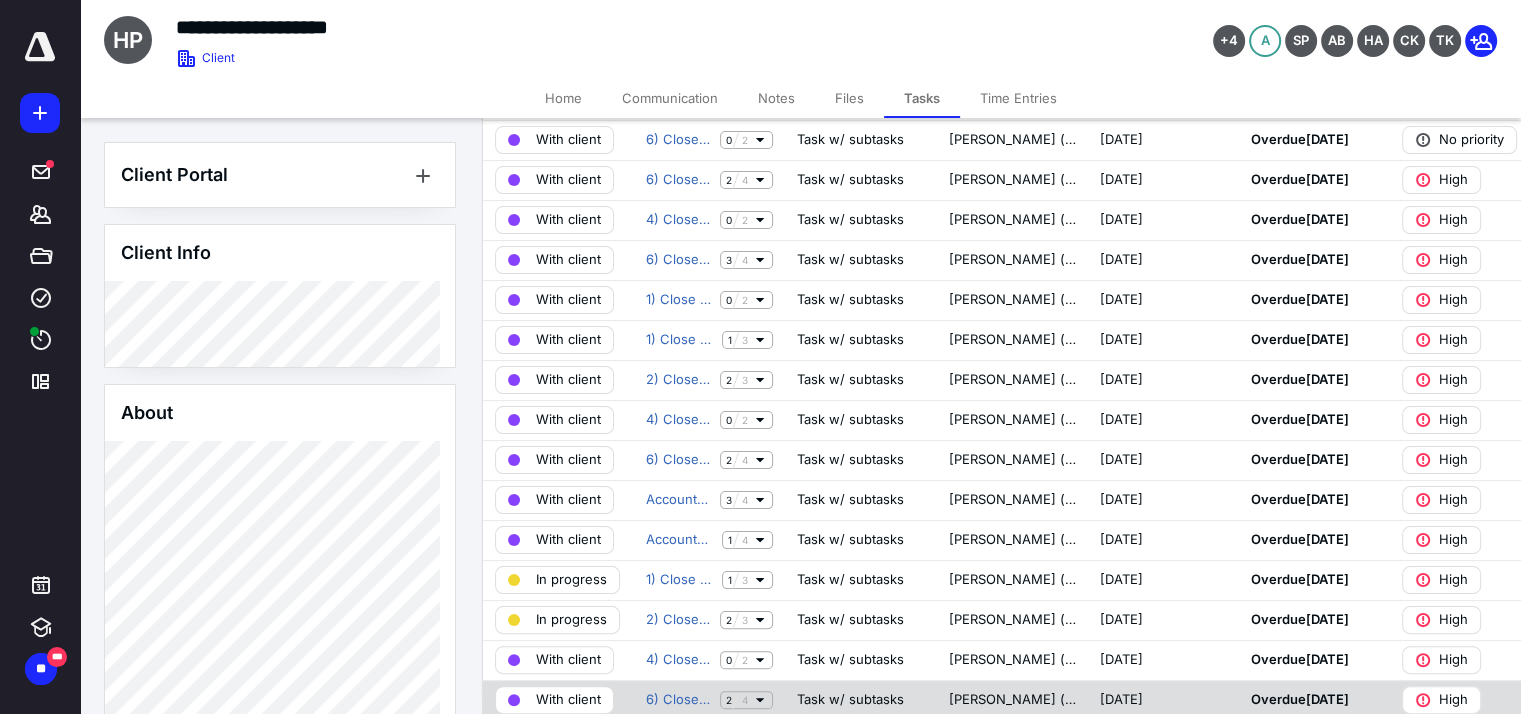 scroll, scrollTop: 500, scrollLeft: 0, axis: vertical 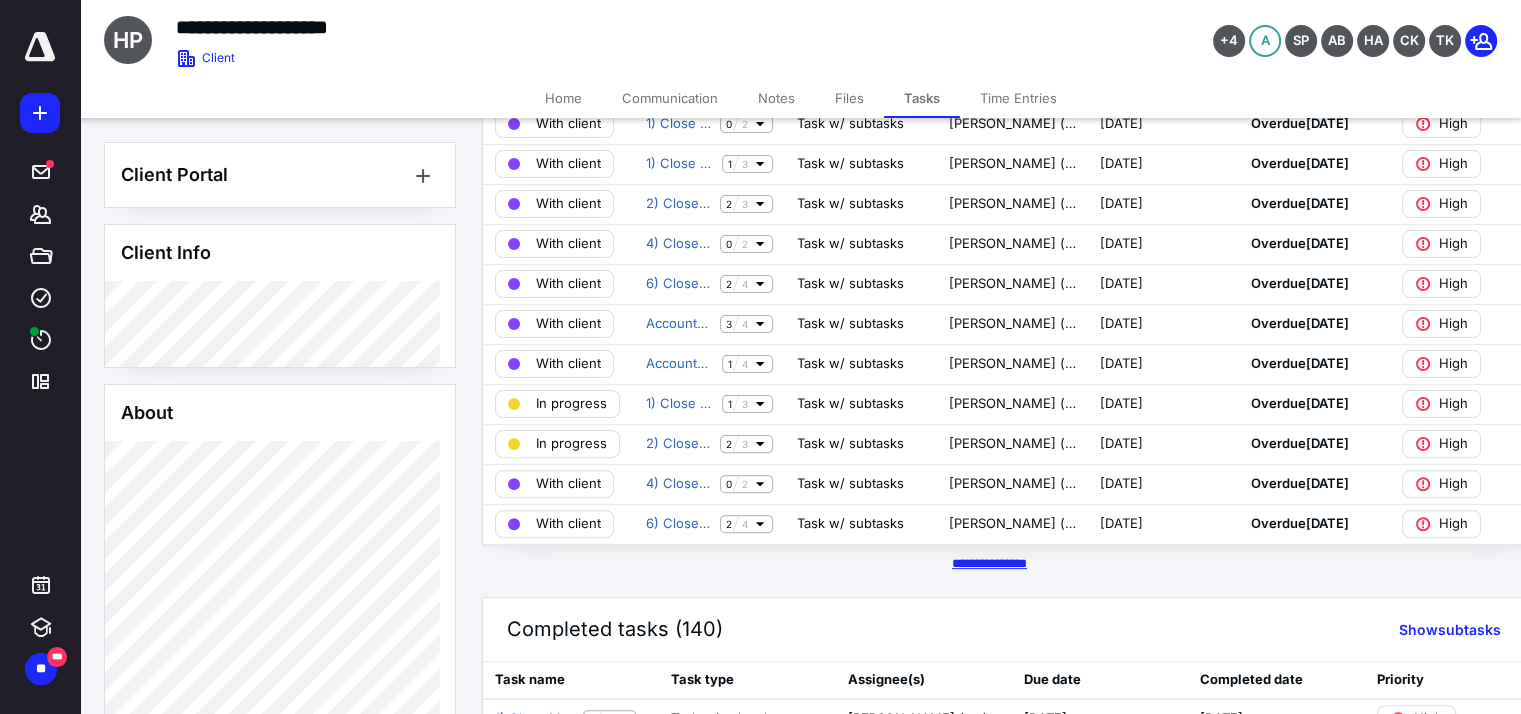 click on "********* *****" at bounding box center [989, 563] 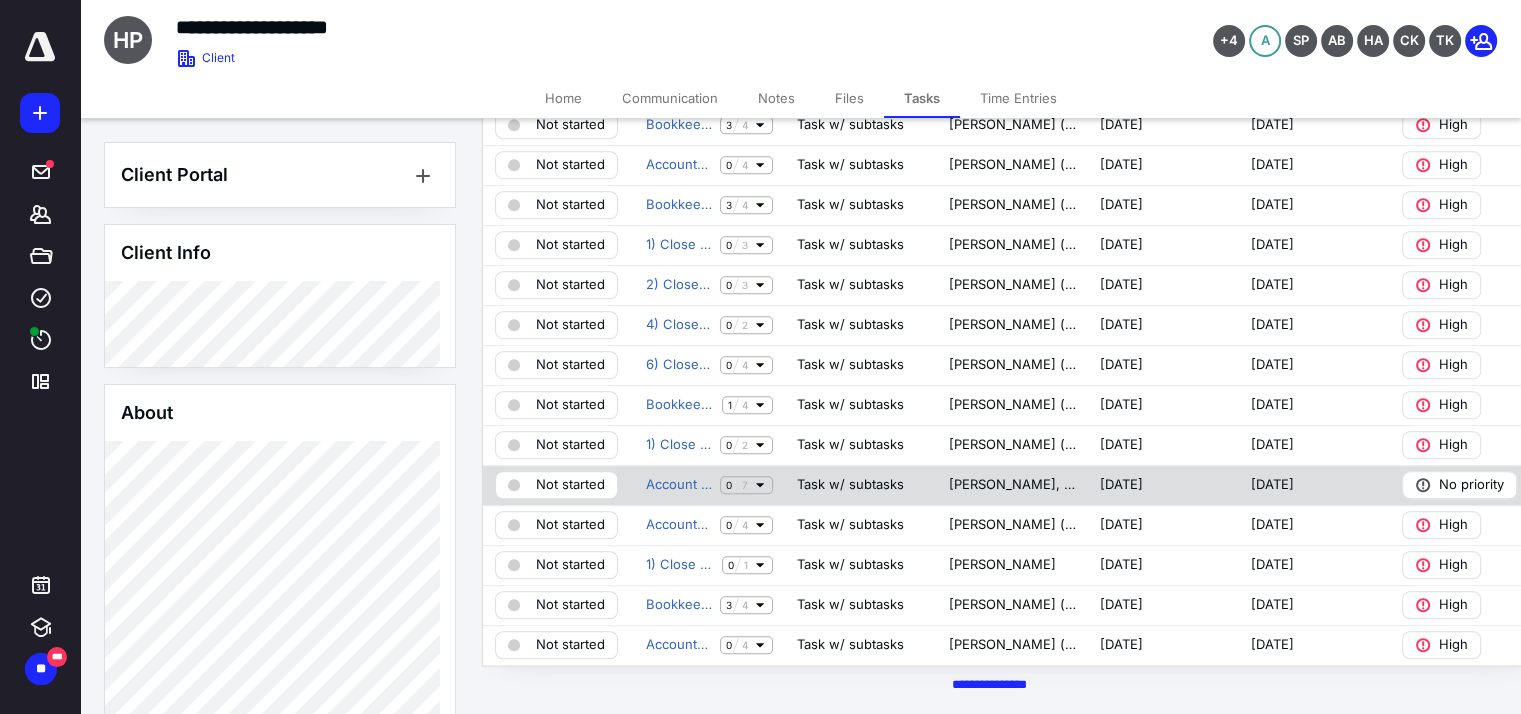 scroll, scrollTop: 1200, scrollLeft: 0, axis: vertical 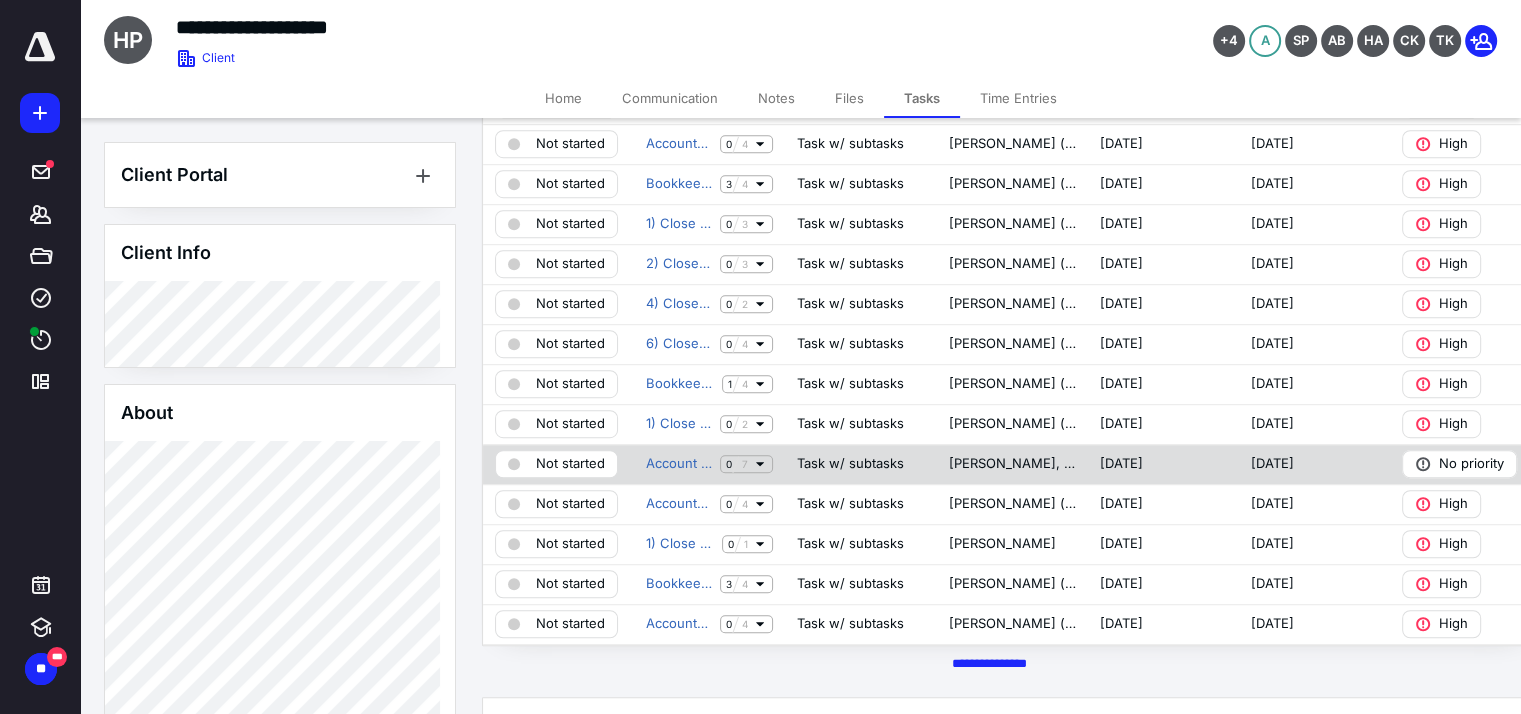 click 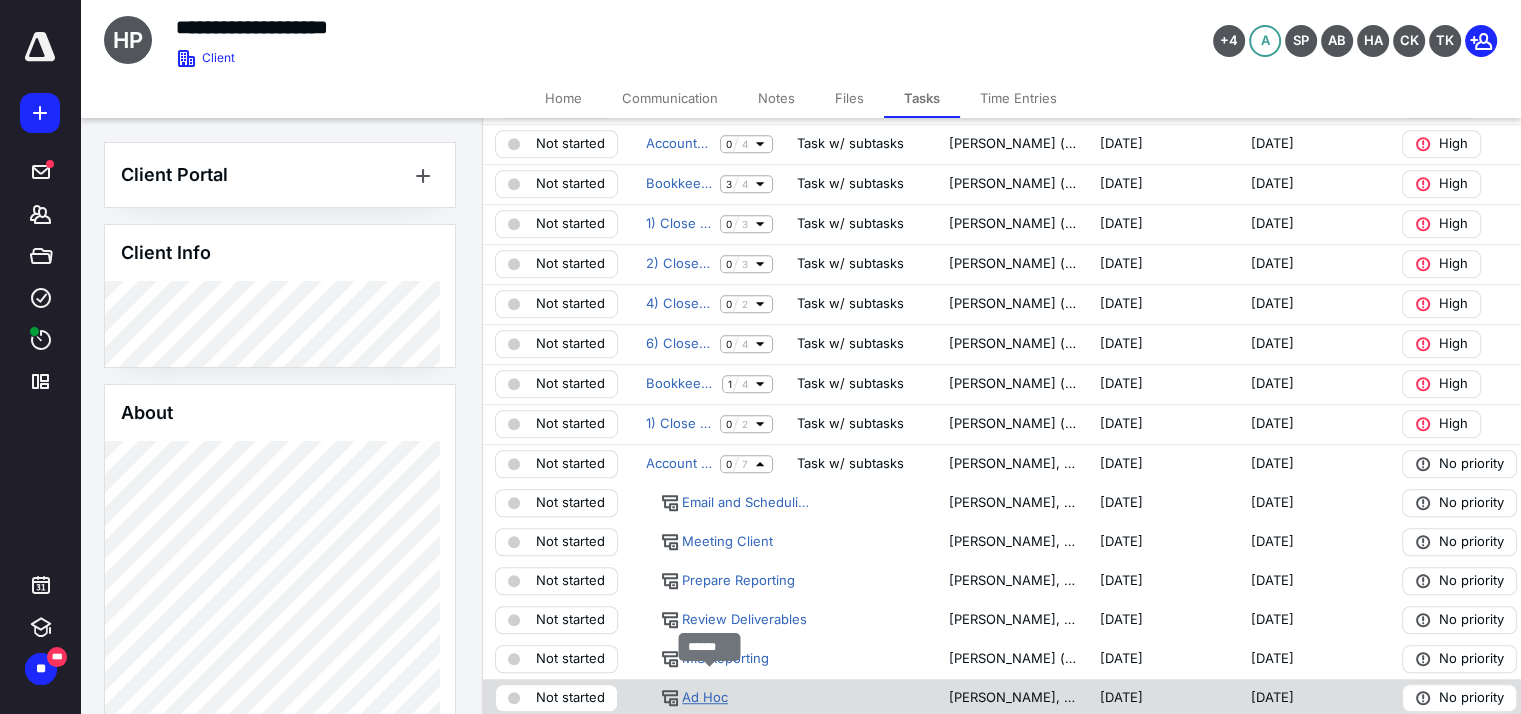 click on "Ad Hoc" at bounding box center [705, 698] 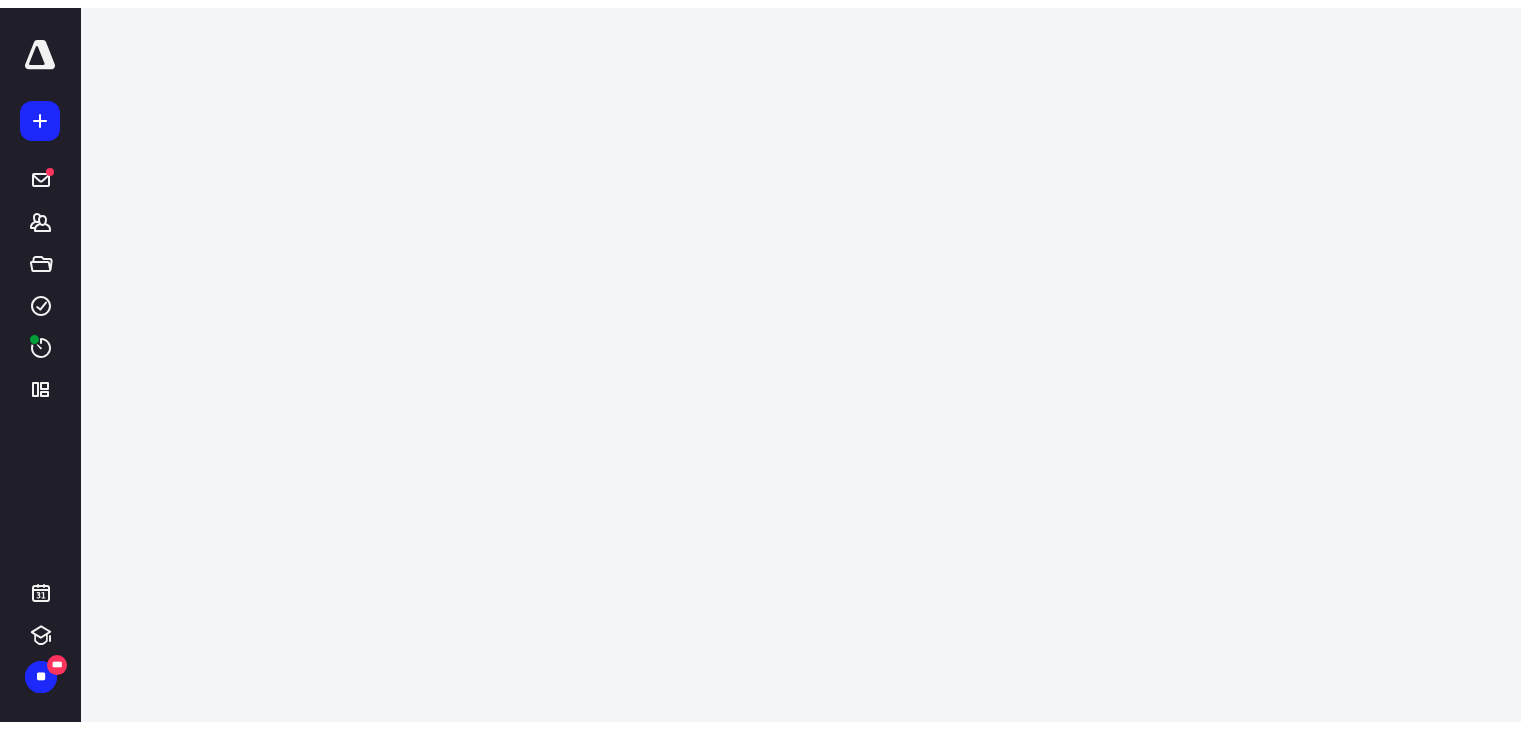 scroll, scrollTop: 0, scrollLeft: 0, axis: both 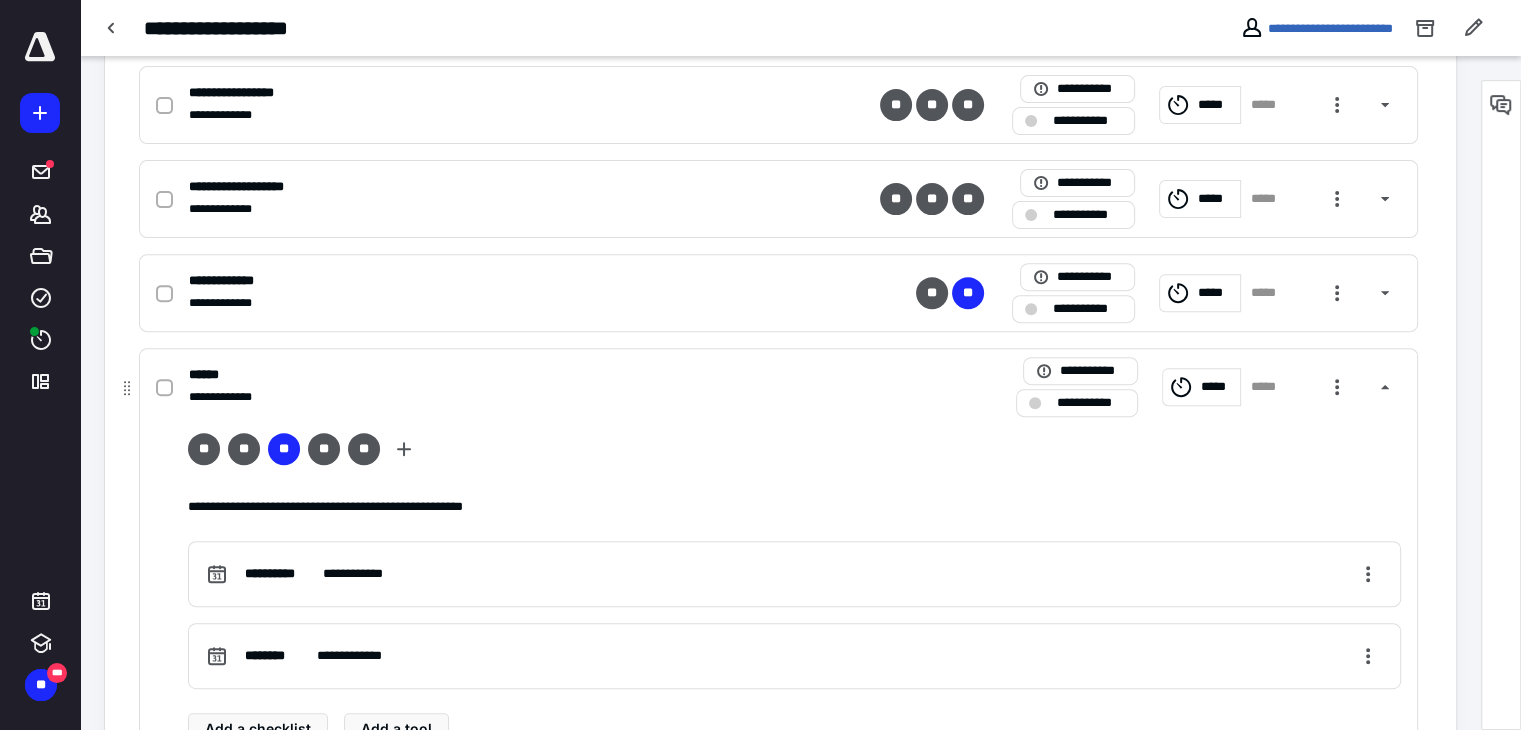 click on "*****" at bounding box center [1268, 387] 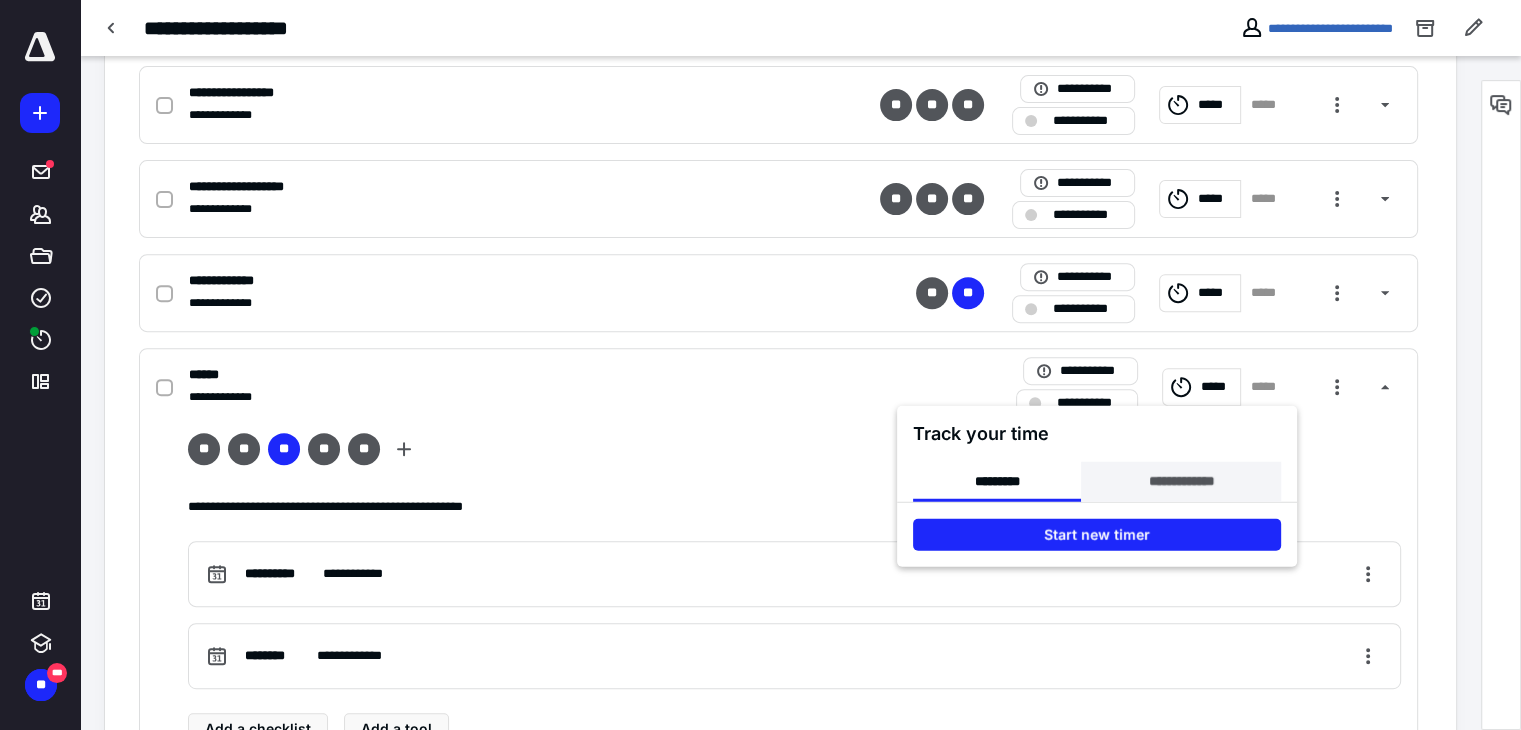 click on "**********" at bounding box center (1180, 482) 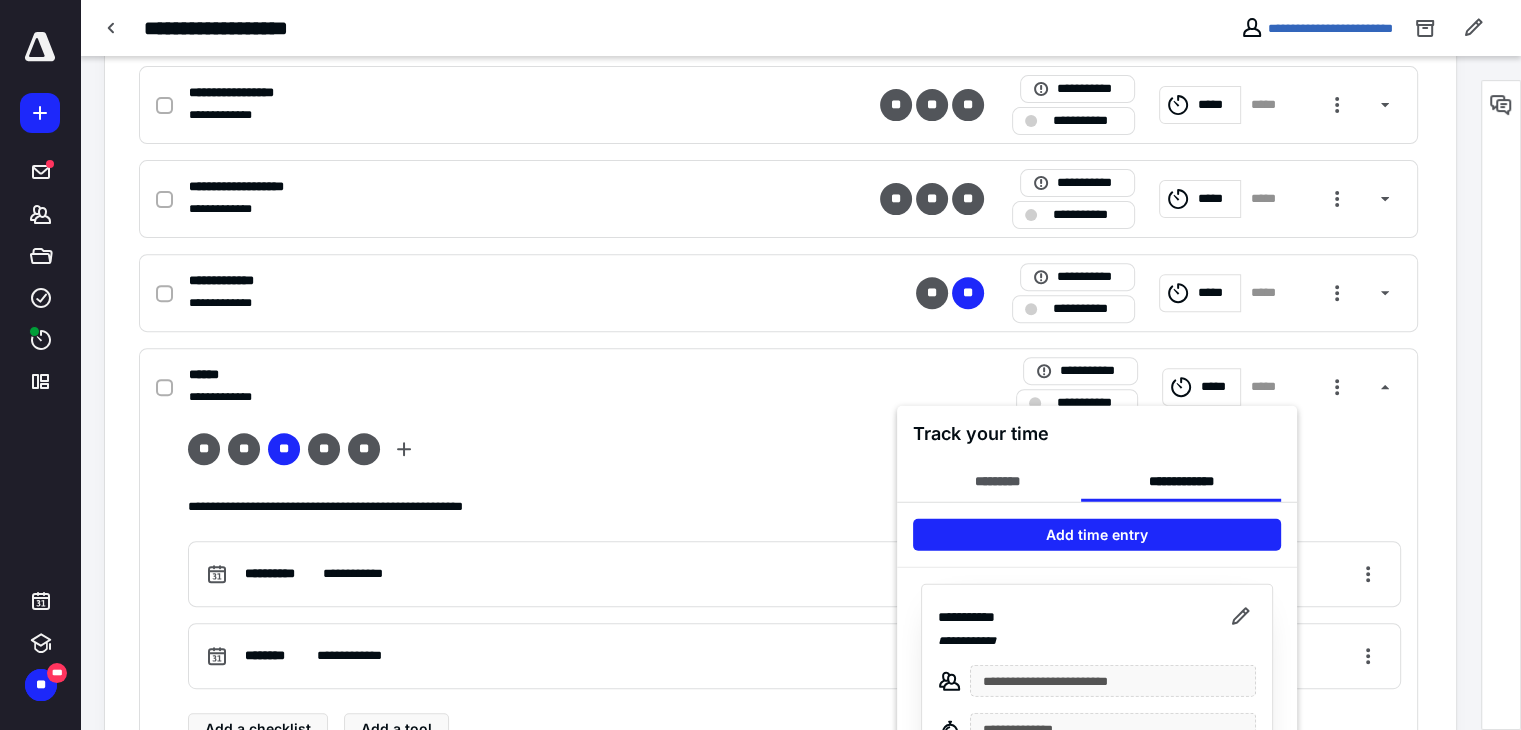 scroll, scrollTop: 91, scrollLeft: 0, axis: vertical 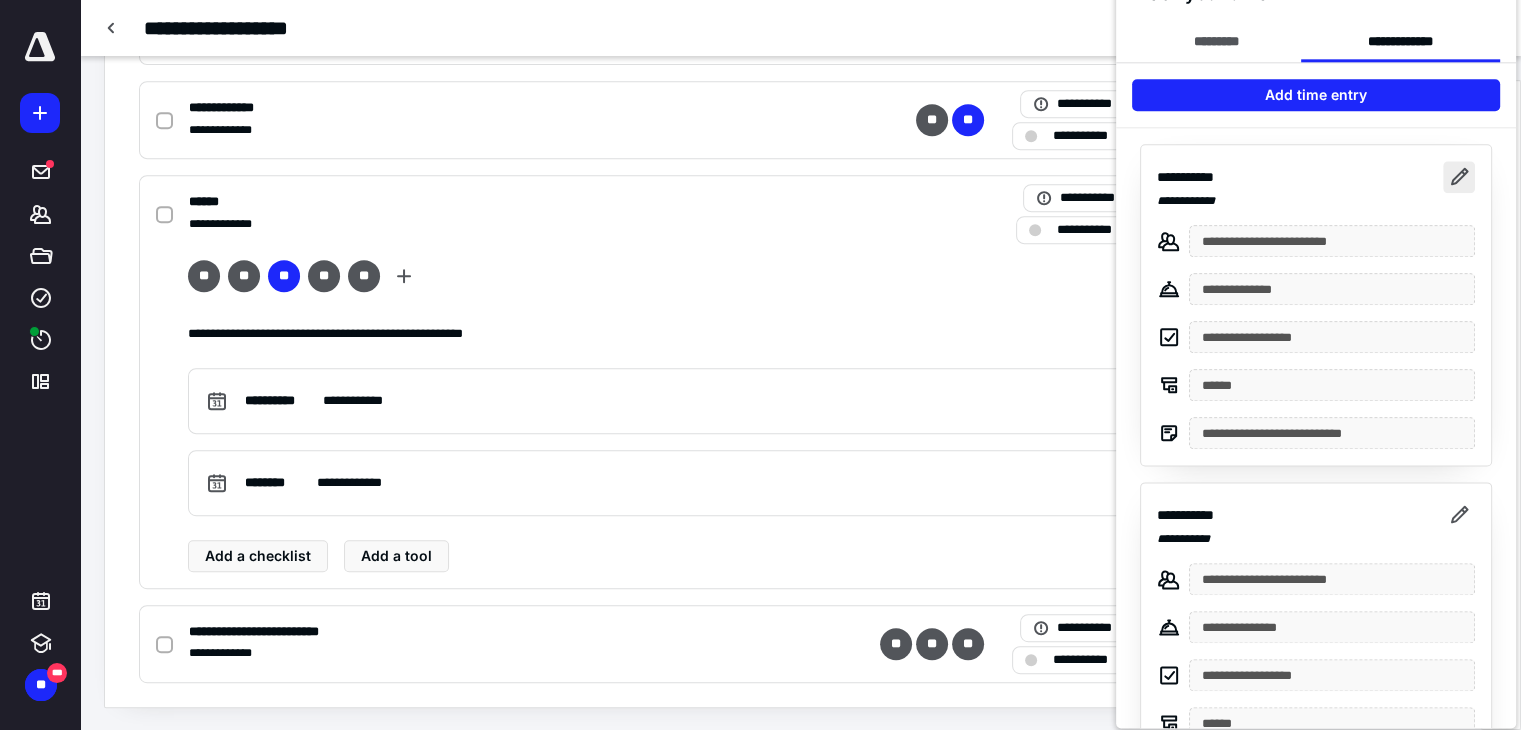 click at bounding box center [1459, 177] 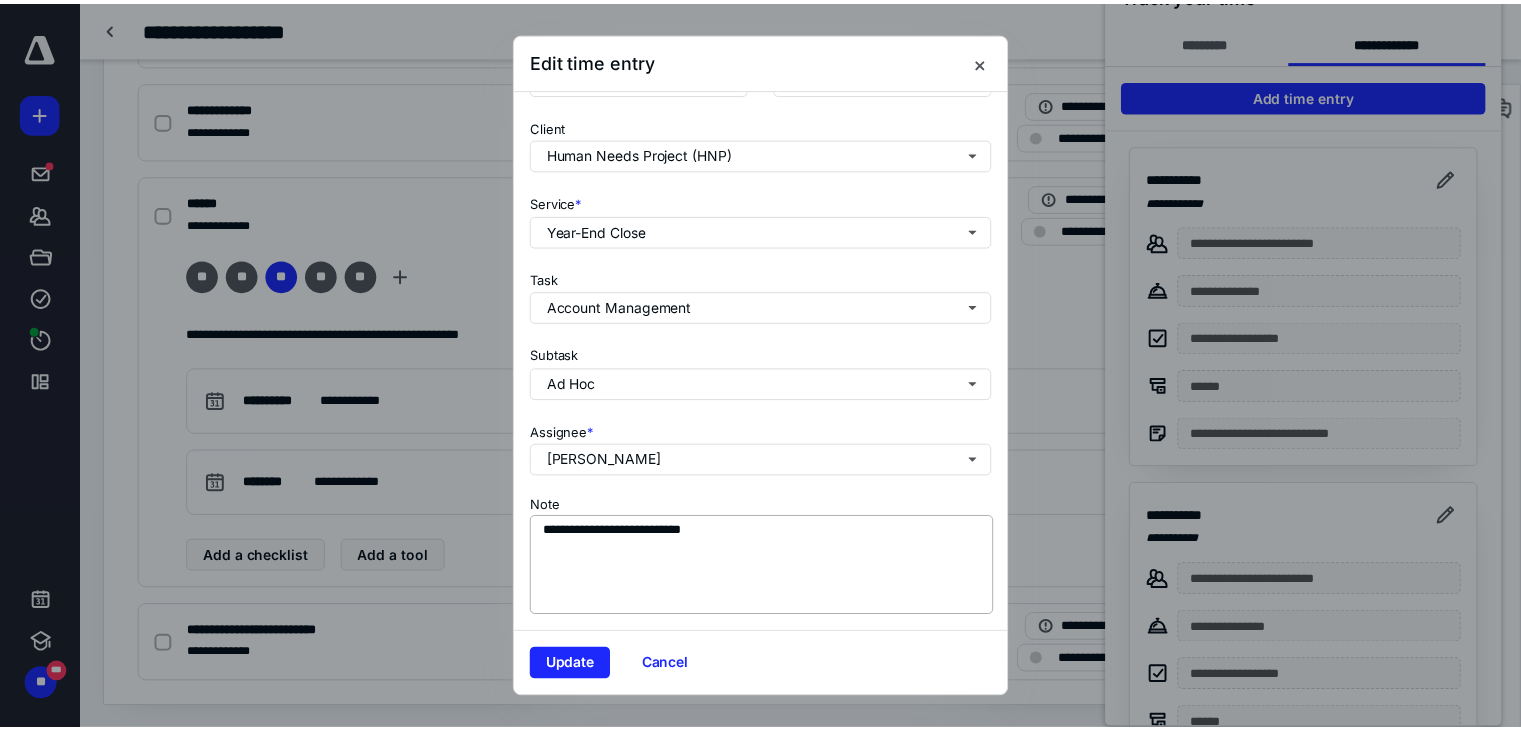 scroll, scrollTop: 275, scrollLeft: 0, axis: vertical 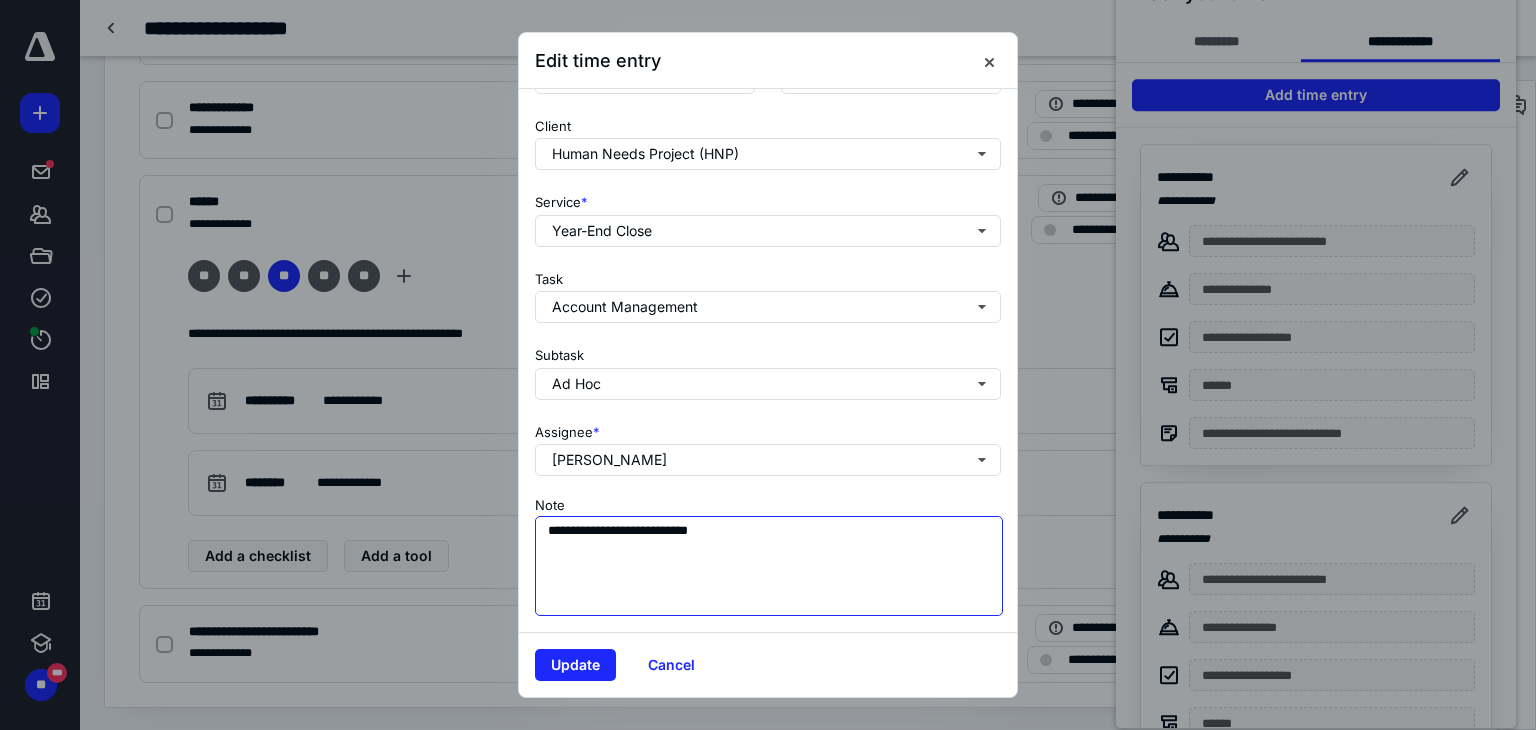 drag, startPoint x: 748, startPoint y: 521, endPoint x: 544, endPoint y: 522, distance: 204.00246 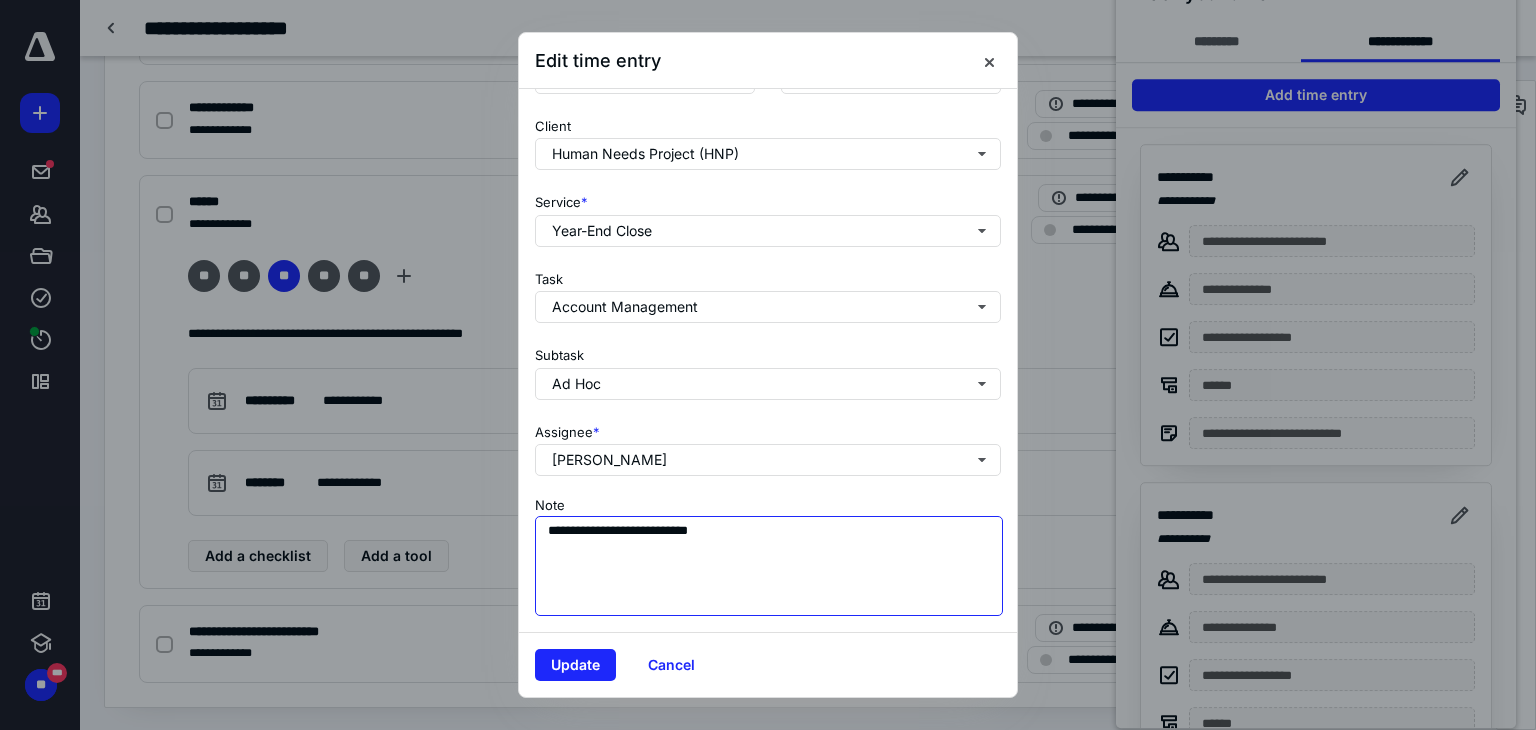 click on "**********" at bounding box center (769, 566) 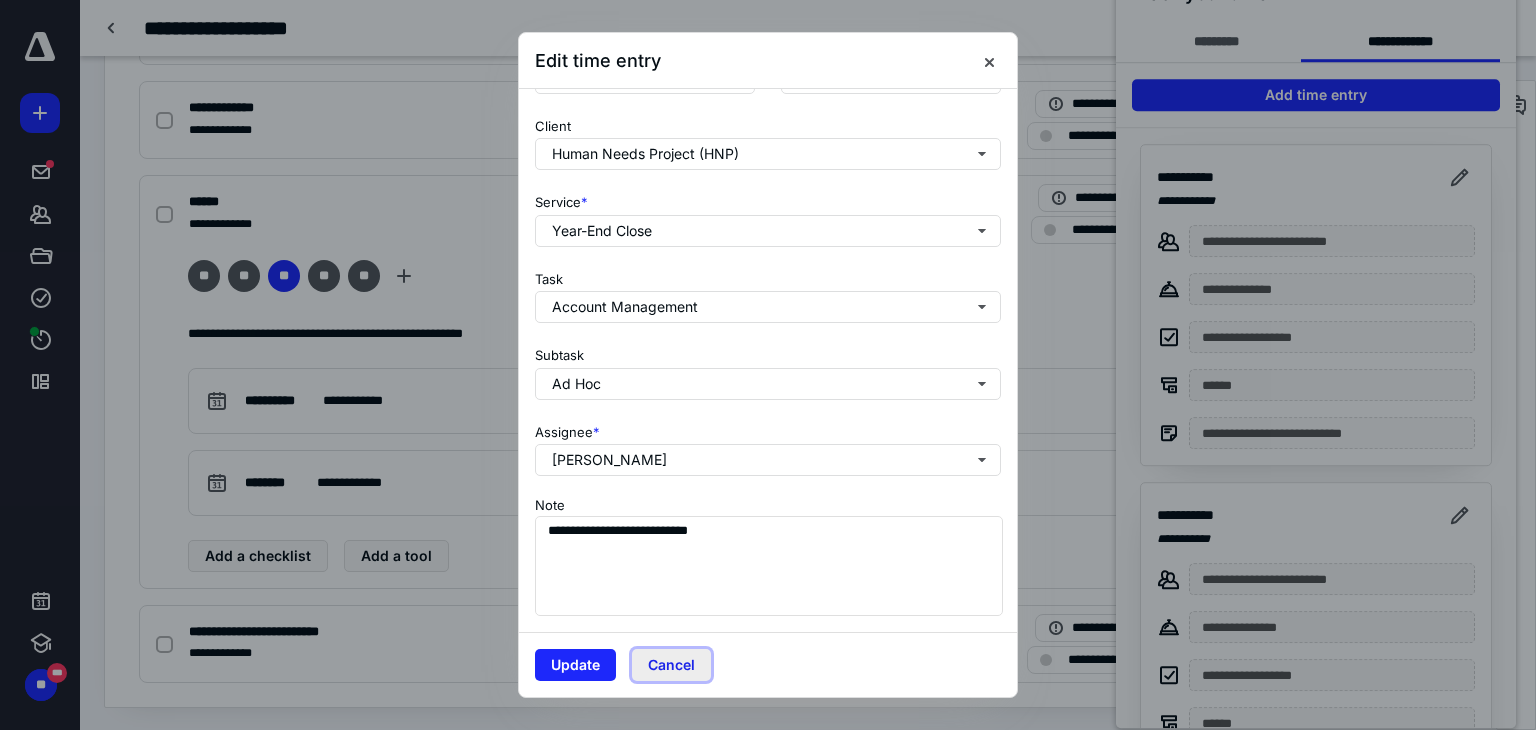 click on "Cancel" at bounding box center (671, 665) 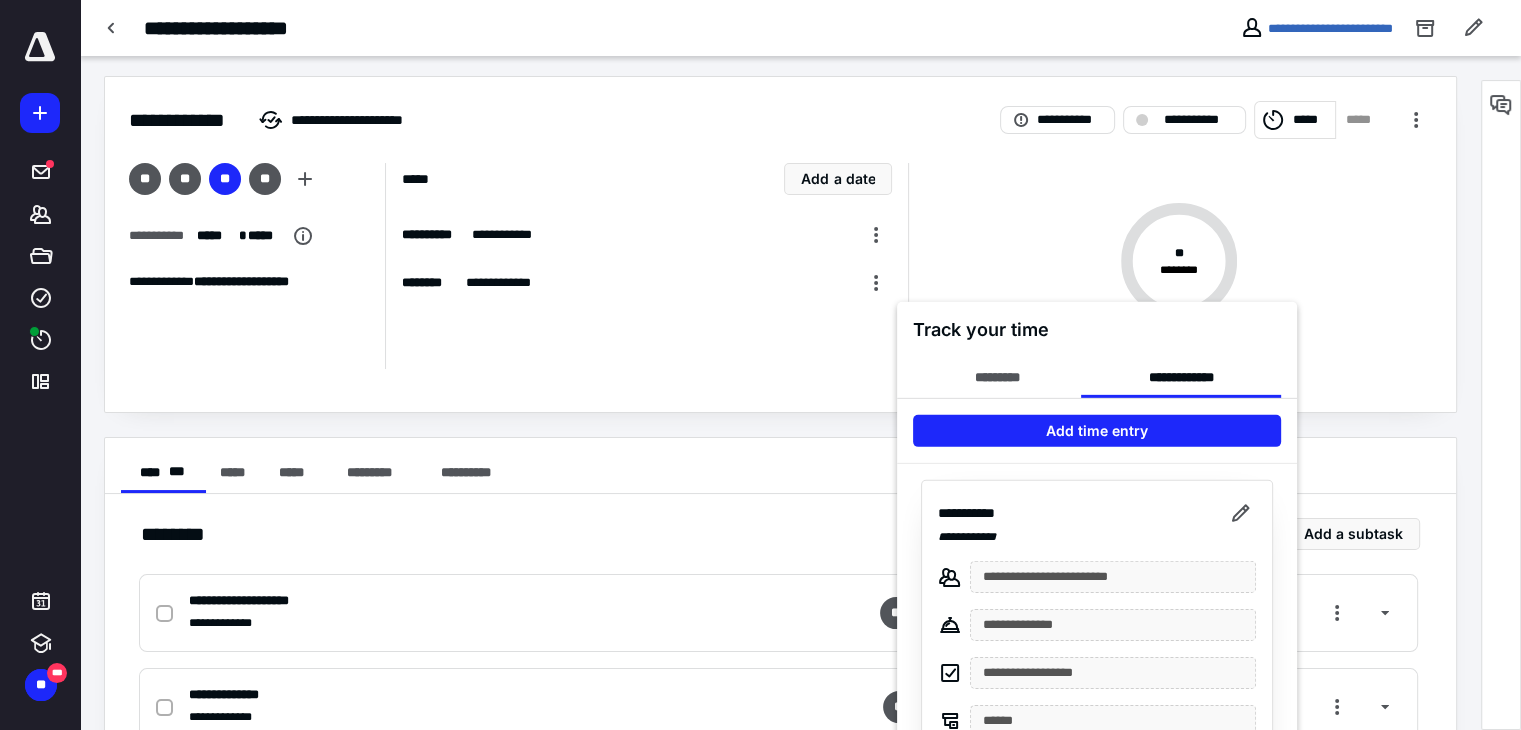 scroll, scrollTop: 0, scrollLeft: 0, axis: both 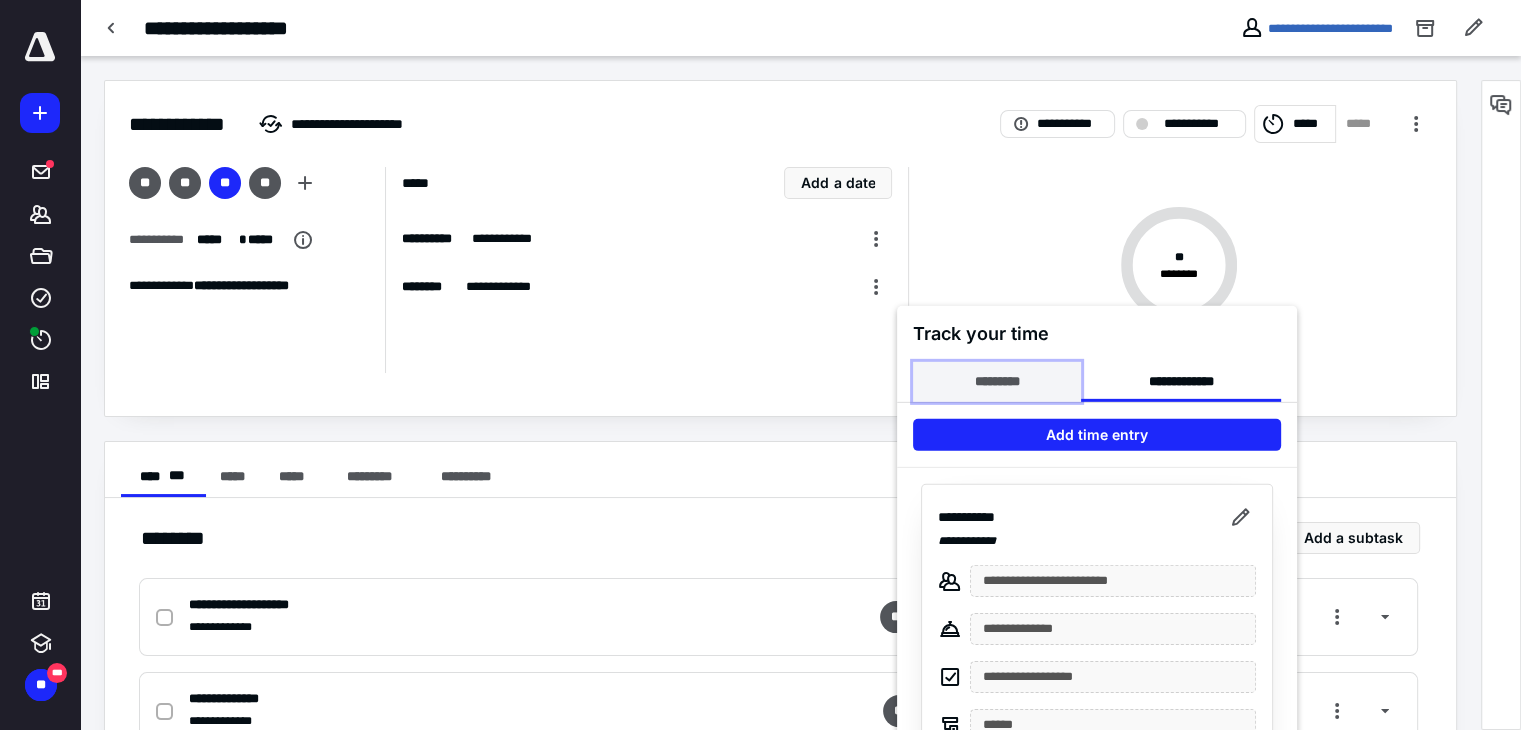 click on "*********" at bounding box center [997, 382] 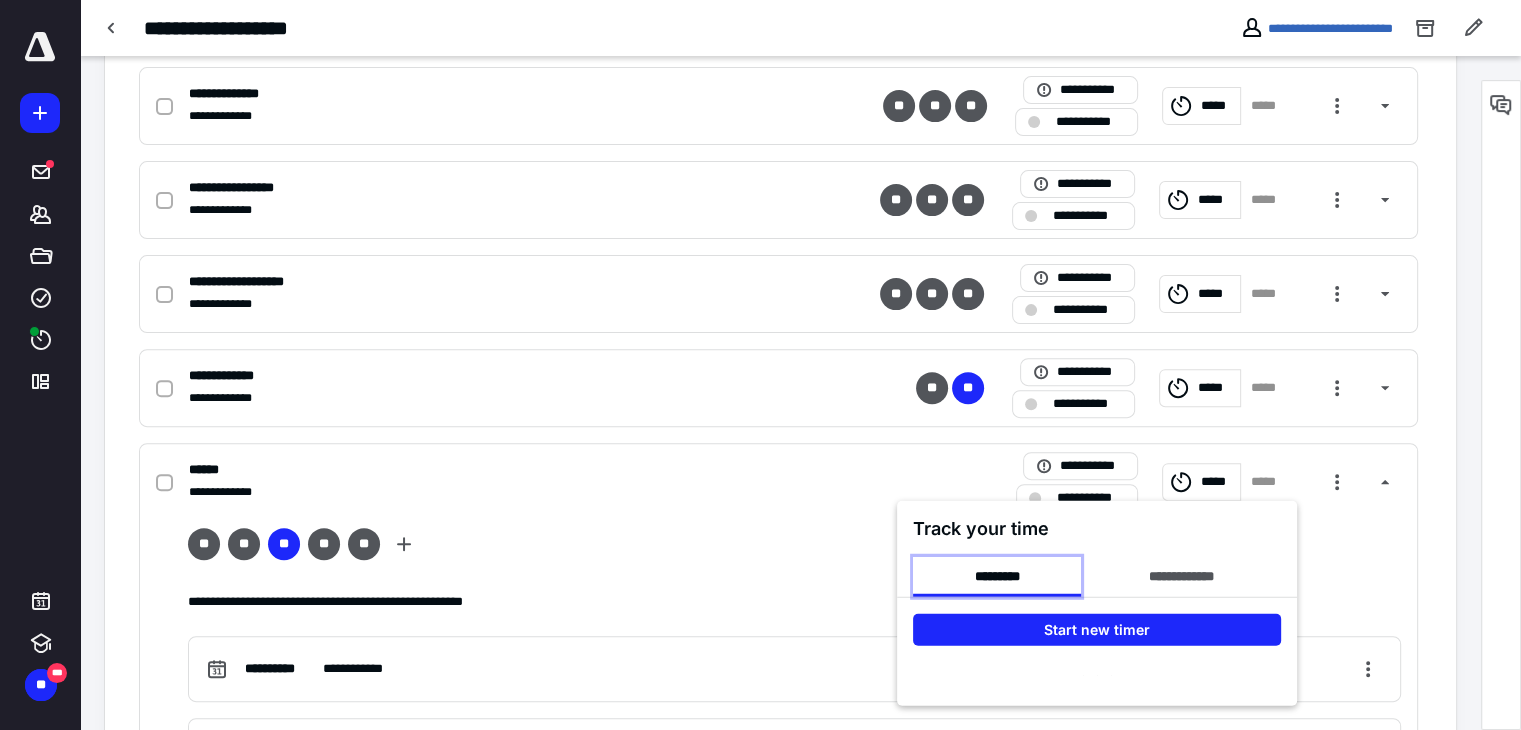 scroll, scrollTop: 873, scrollLeft: 0, axis: vertical 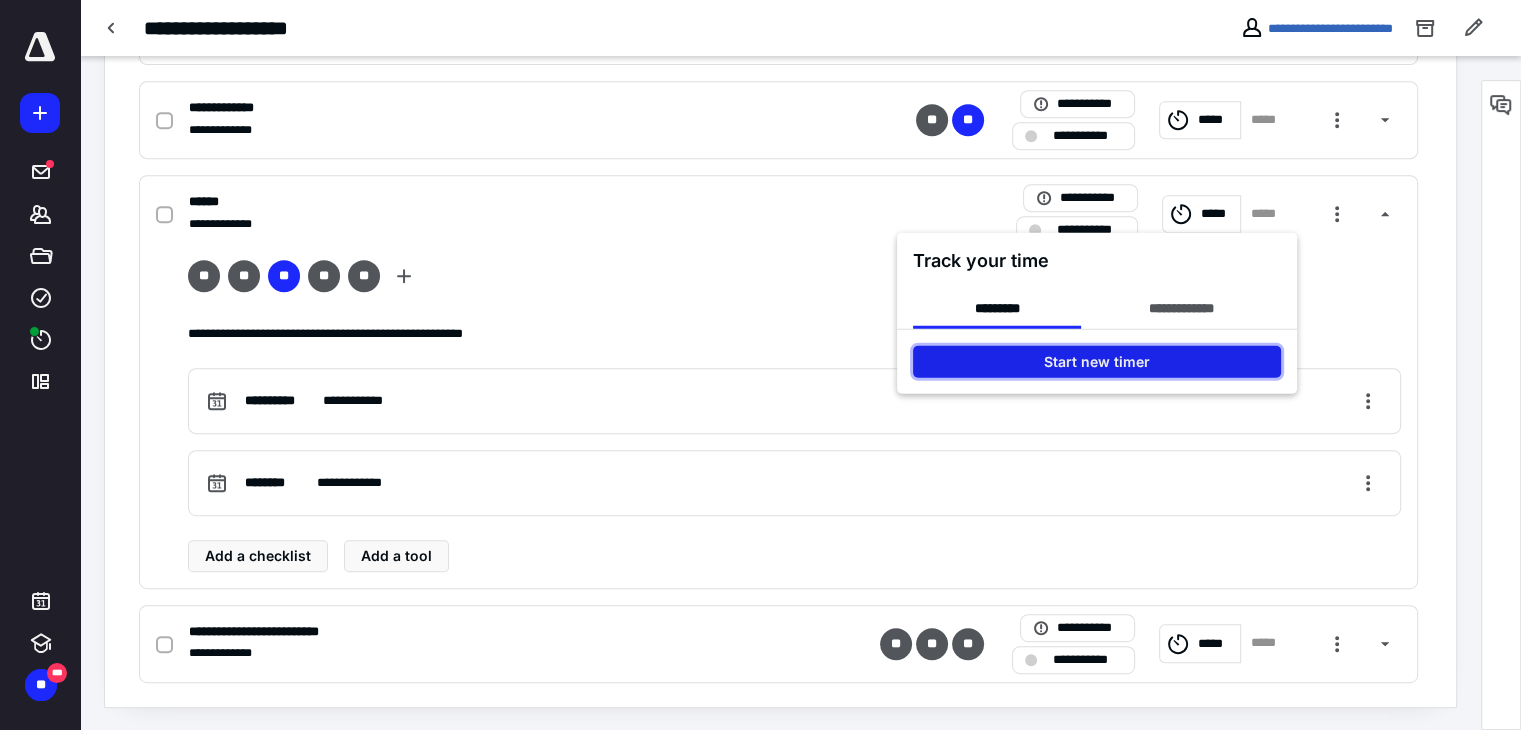 click on "Start new timer" at bounding box center (1097, 362) 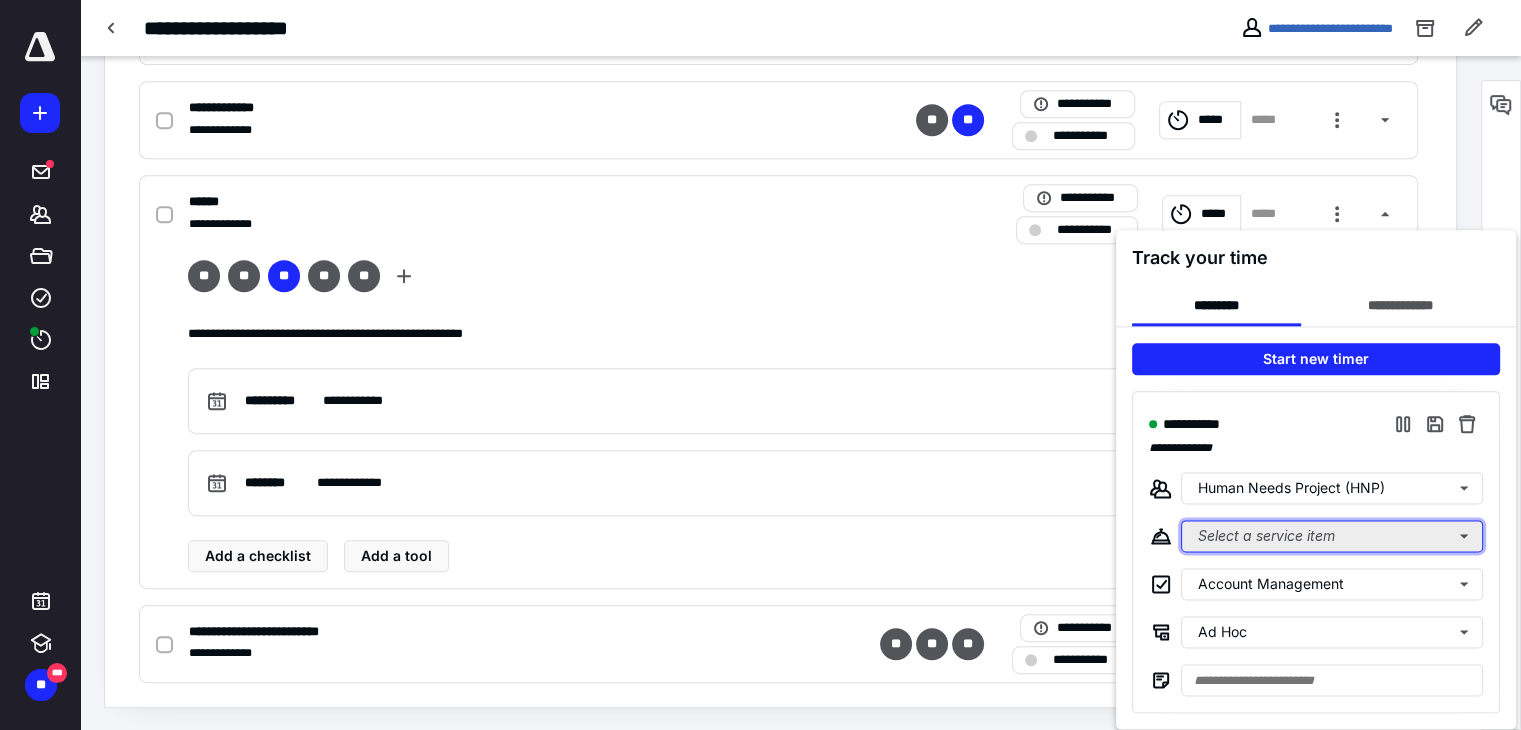 click on "Select a service item" at bounding box center [1332, 536] 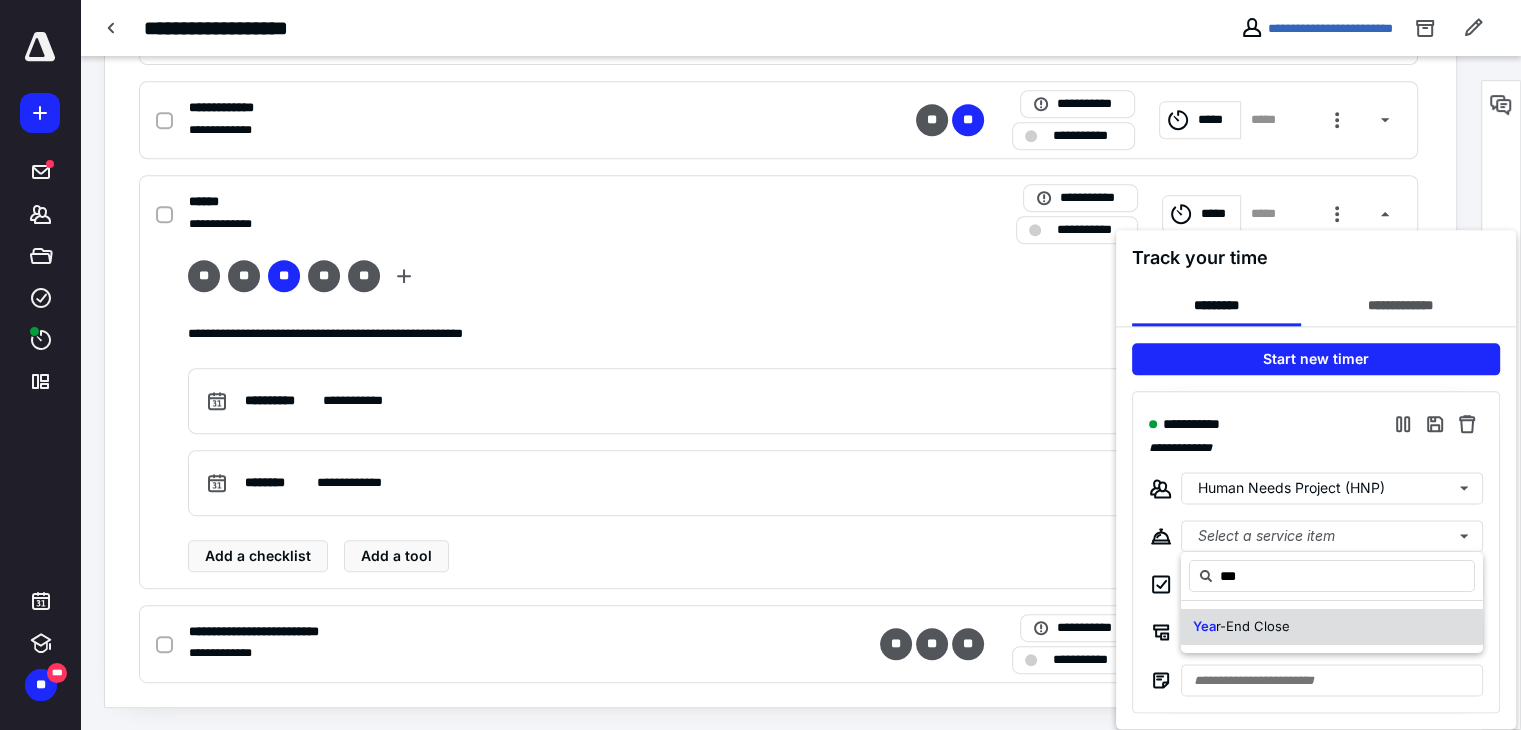 click on "r-End Close" at bounding box center [1253, 626] 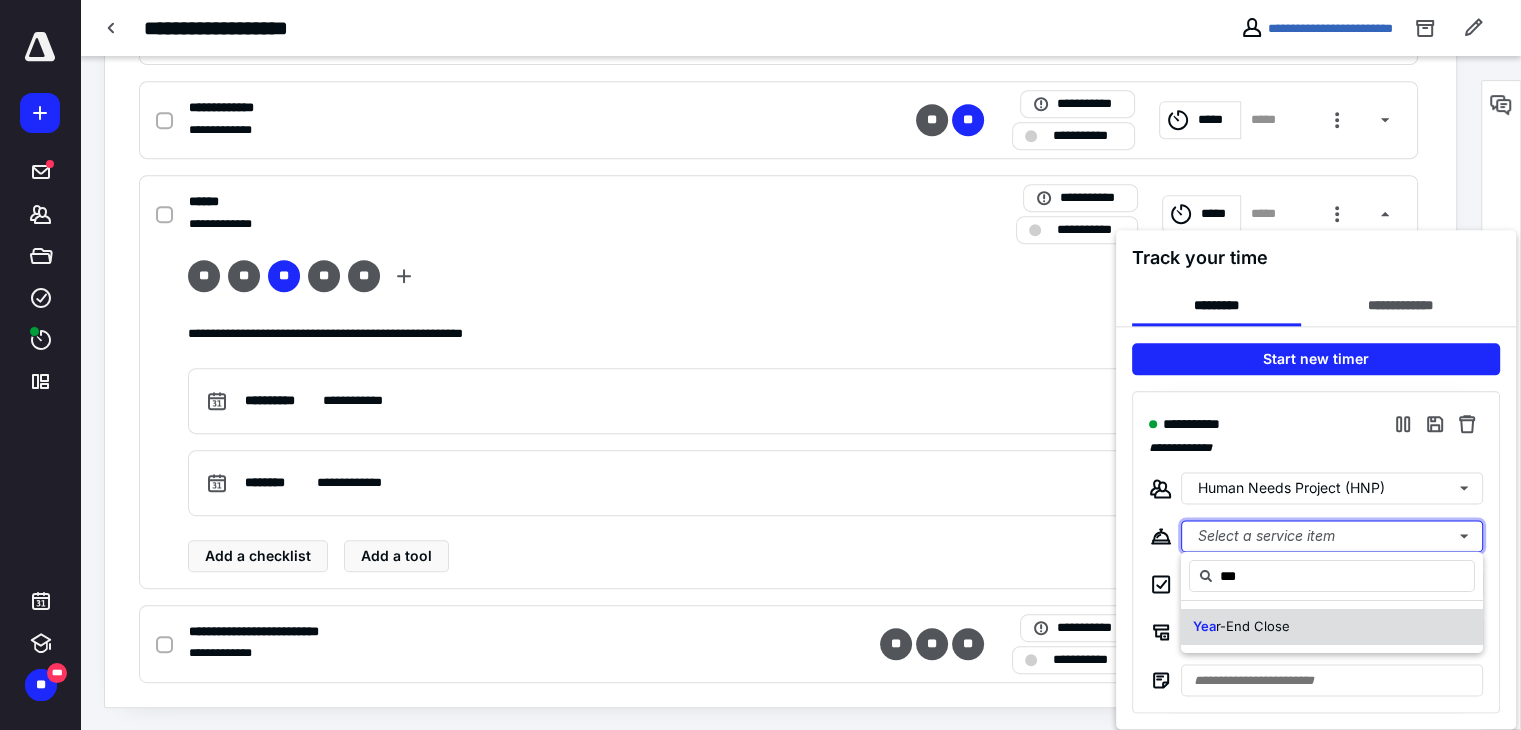 type 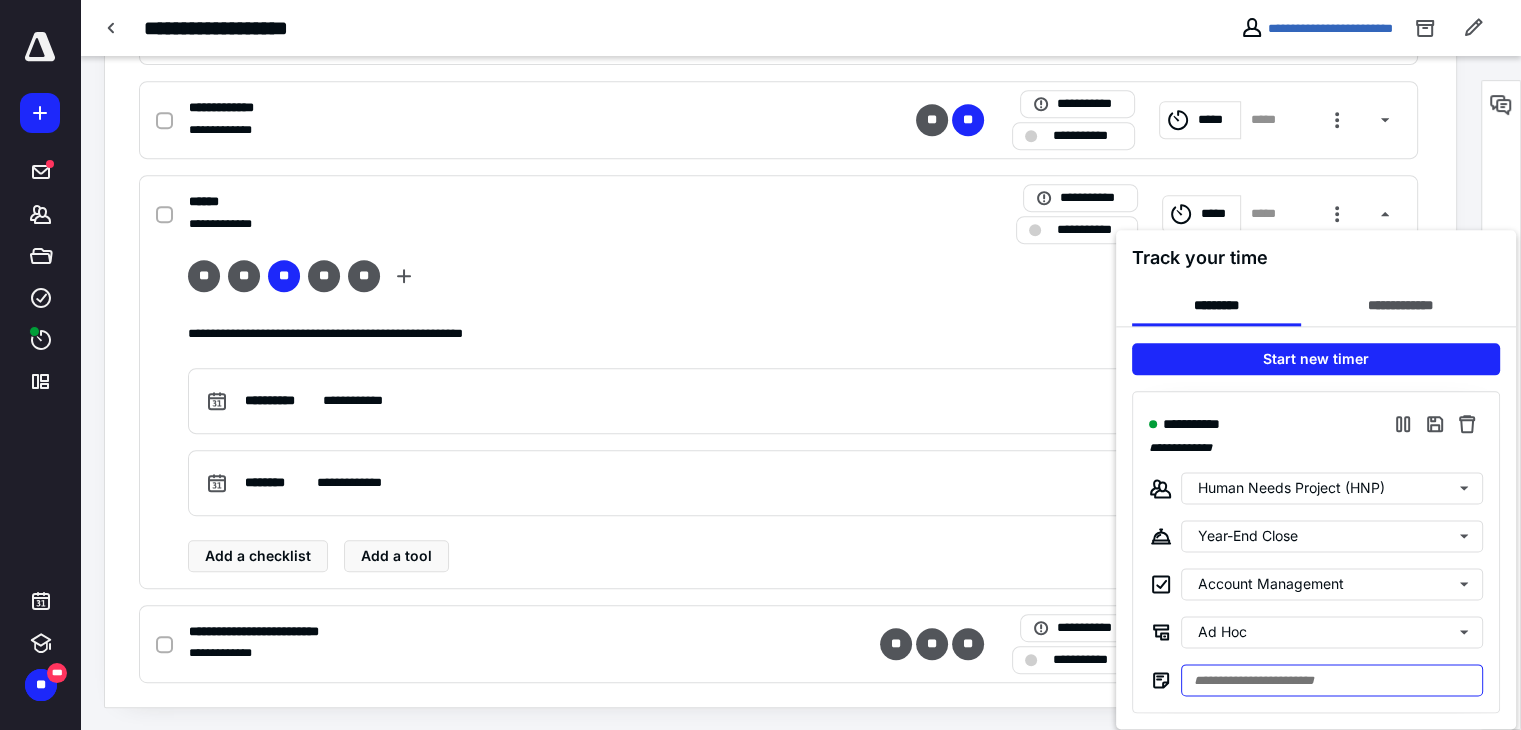 click at bounding box center (1332, 680) 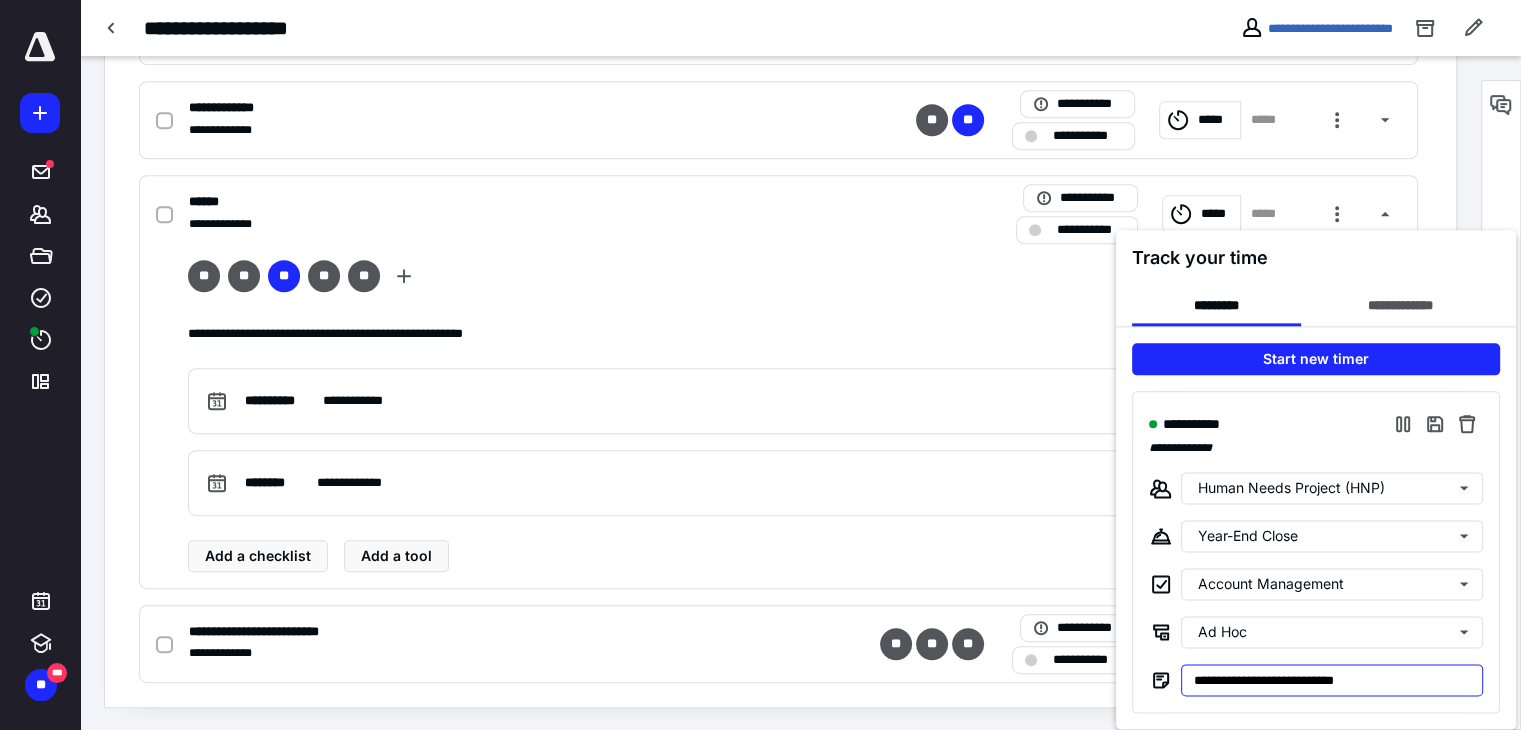 type on "**********" 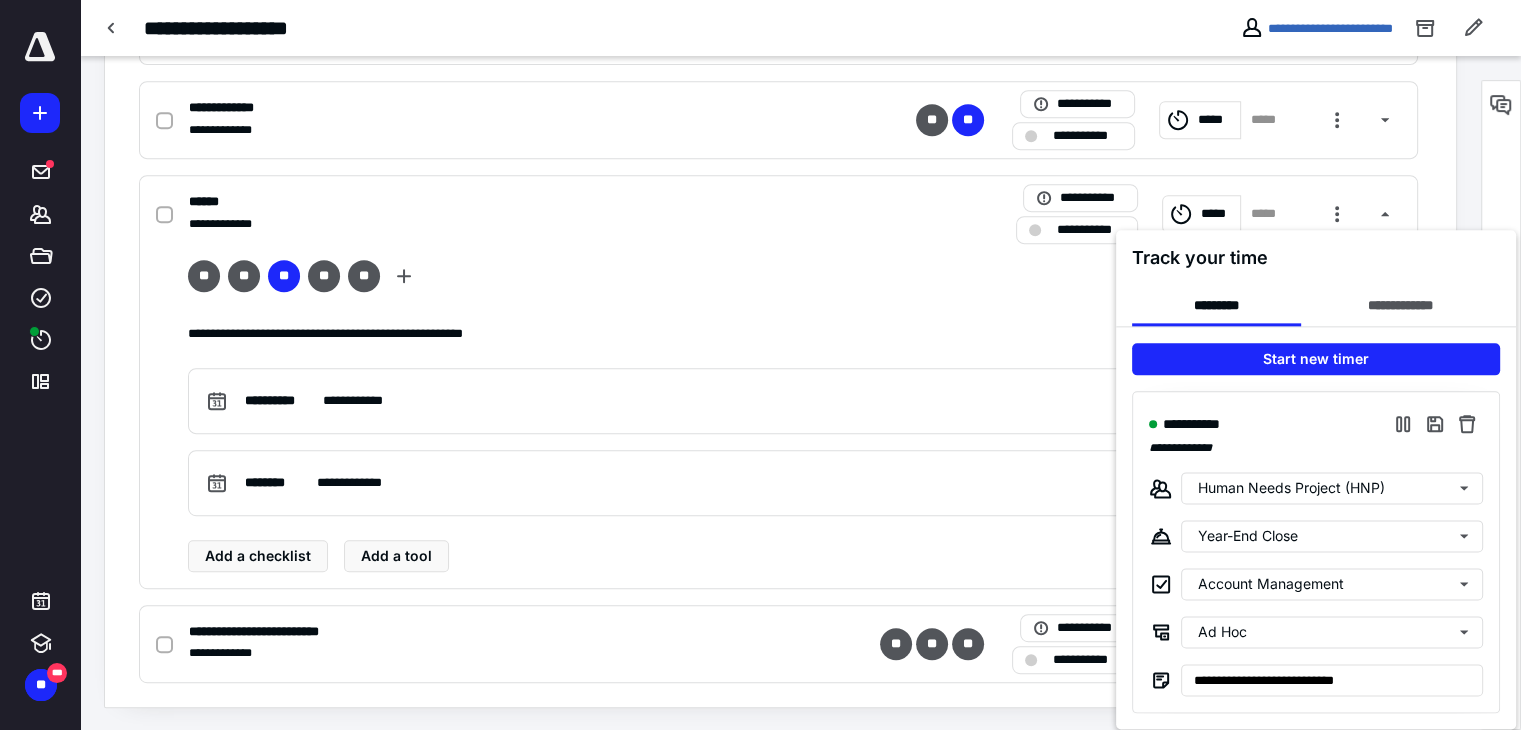click at bounding box center [760, 365] 